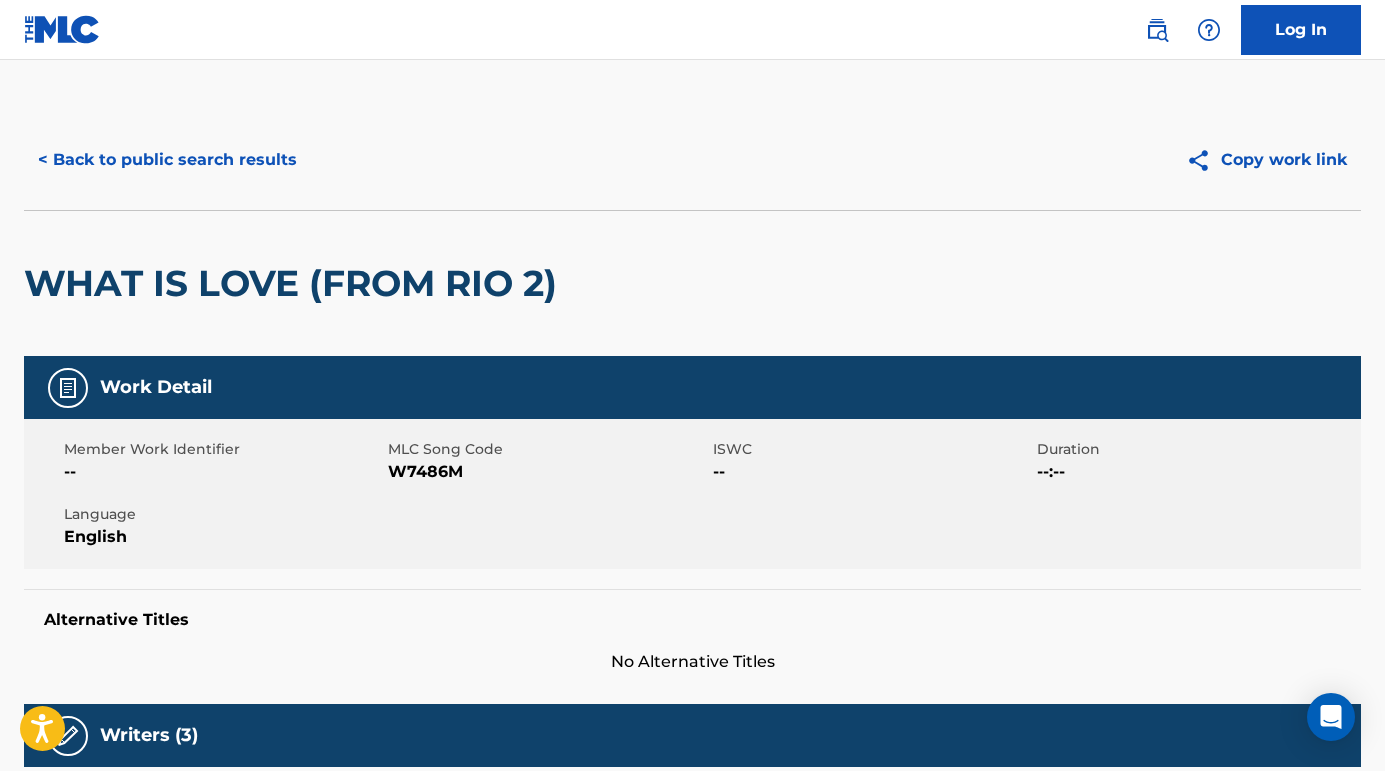 scroll, scrollTop: -24, scrollLeft: 0, axis: vertical 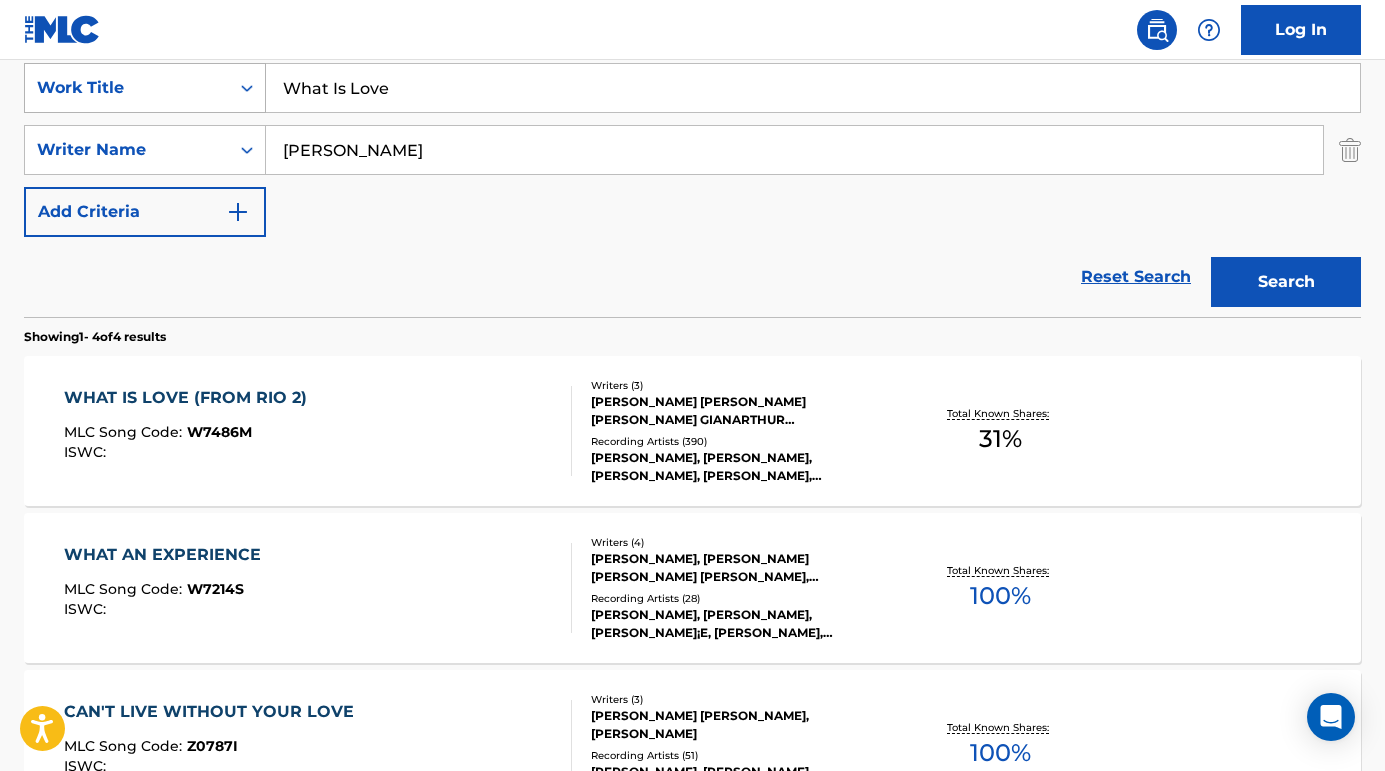 drag, startPoint x: 425, startPoint y: 93, endPoint x: 216, endPoint y: 88, distance: 209.0598 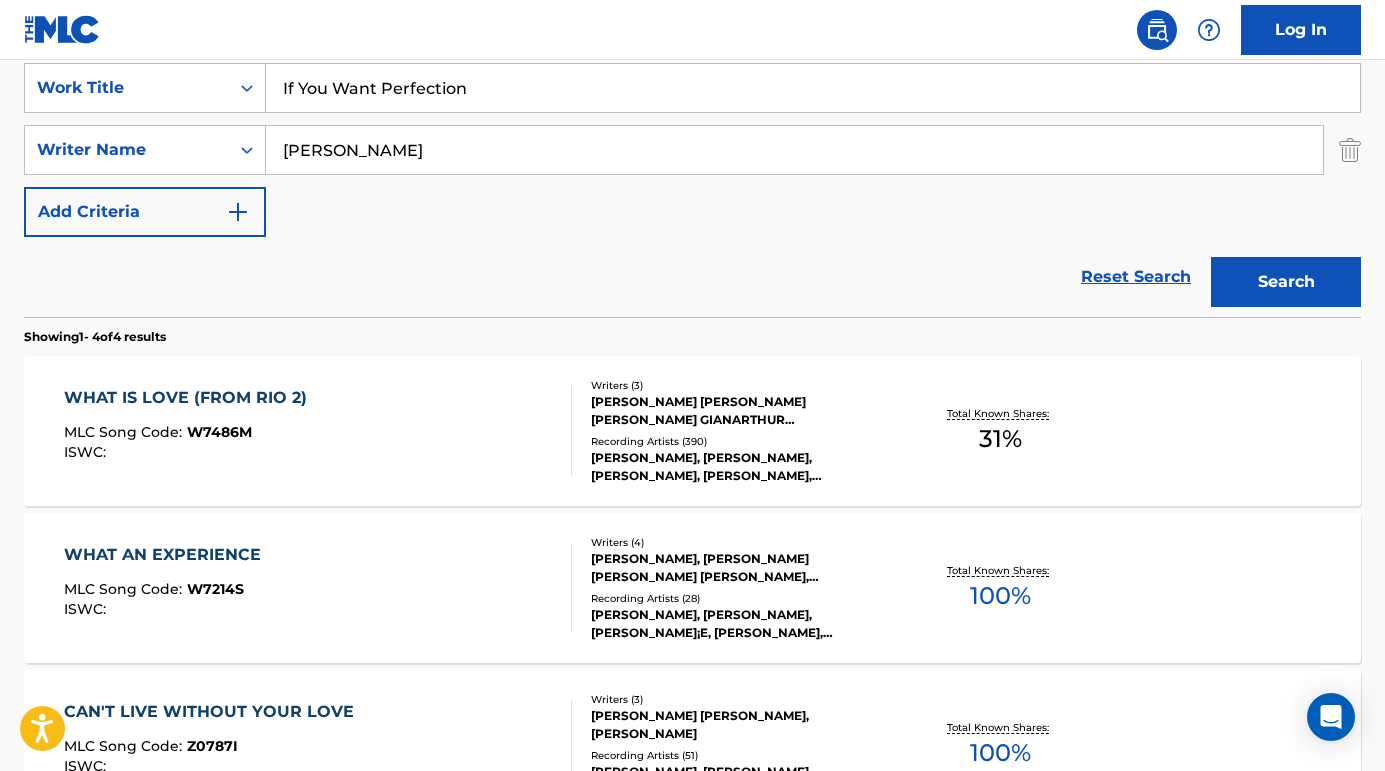 type on "If You Want Perfection" 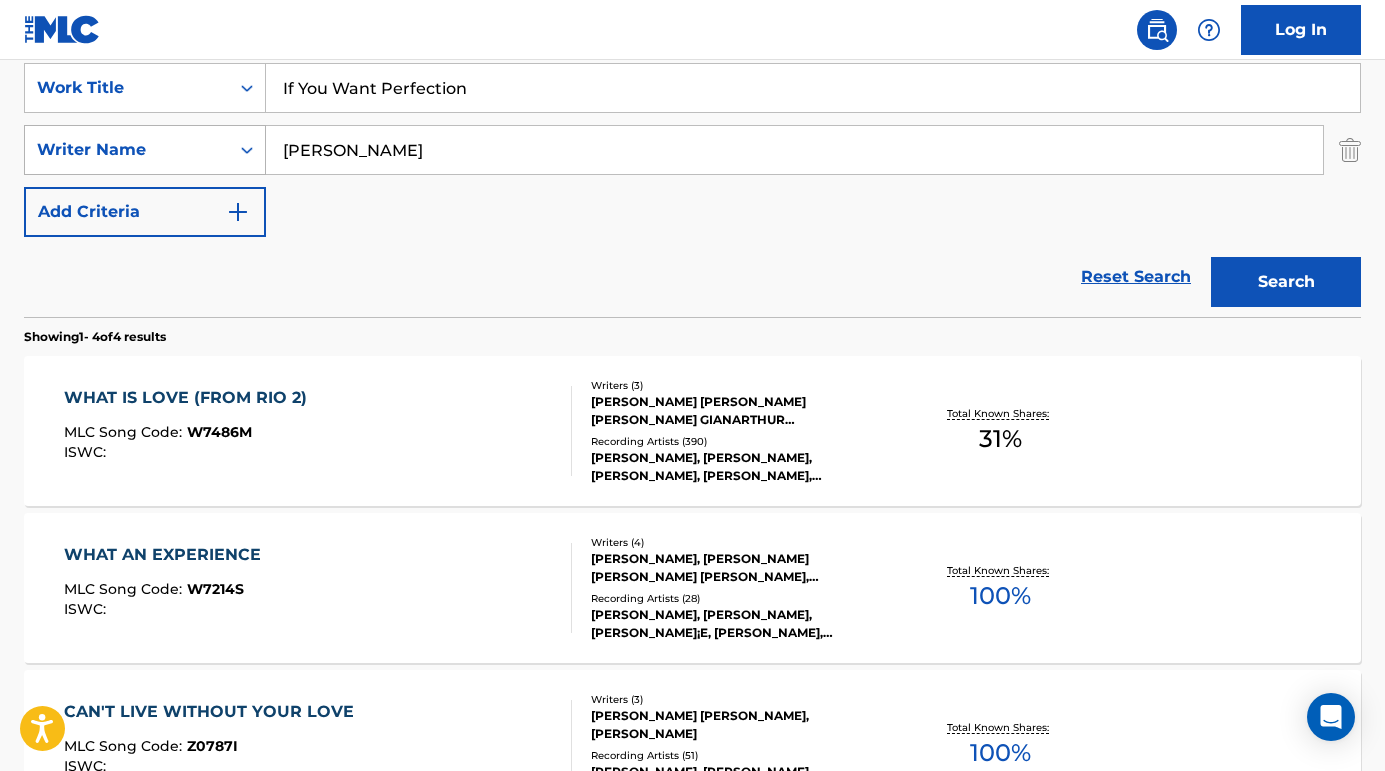 drag, startPoint x: 399, startPoint y: 158, endPoint x: 210, endPoint y: 136, distance: 190.27611 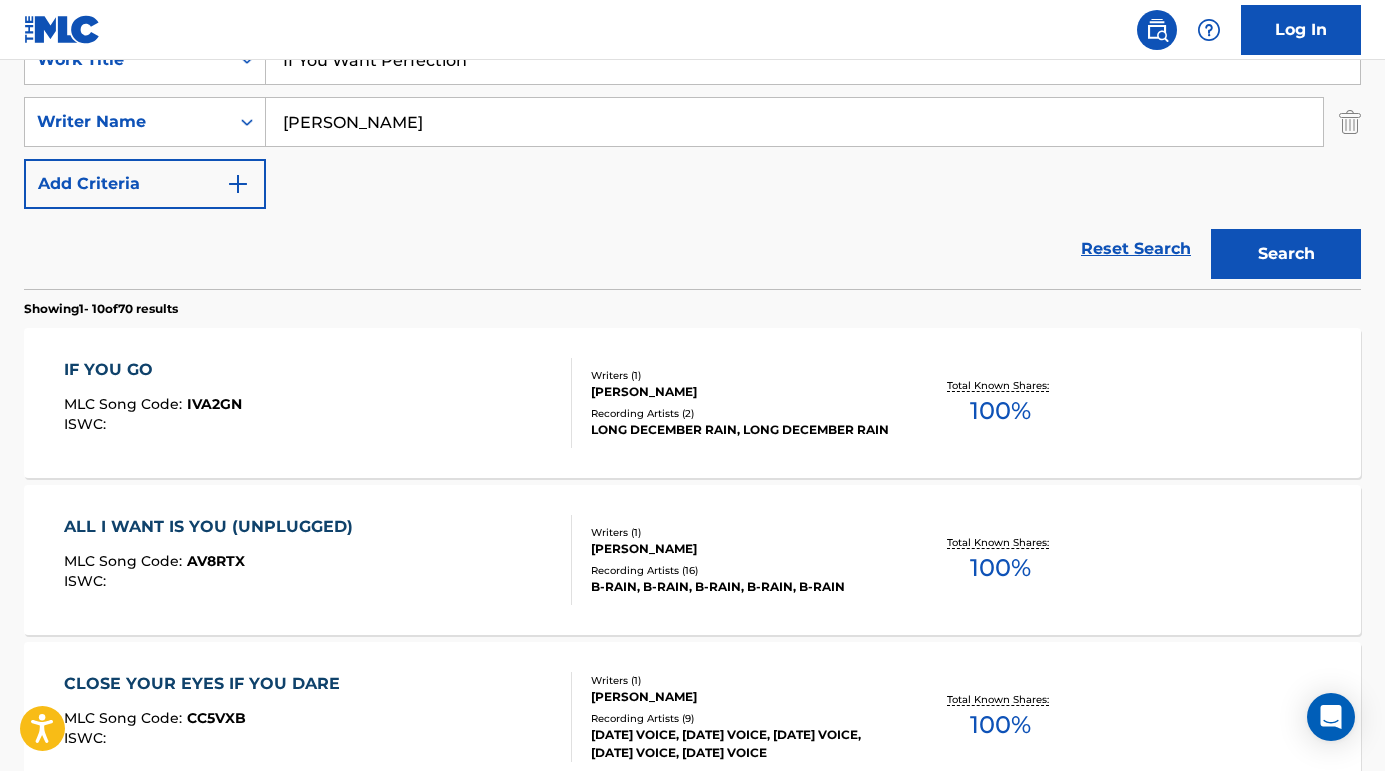 scroll, scrollTop: 416, scrollLeft: 0, axis: vertical 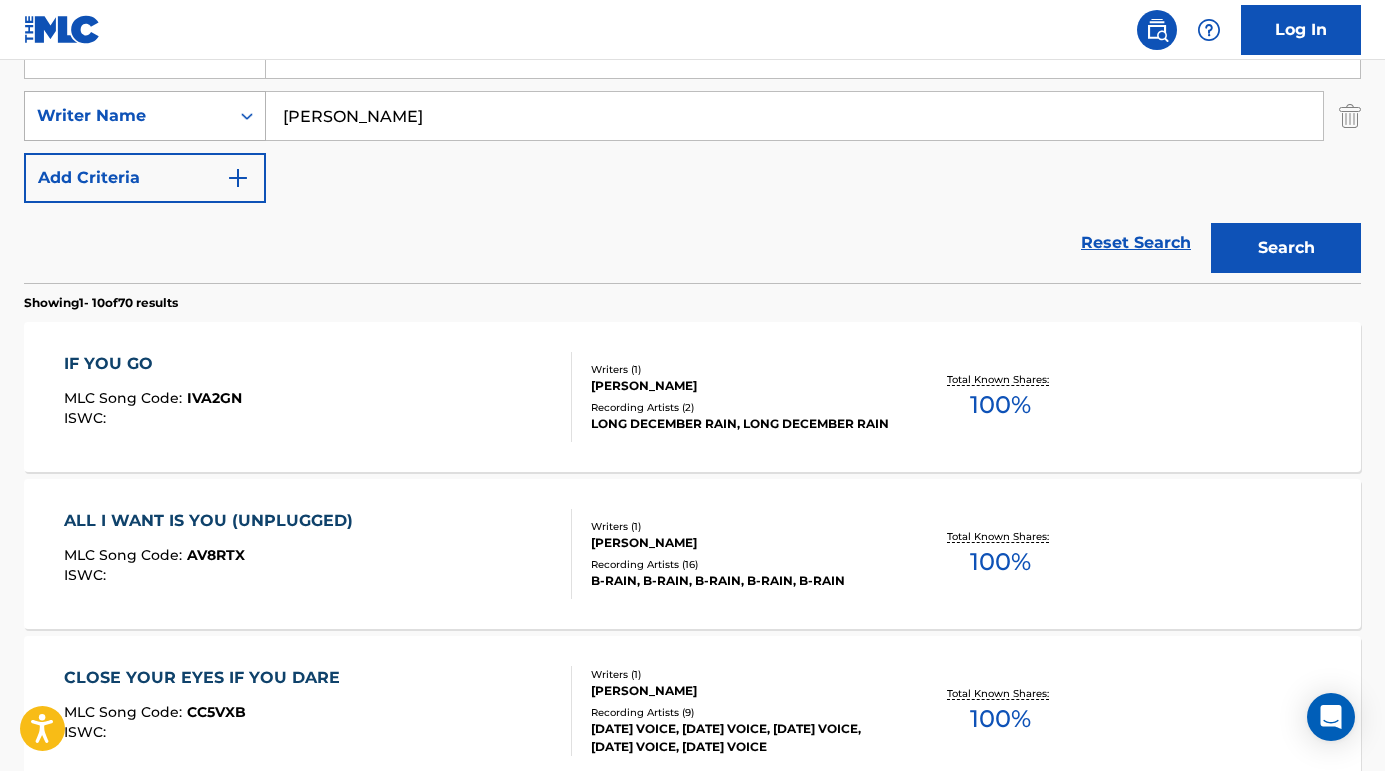 drag, startPoint x: 380, startPoint y: 118, endPoint x: 163, endPoint y: 113, distance: 217.0576 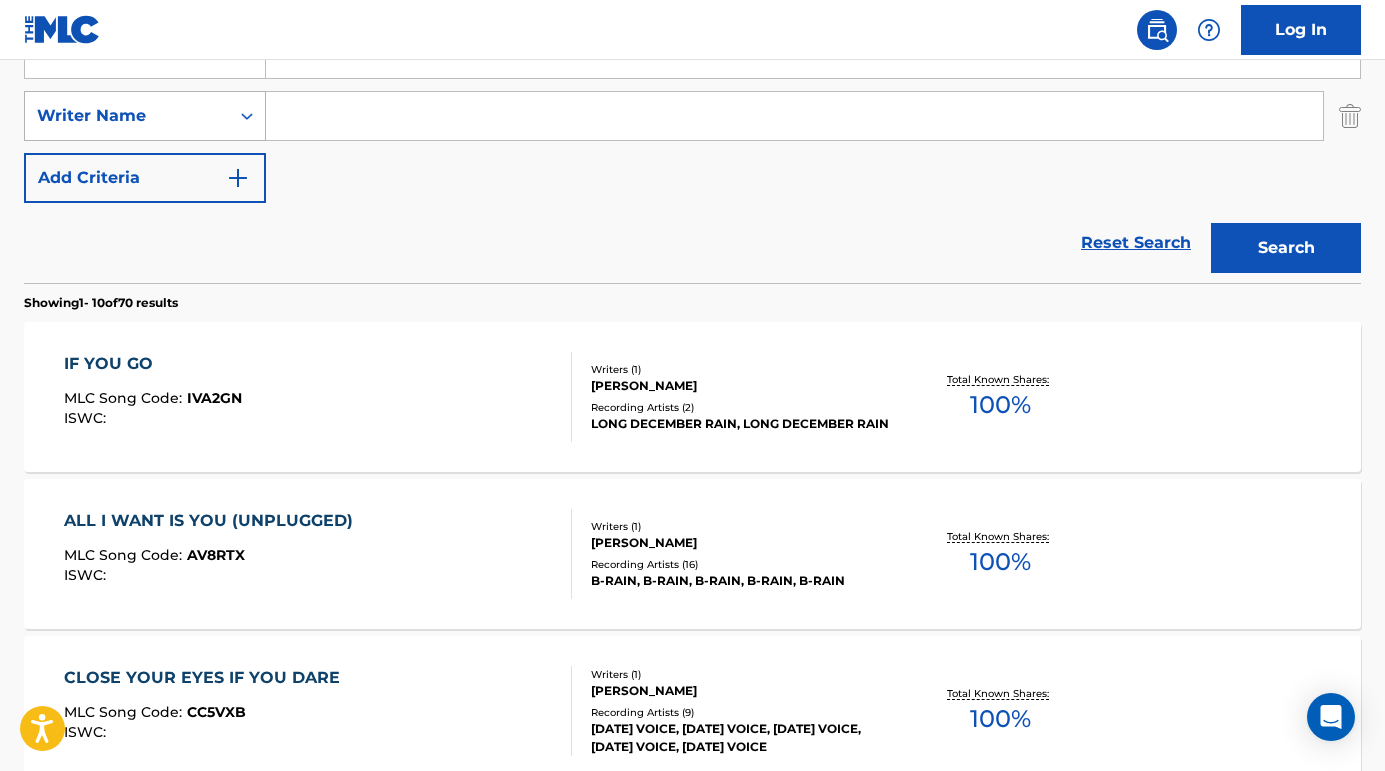 click on "Search" at bounding box center (1286, 248) 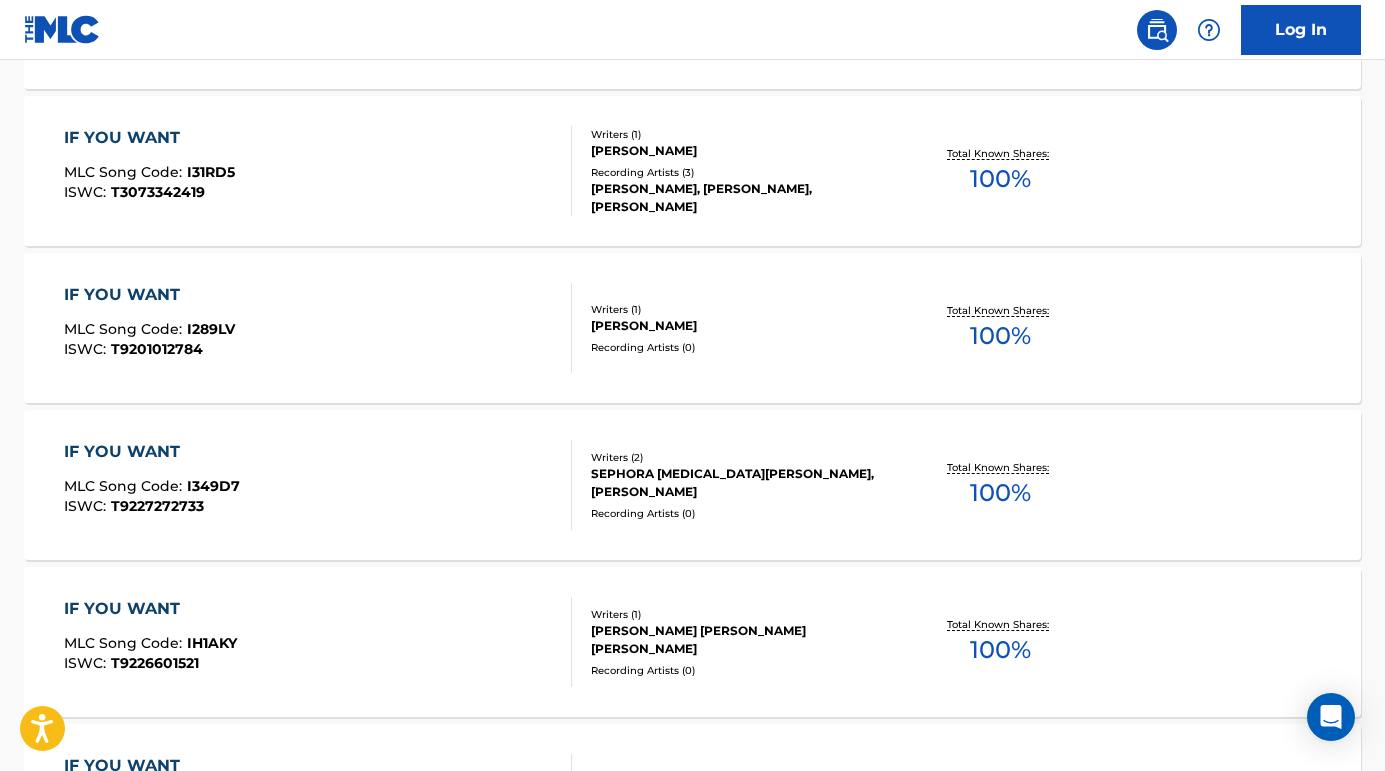 scroll, scrollTop: 971, scrollLeft: 0, axis: vertical 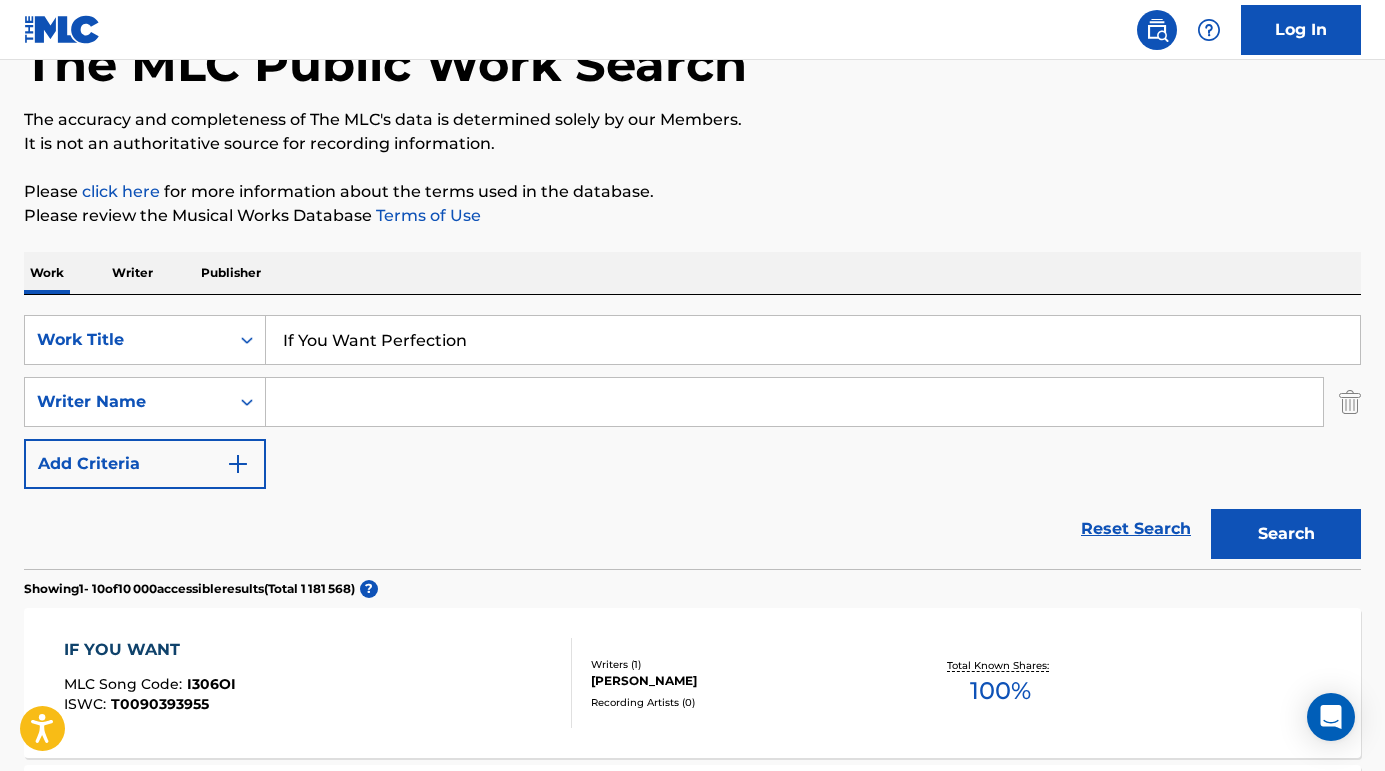 paste on "[PERSON_NAME]." 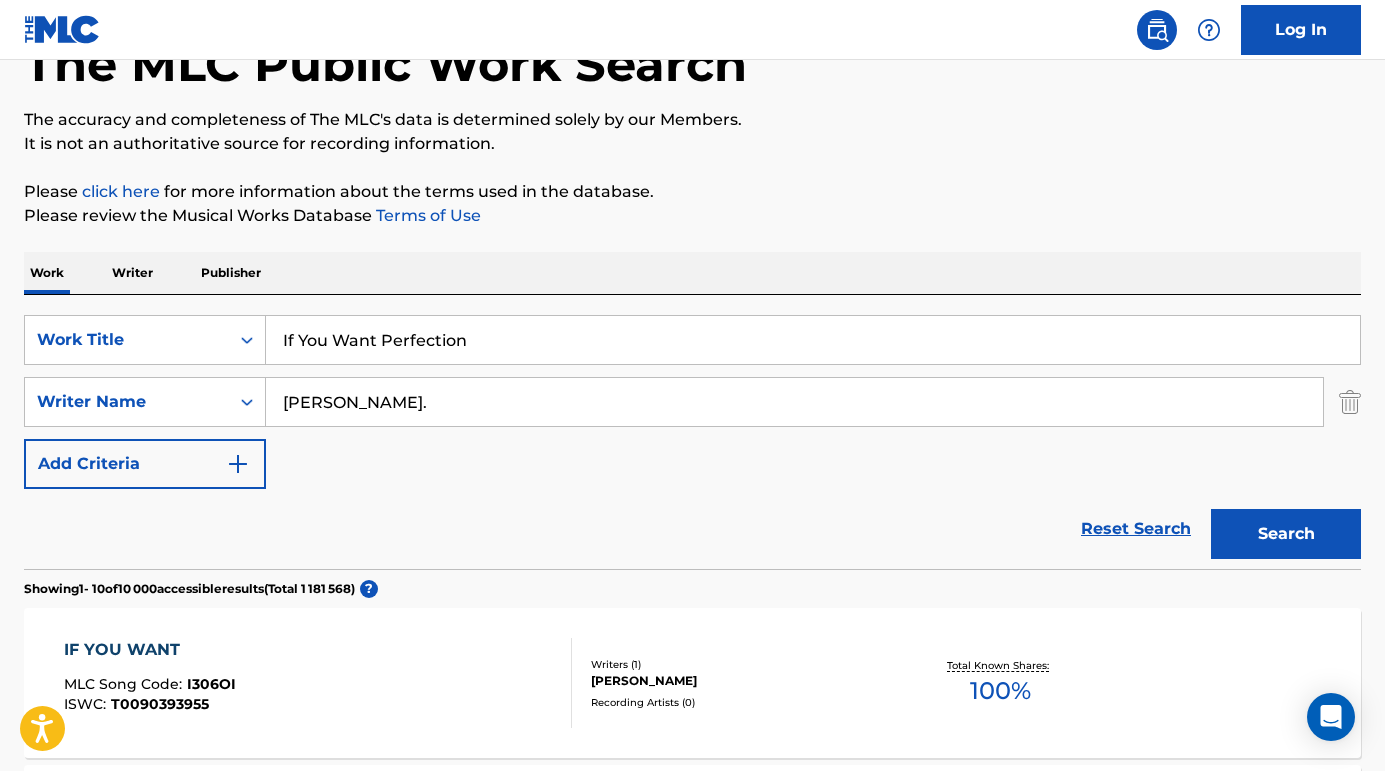 type on "[PERSON_NAME]." 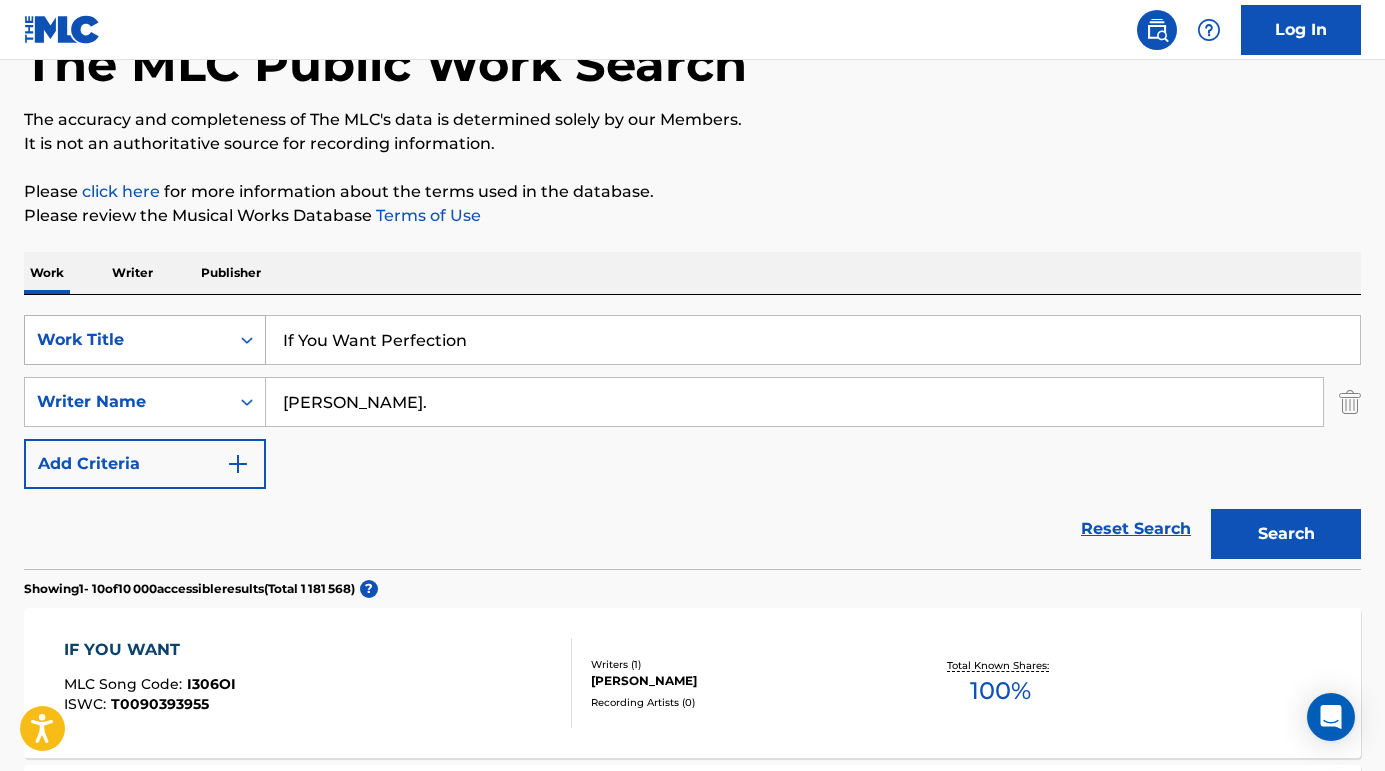 drag, startPoint x: 523, startPoint y: 350, endPoint x: 212, endPoint y: 349, distance: 311.00162 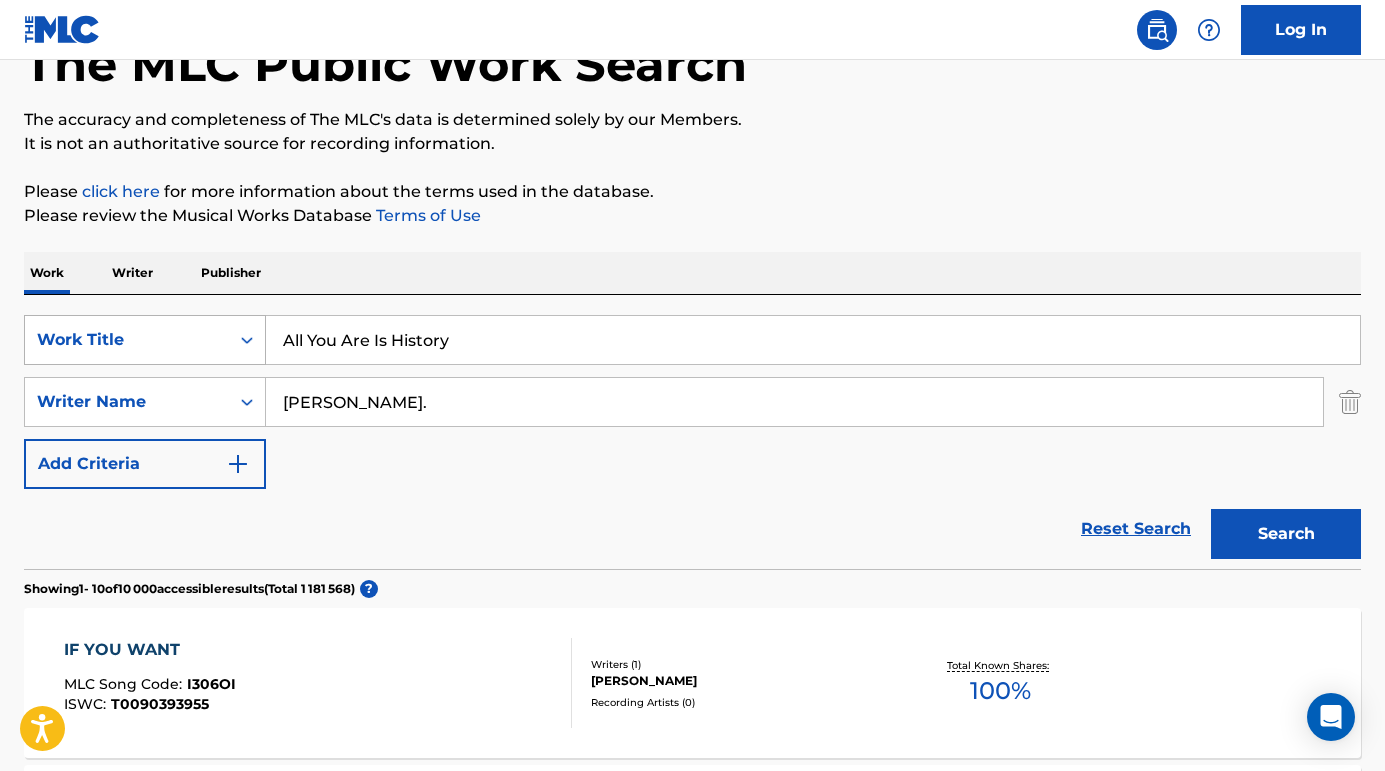 type on "All You Are Is History" 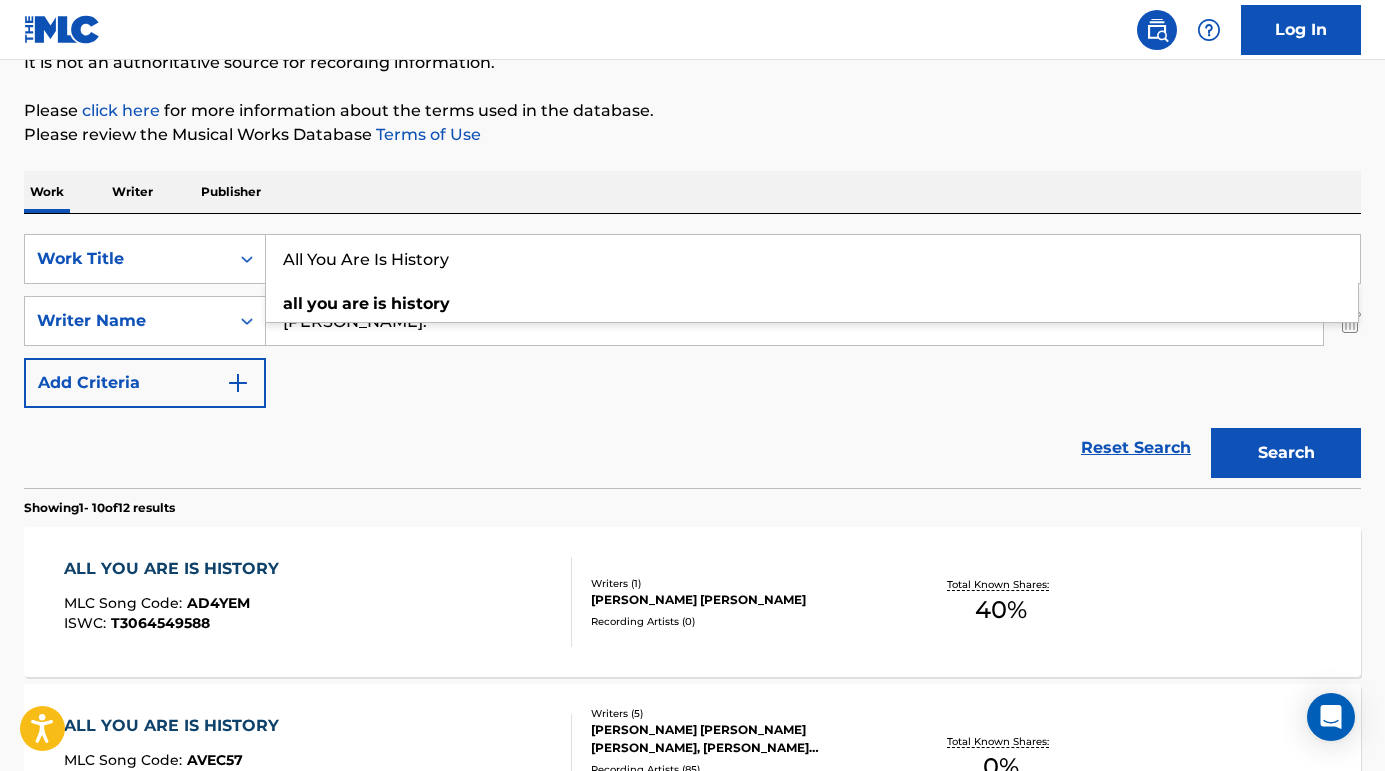 scroll, scrollTop: 237, scrollLeft: 0, axis: vertical 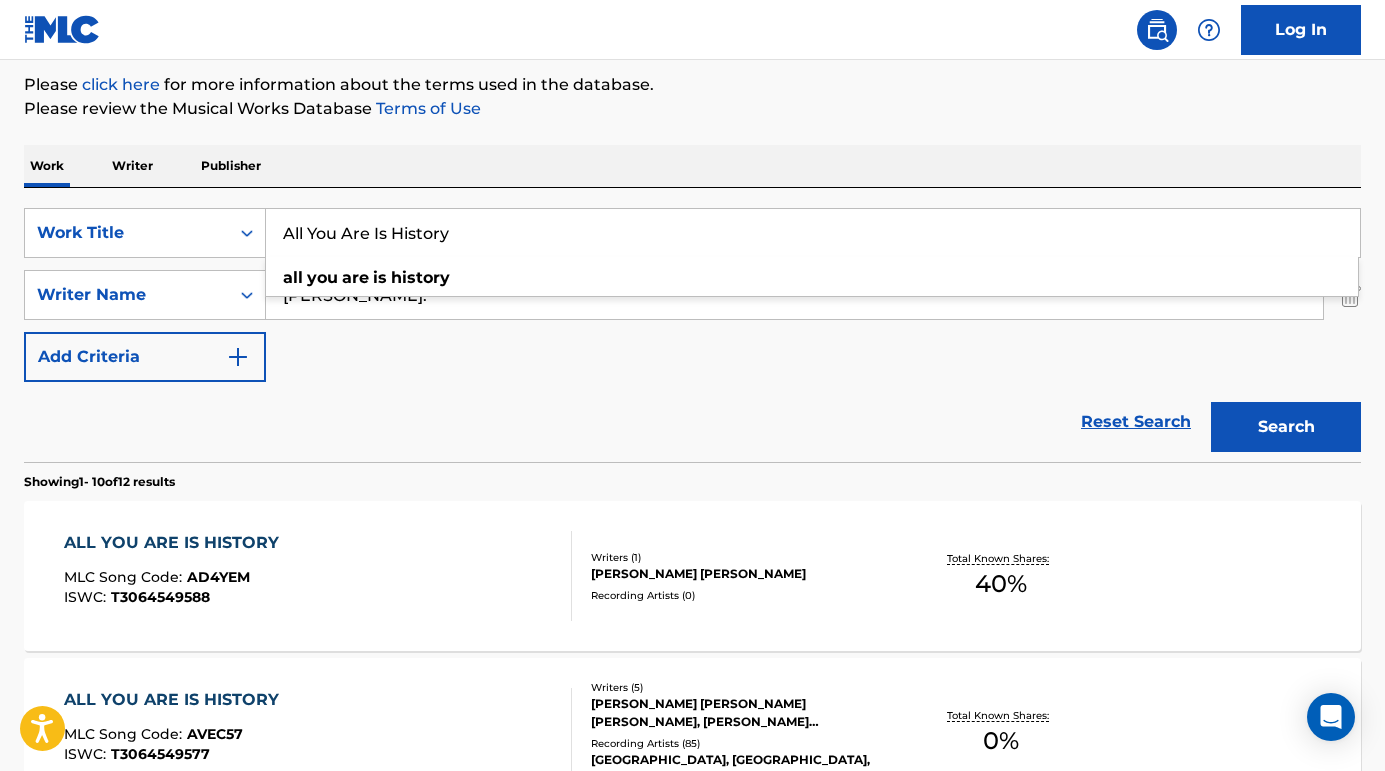 click on "ALL YOU ARE IS HISTORY MLC Song Code : AD4YEM ISWC : T3064549588" at bounding box center (176, 576) 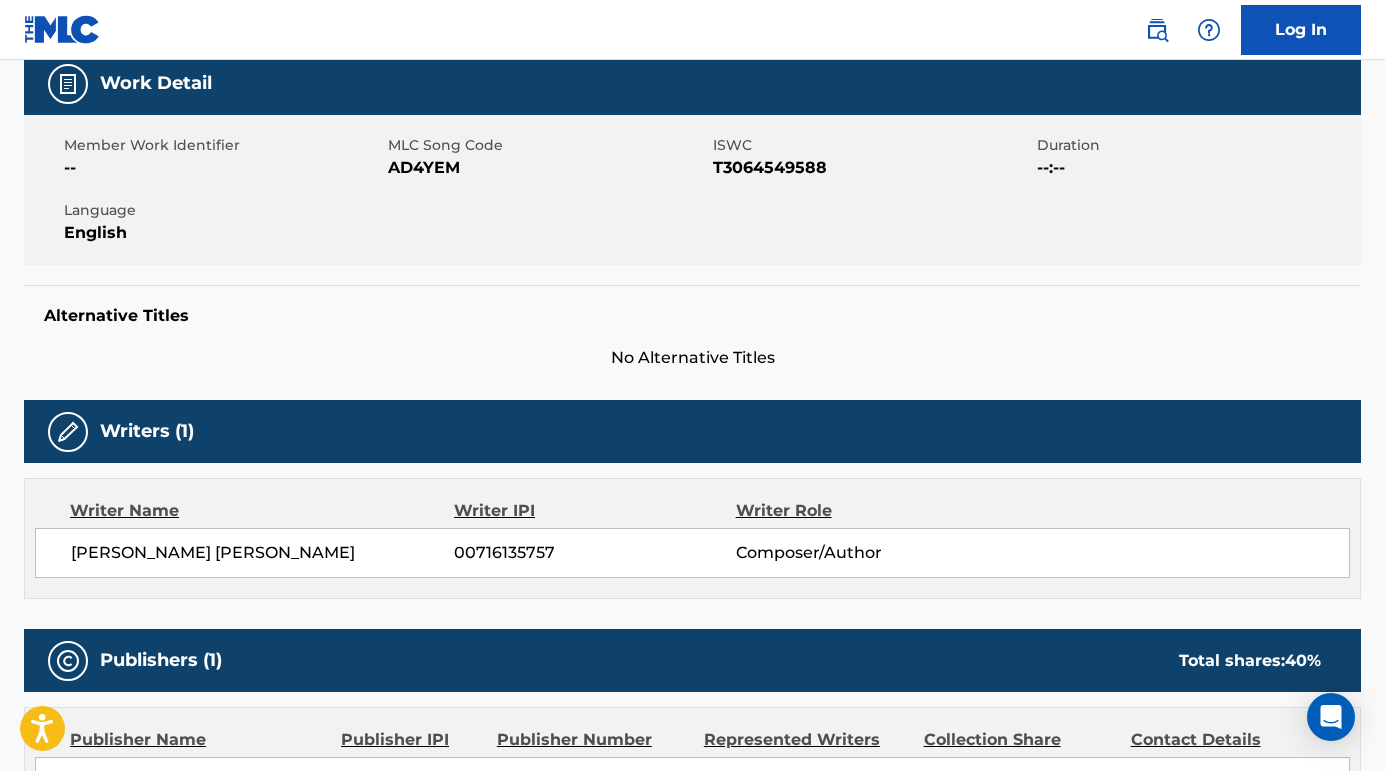 scroll, scrollTop: 455, scrollLeft: 0, axis: vertical 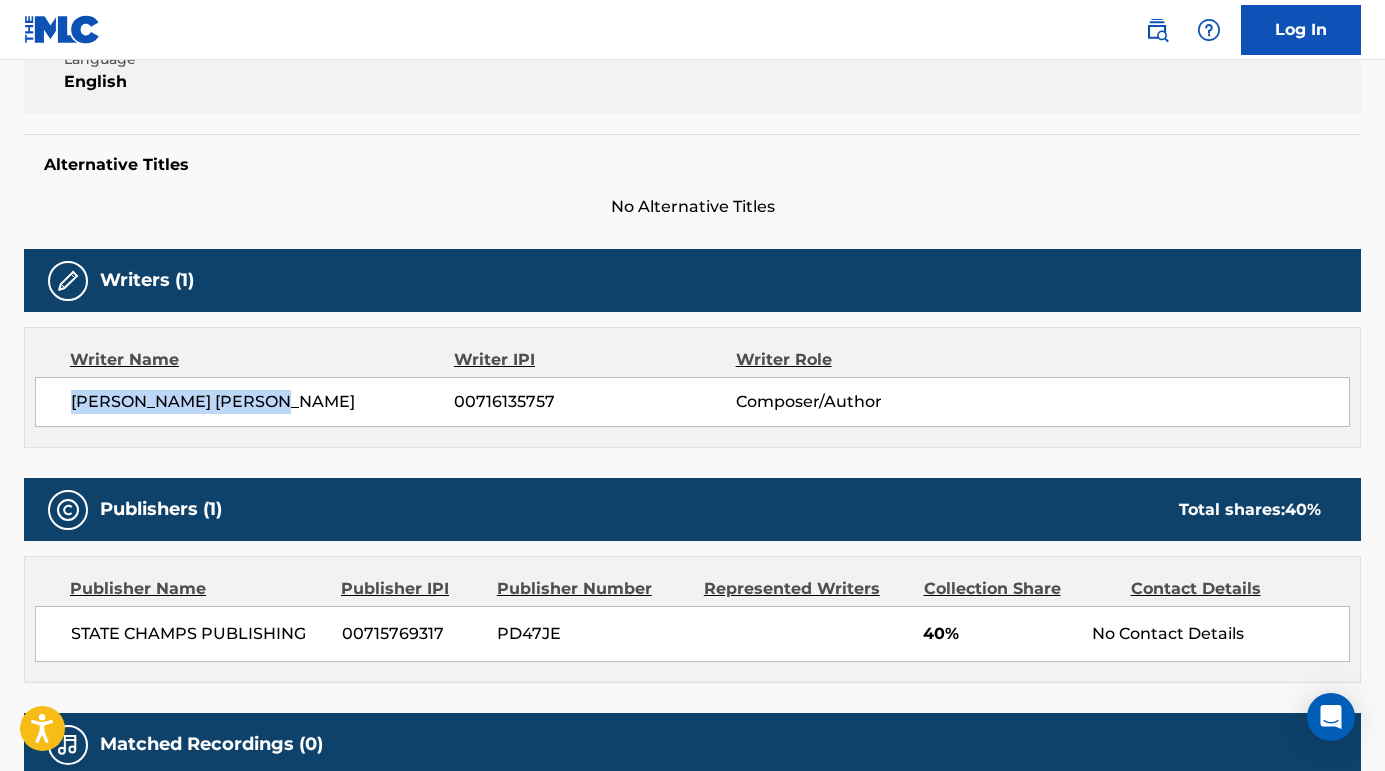 drag, startPoint x: 300, startPoint y: 405, endPoint x: 24, endPoint y: 405, distance: 276 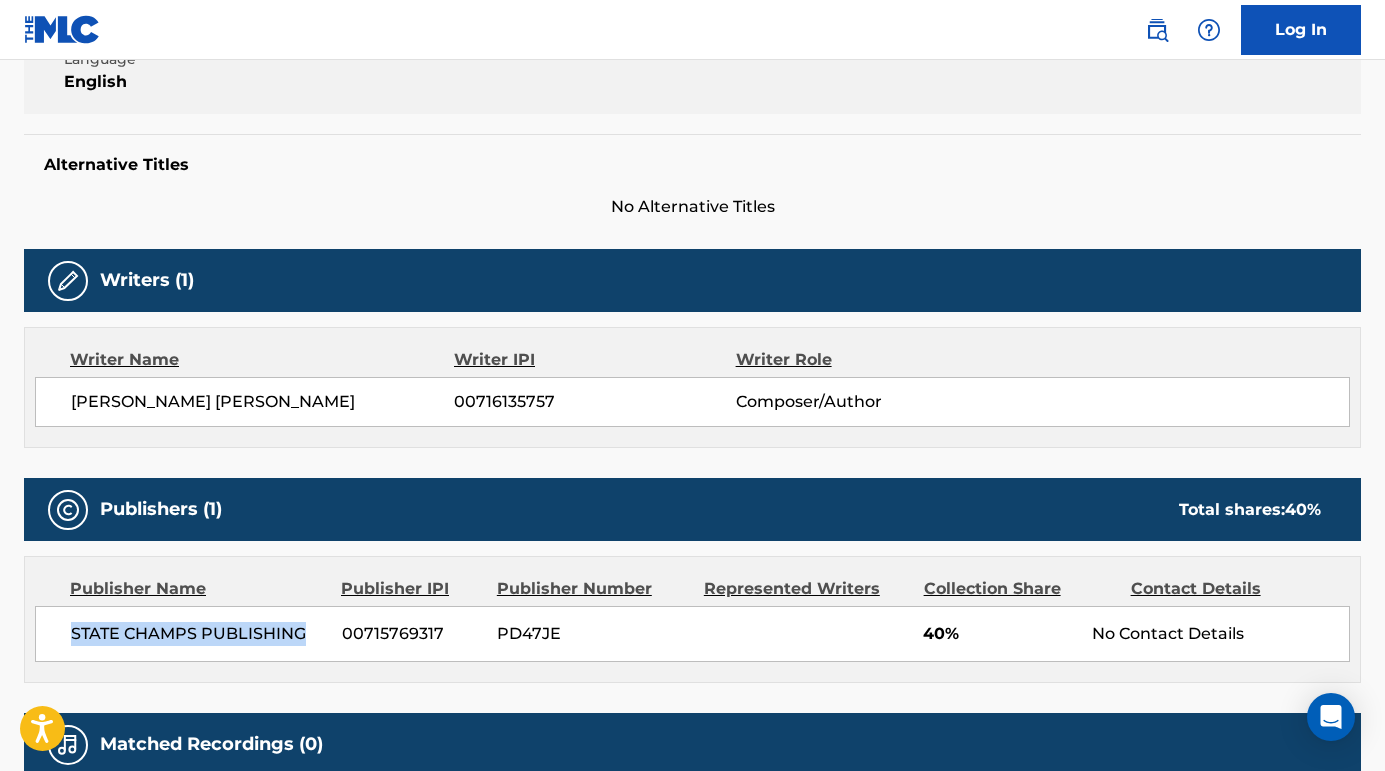 drag, startPoint x: 314, startPoint y: 639, endPoint x: 65, endPoint y: 621, distance: 249.64975 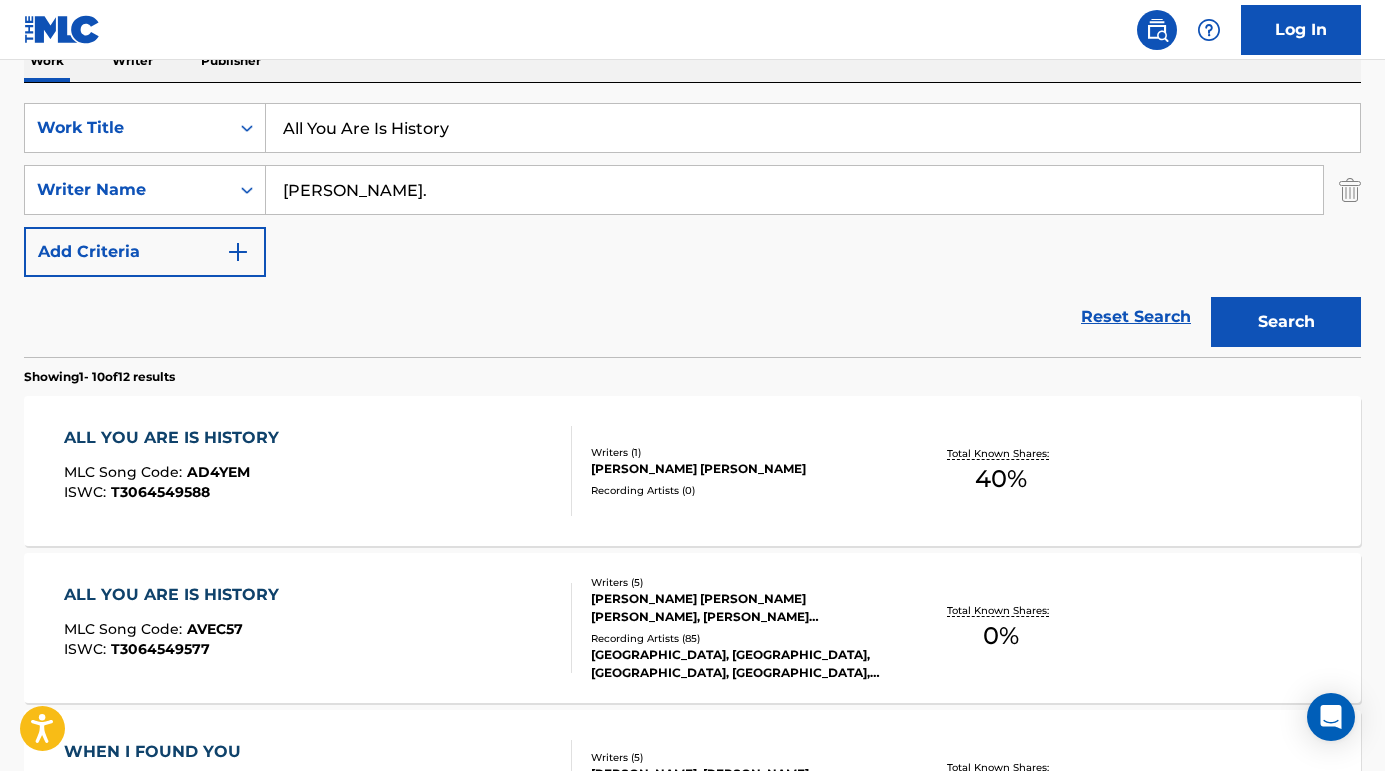 scroll, scrollTop: 418, scrollLeft: 0, axis: vertical 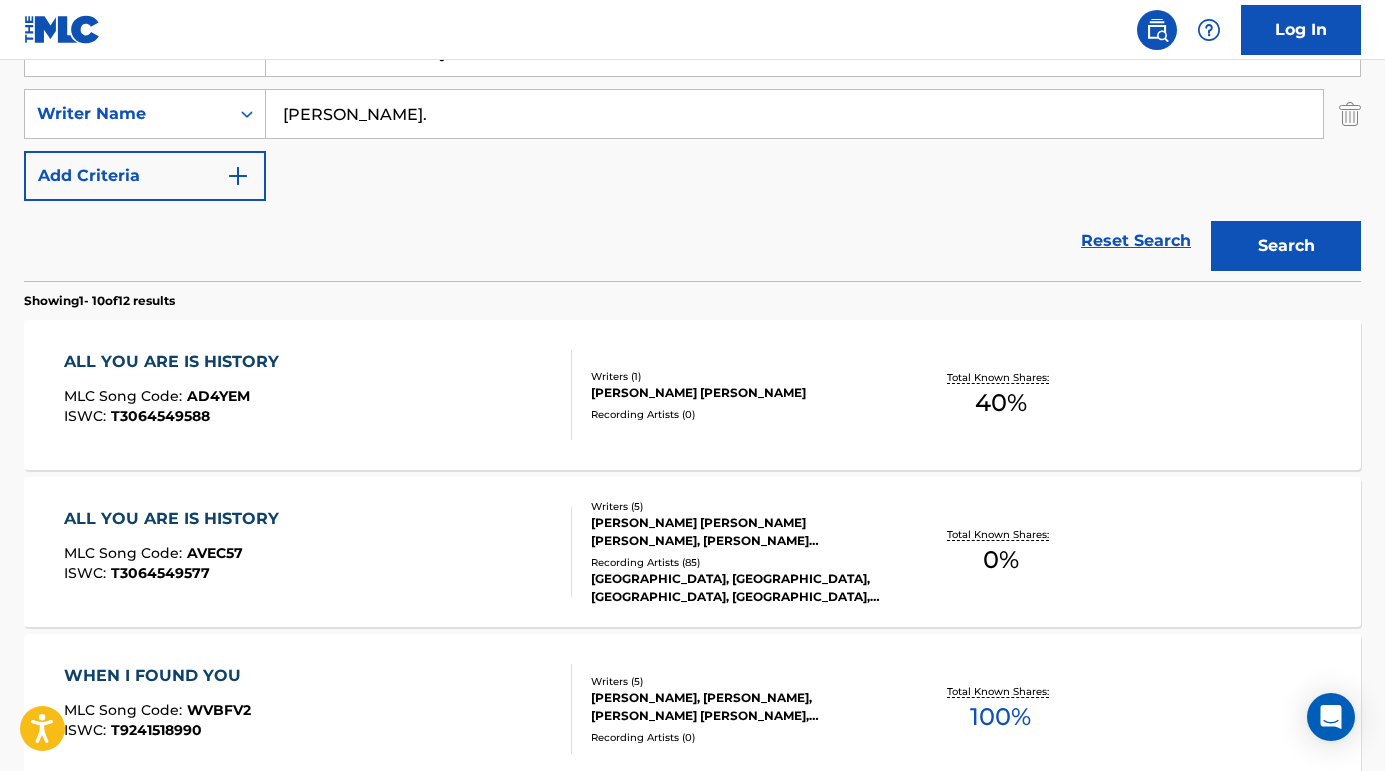 click on "ALL YOU ARE IS HISTORY" at bounding box center [176, 519] 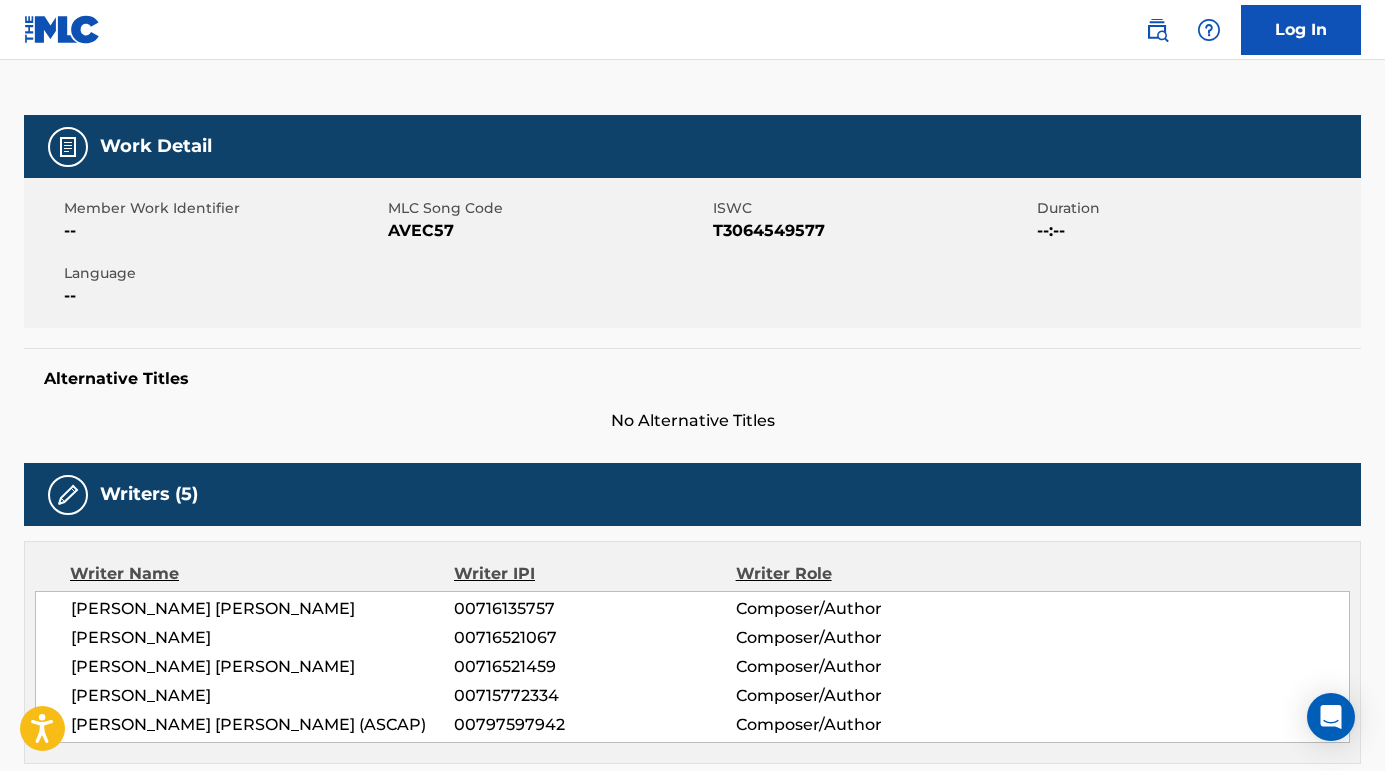 scroll, scrollTop: 307, scrollLeft: 0, axis: vertical 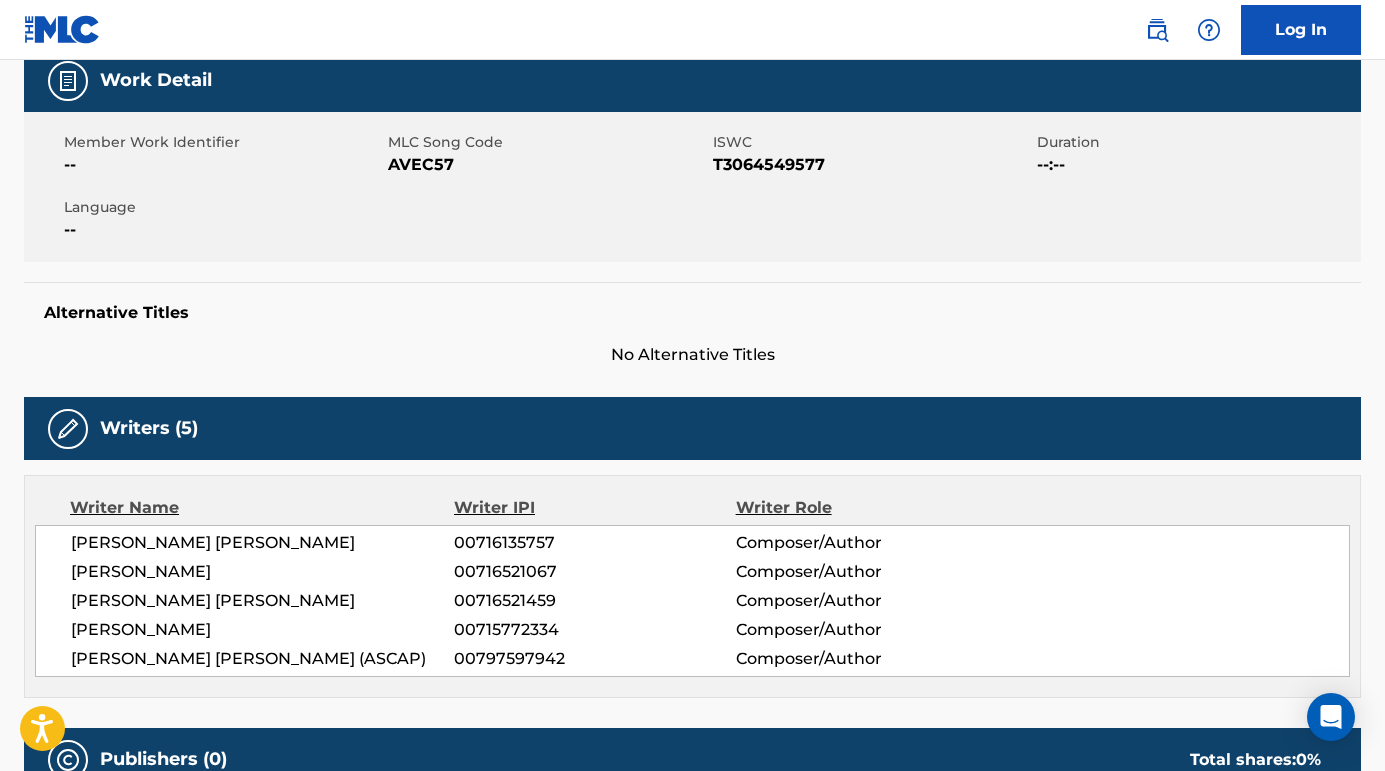 drag, startPoint x: 292, startPoint y: 571, endPoint x: 73, endPoint y: 570, distance: 219.00229 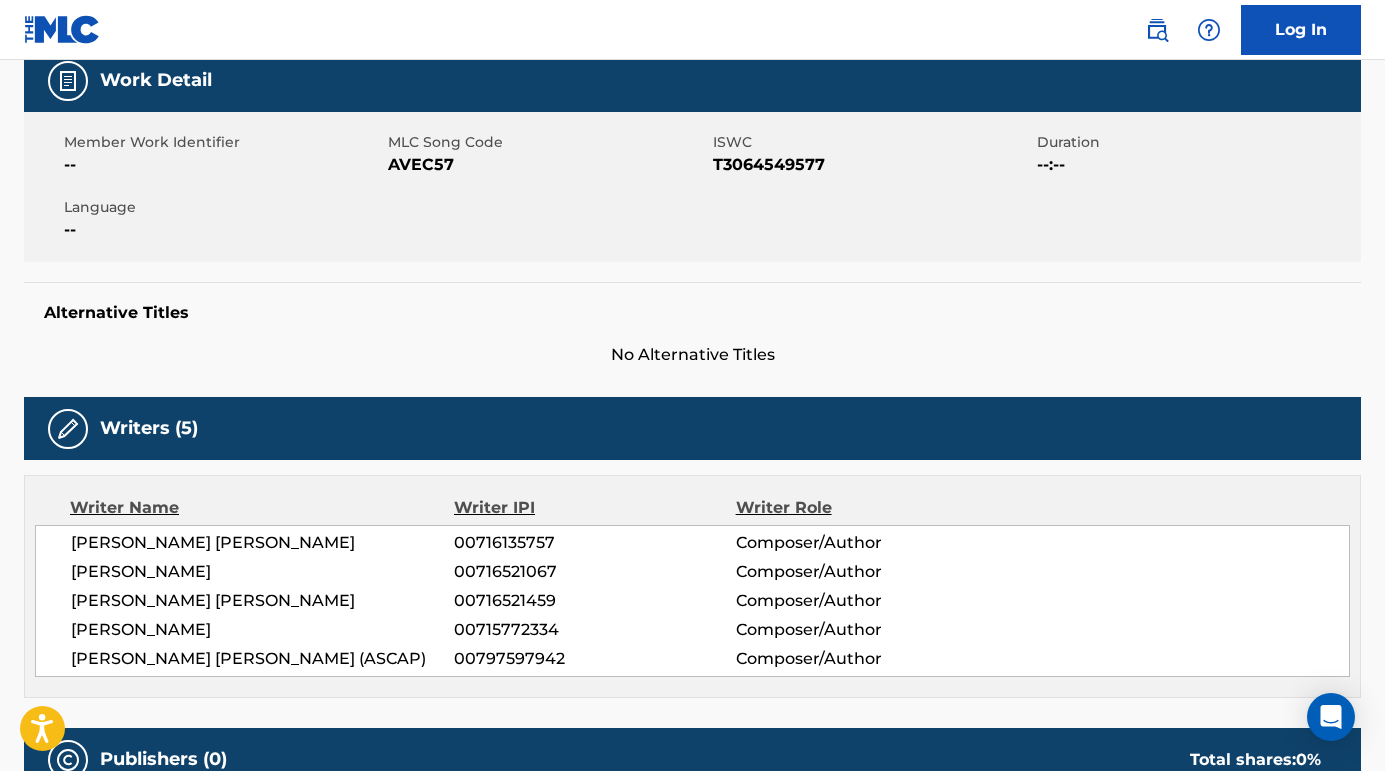 drag, startPoint x: 78, startPoint y: 601, endPoint x: 375, endPoint y: 612, distance: 297.20364 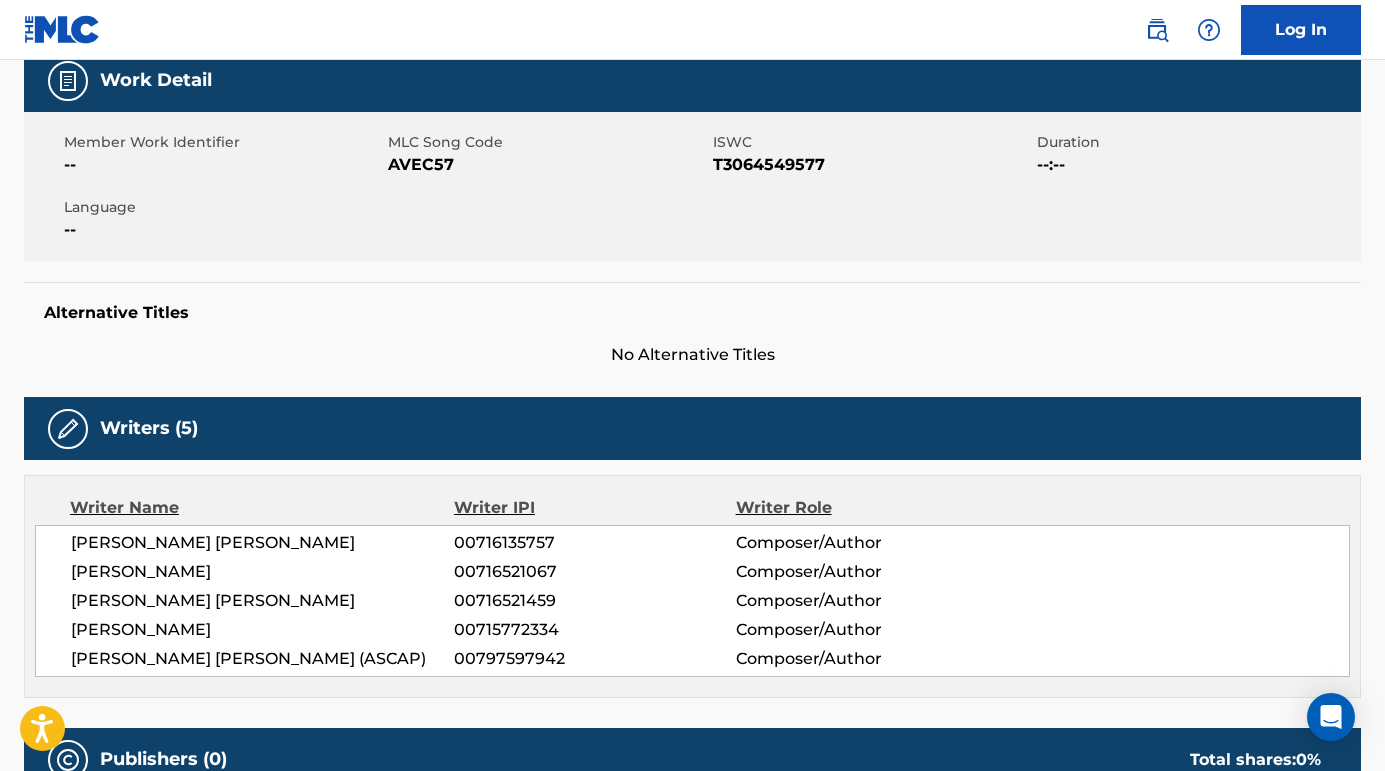 drag, startPoint x: 313, startPoint y: 635, endPoint x: 63, endPoint y: 631, distance: 250.032 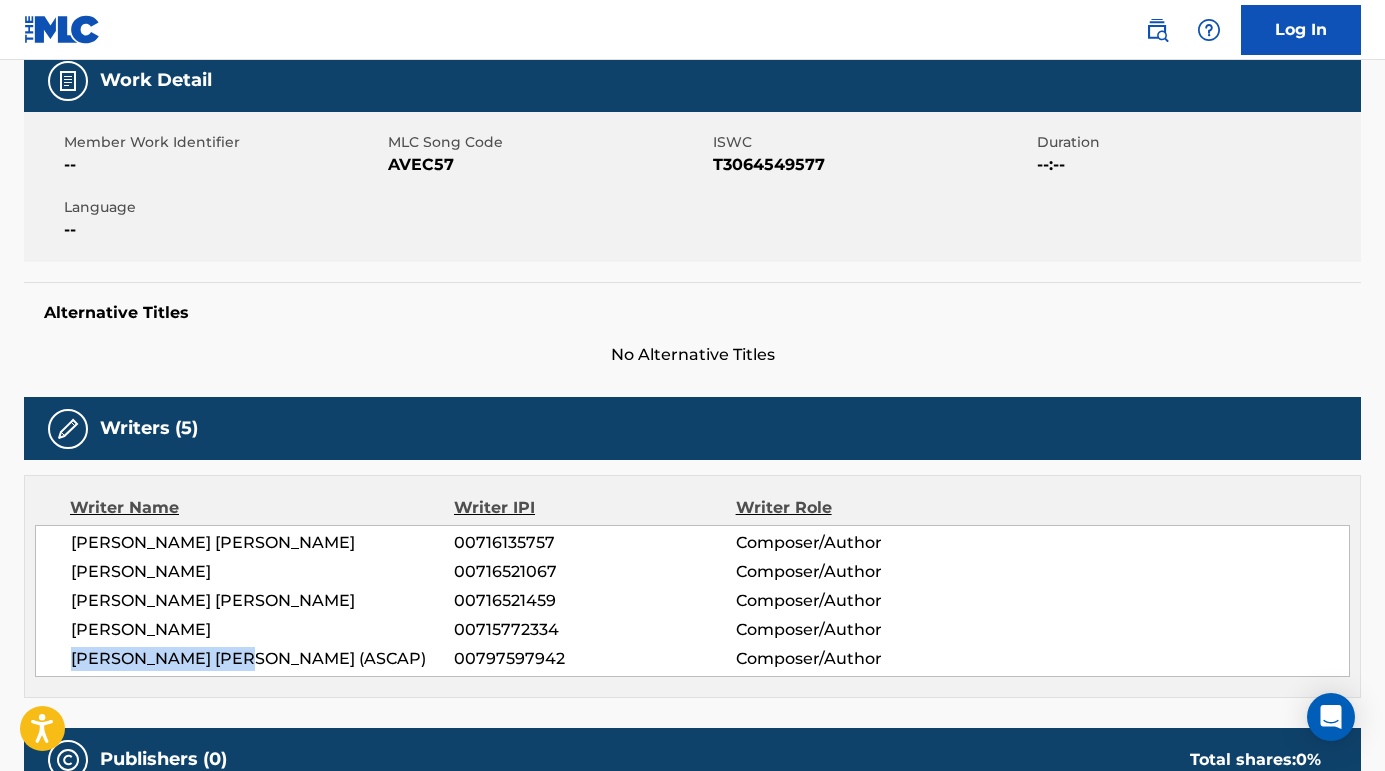 drag, startPoint x: 257, startPoint y: 656, endPoint x: 75, endPoint y: 650, distance: 182.09888 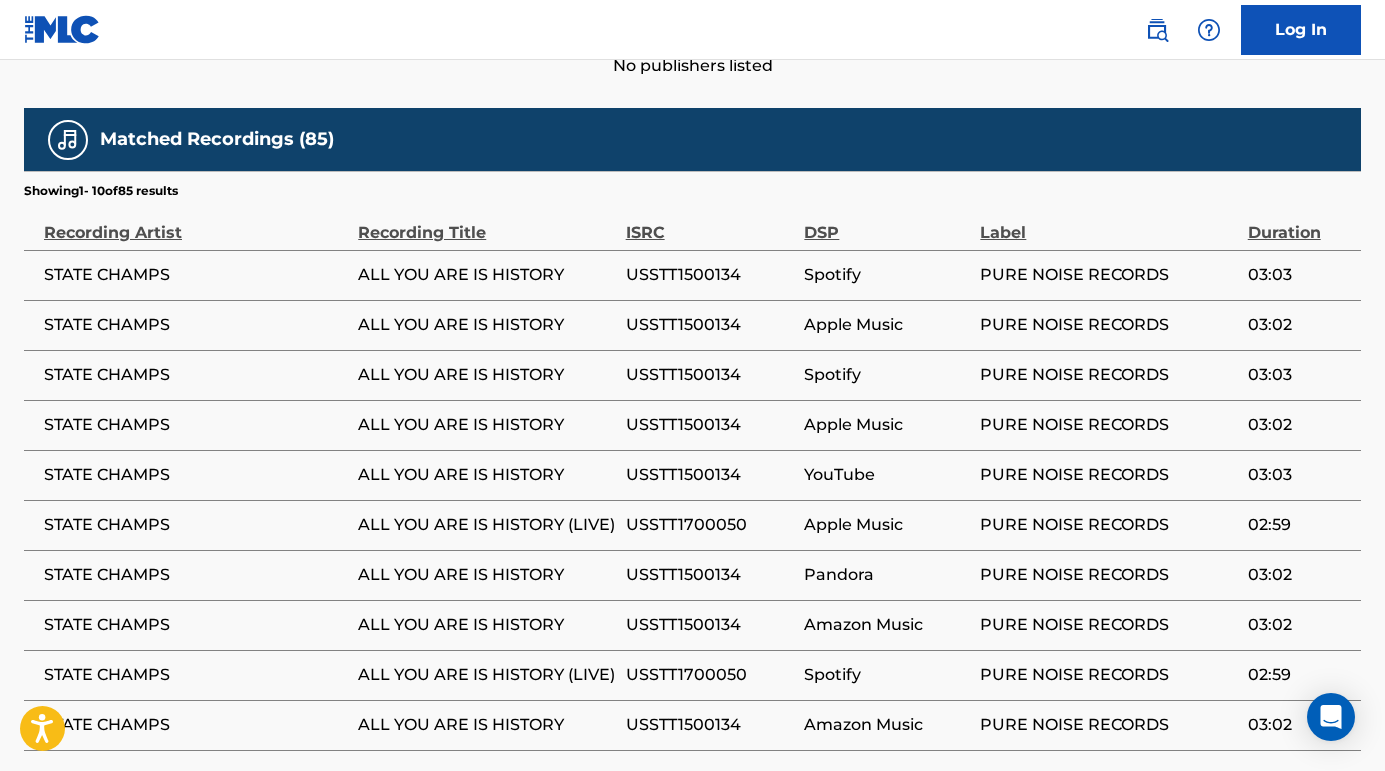 scroll, scrollTop: 1254, scrollLeft: 0, axis: vertical 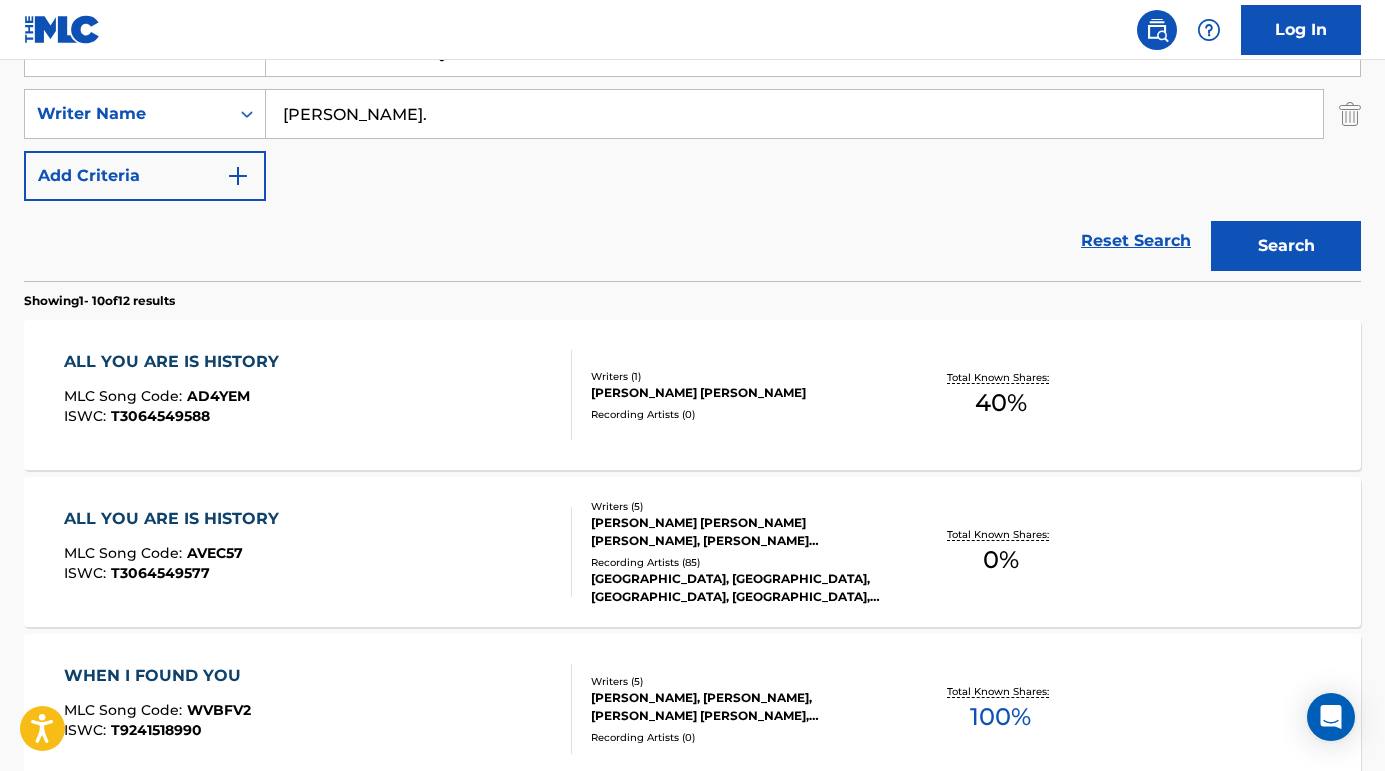 click on "ALL YOU ARE IS HISTORY" at bounding box center [176, 362] 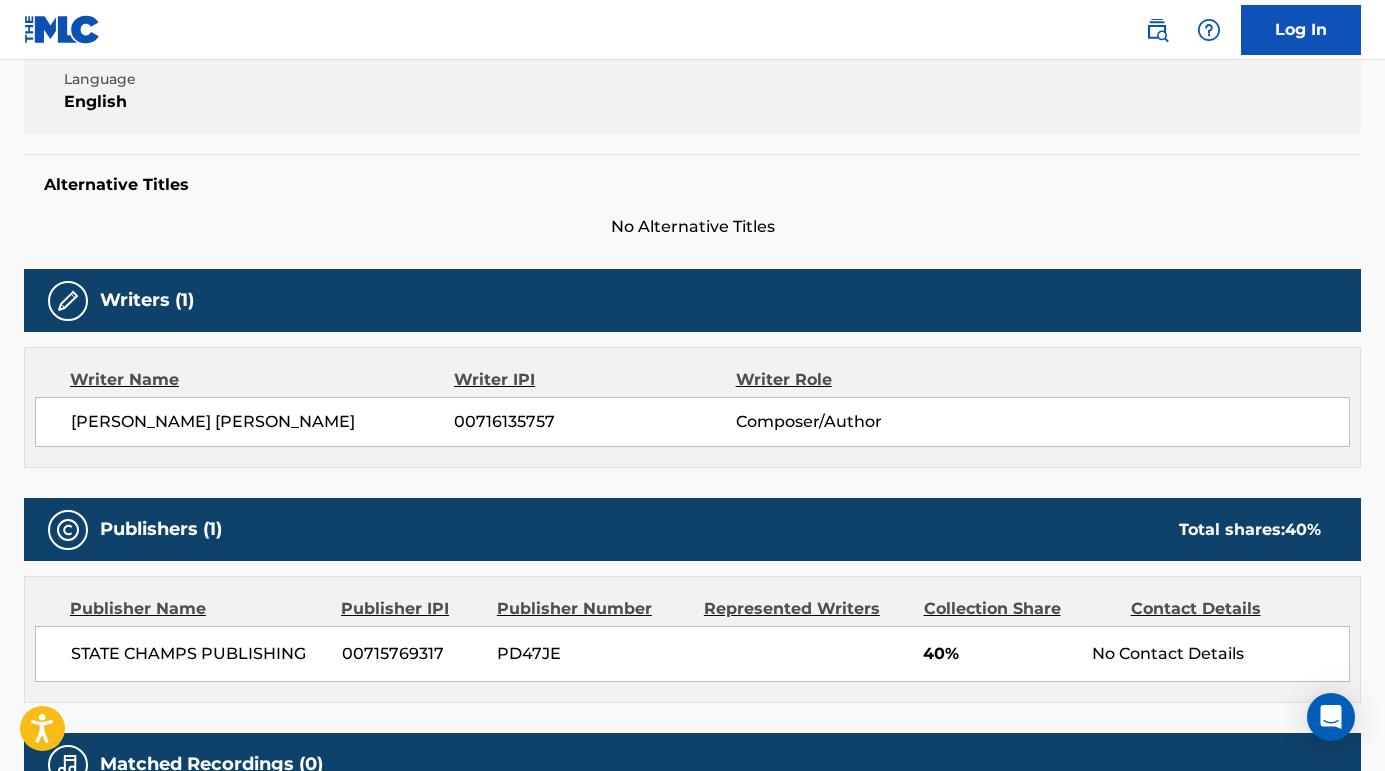 scroll, scrollTop: 470, scrollLeft: 0, axis: vertical 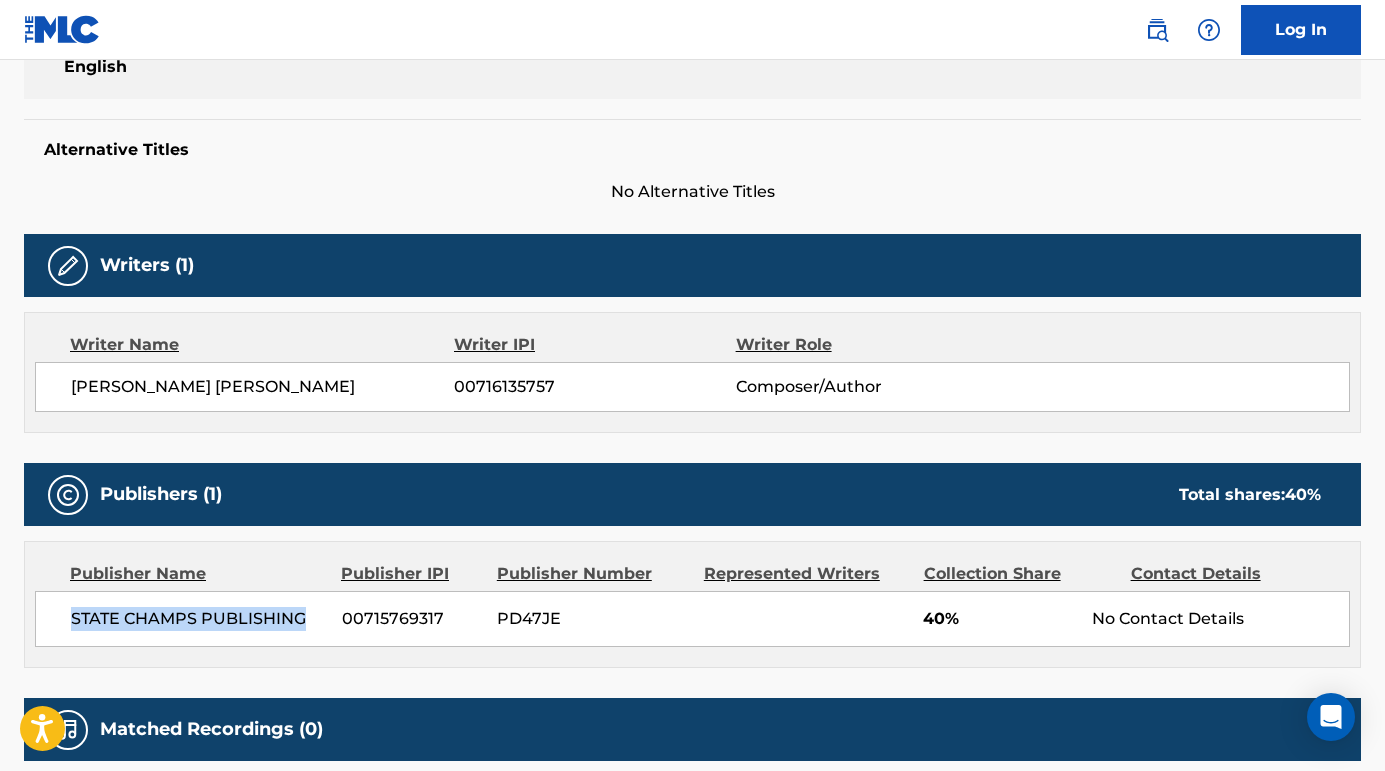 drag, startPoint x: 308, startPoint y: 616, endPoint x: 33, endPoint y: 616, distance: 275 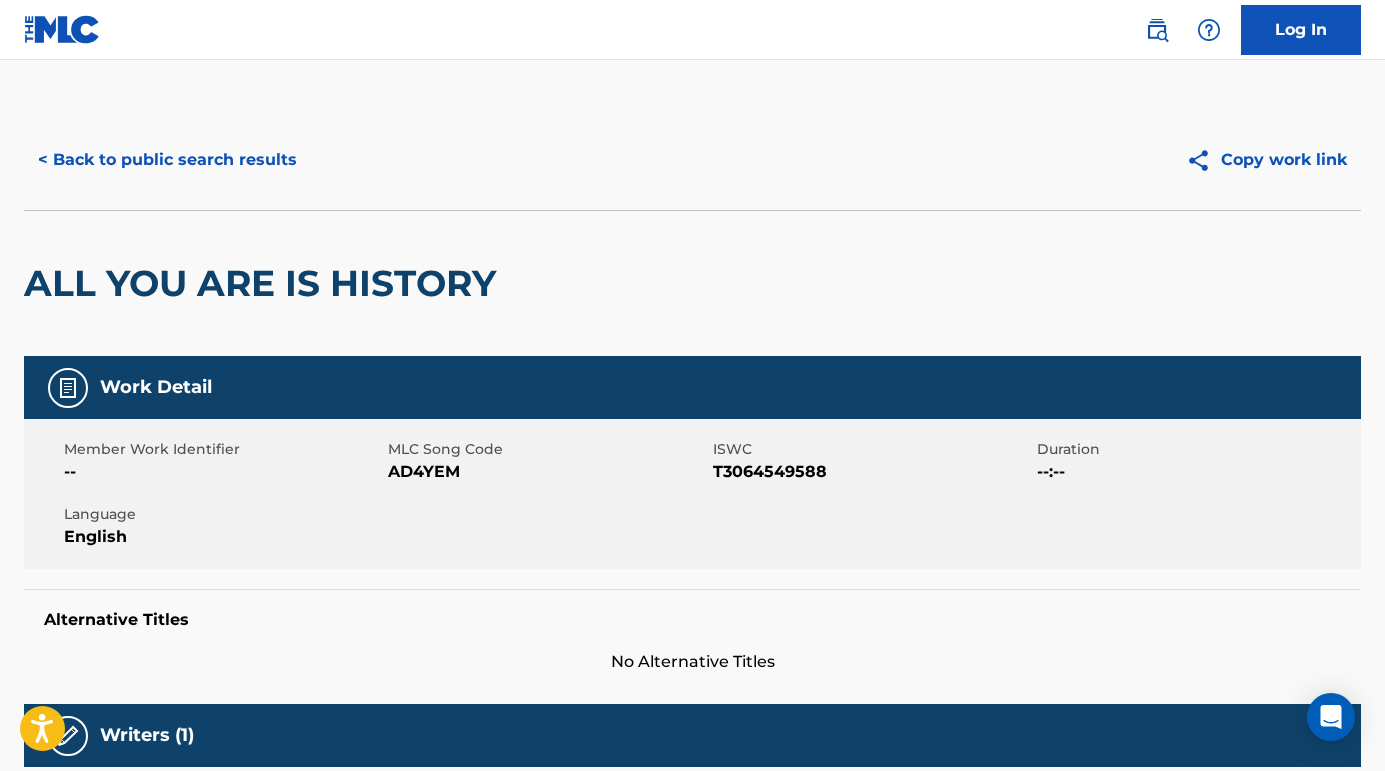 scroll, scrollTop: 0, scrollLeft: 0, axis: both 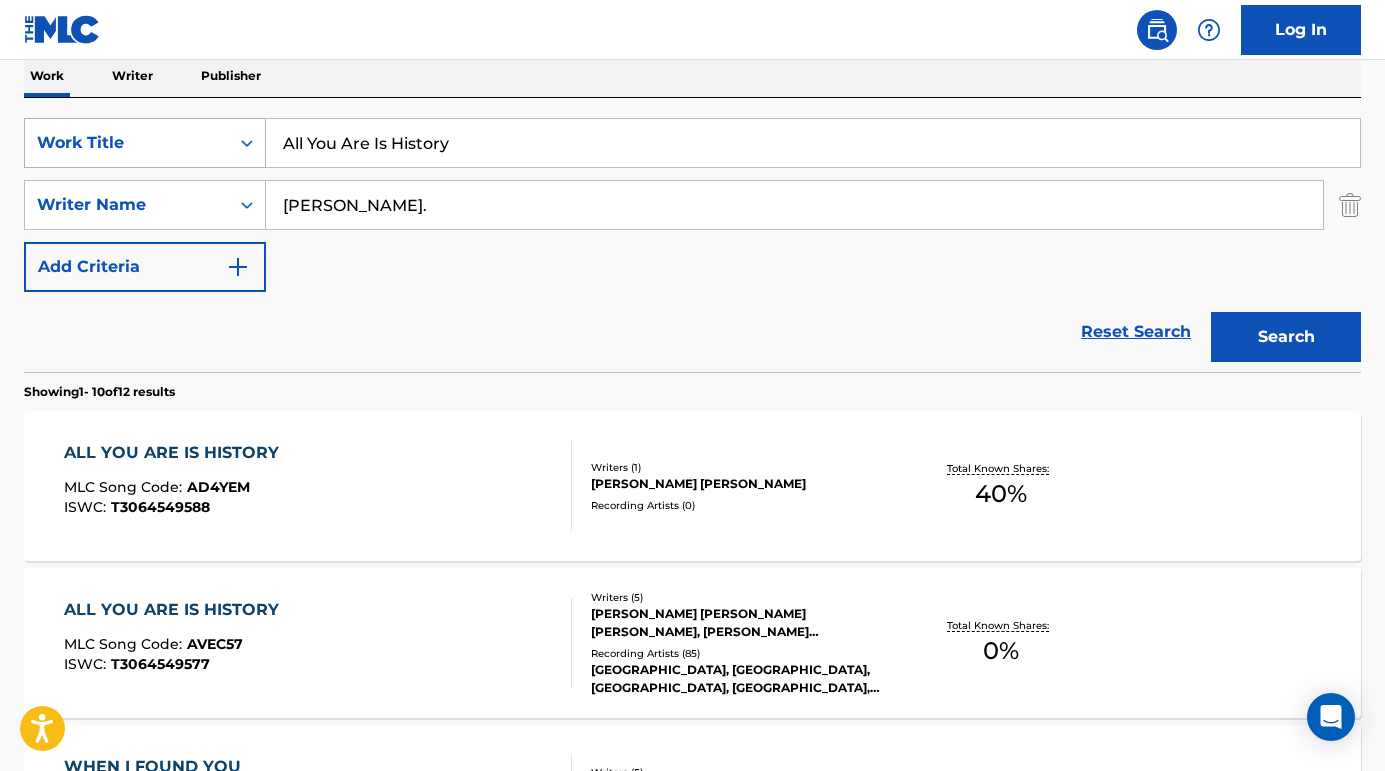 drag, startPoint x: 394, startPoint y: 144, endPoint x: 192, endPoint y: 139, distance: 202.06187 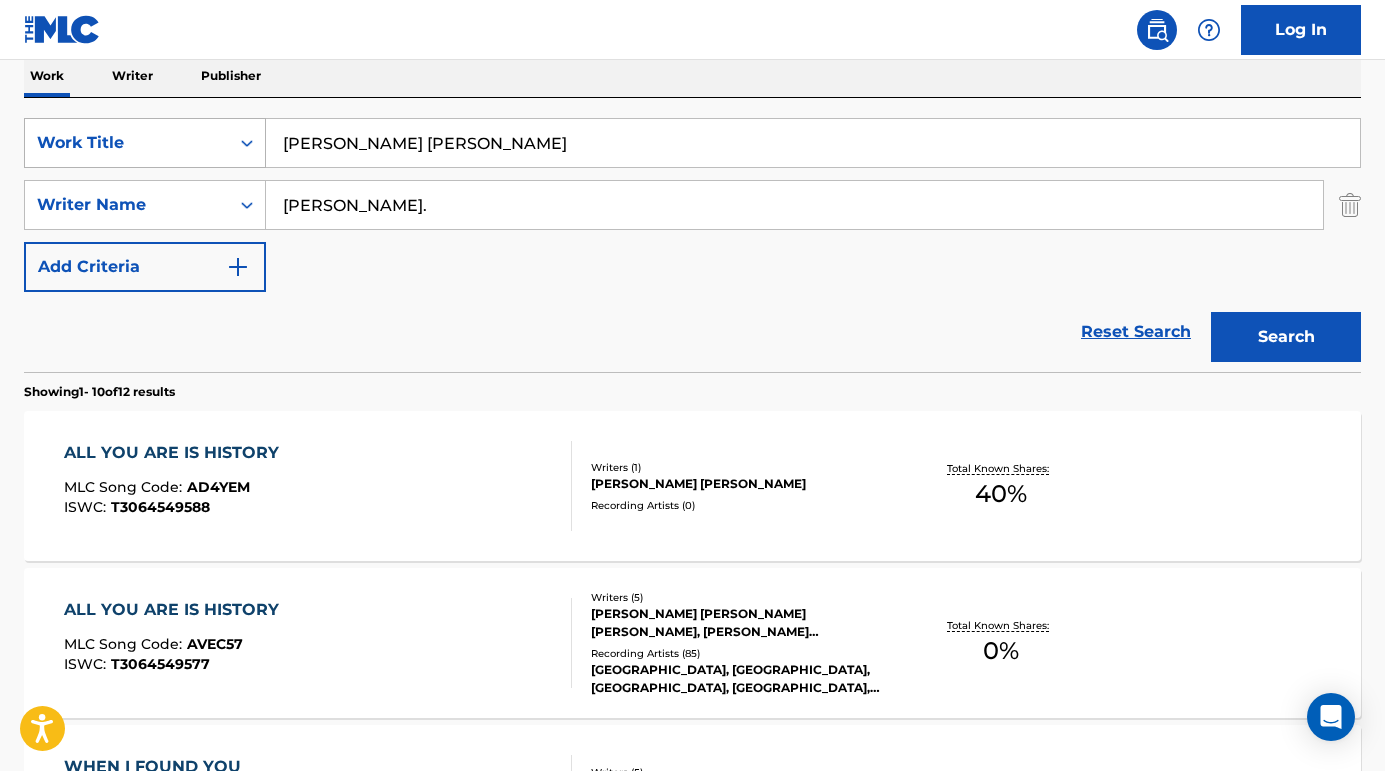 drag, startPoint x: 422, startPoint y: 139, endPoint x: 253, endPoint y: 131, distance: 169.18924 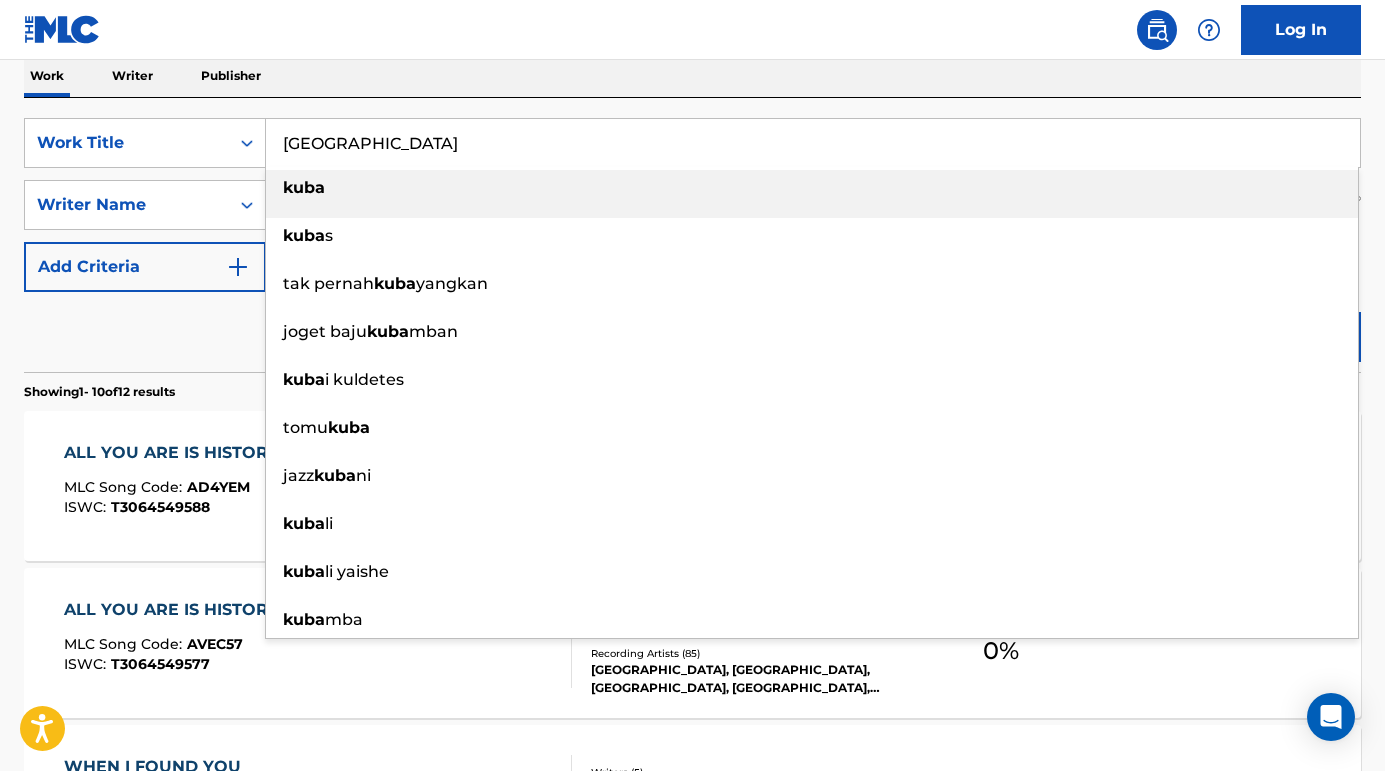 click on "kuba" at bounding box center (812, 194) 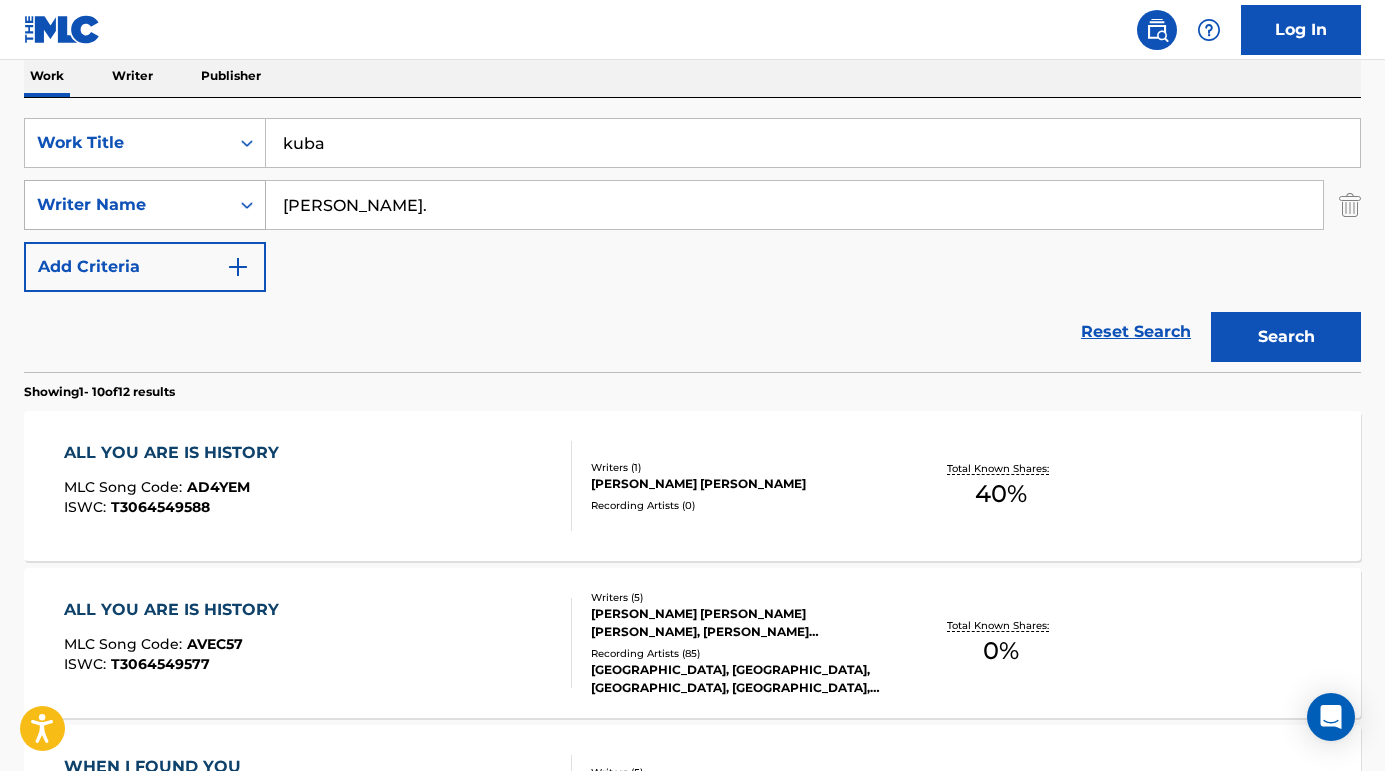 drag, startPoint x: 458, startPoint y: 215, endPoint x: 167, endPoint y: 194, distance: 291.75674 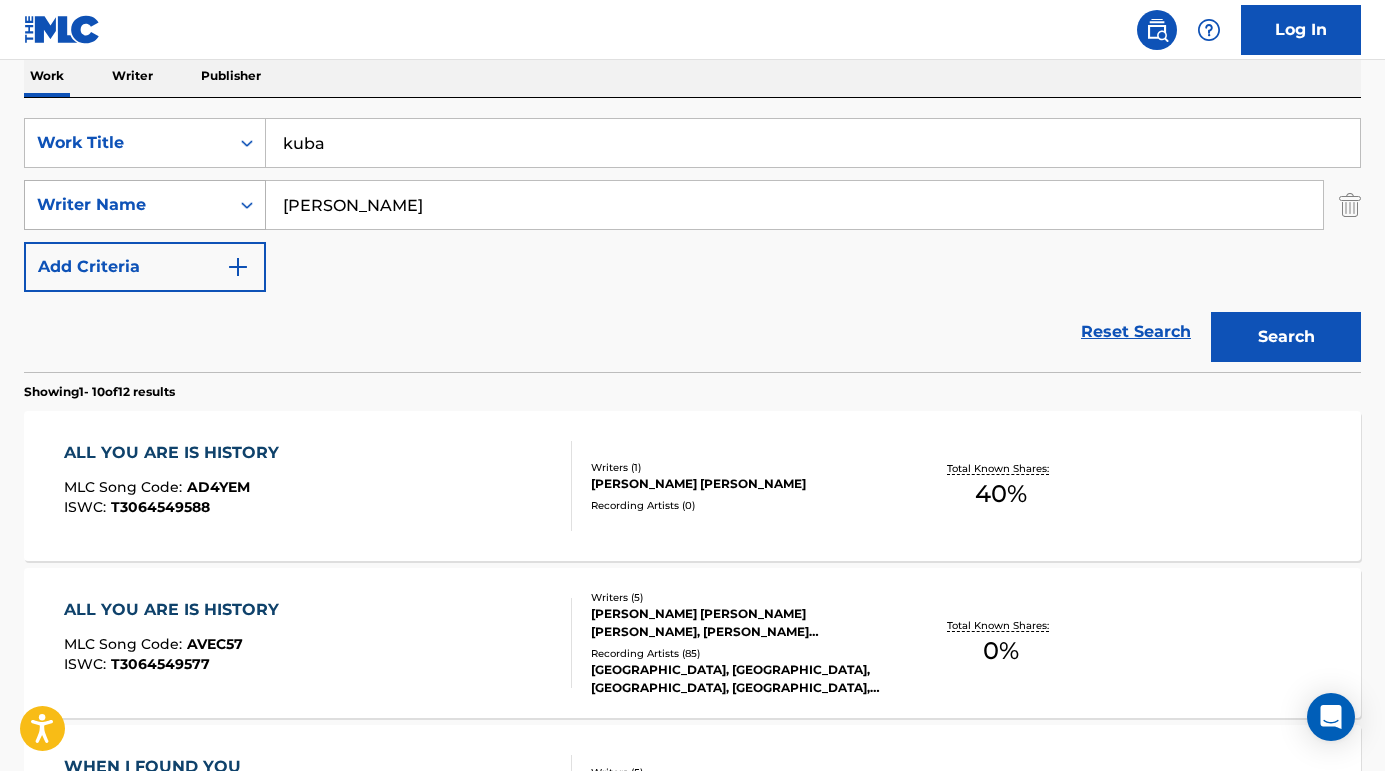 type on "[PERSON_NAME]" 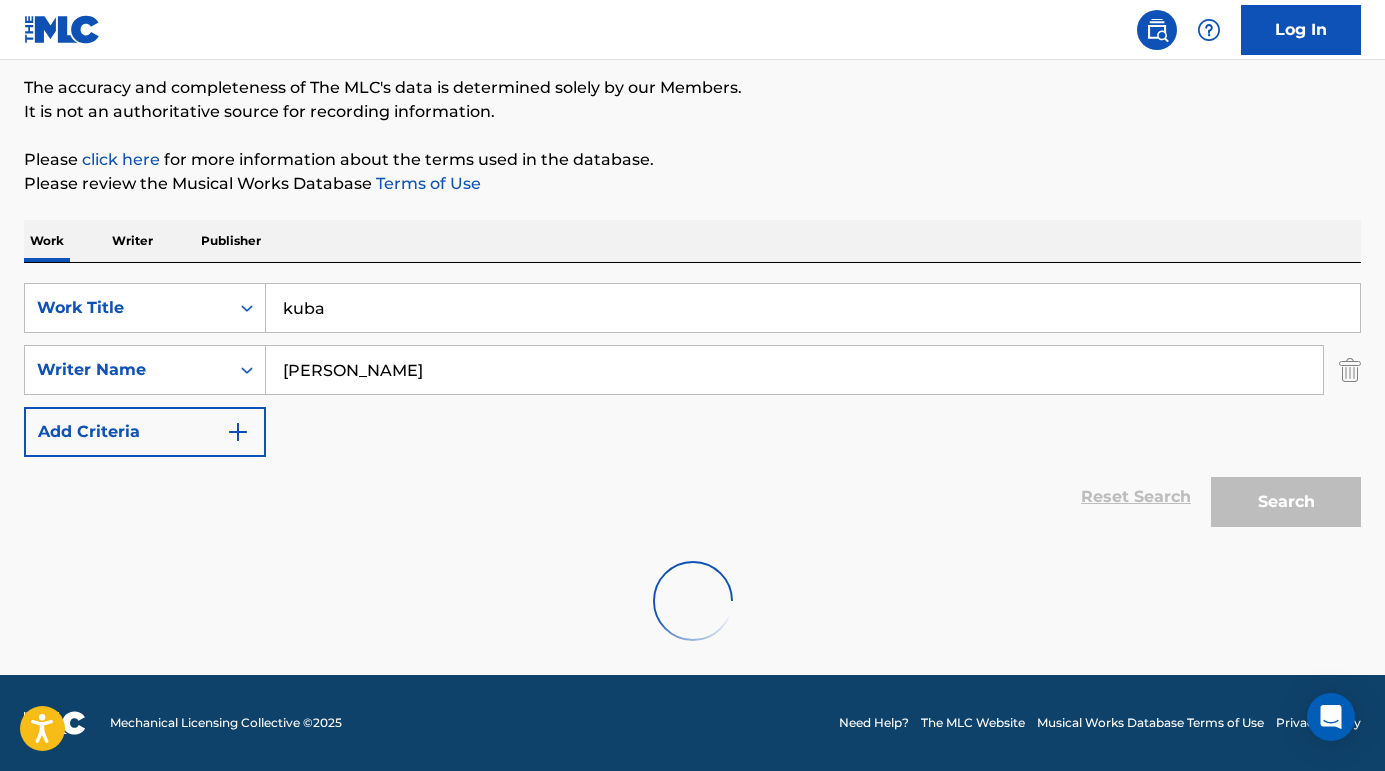 scroll, scrollTop: 97, scrollLeft: 0, axis: vertical 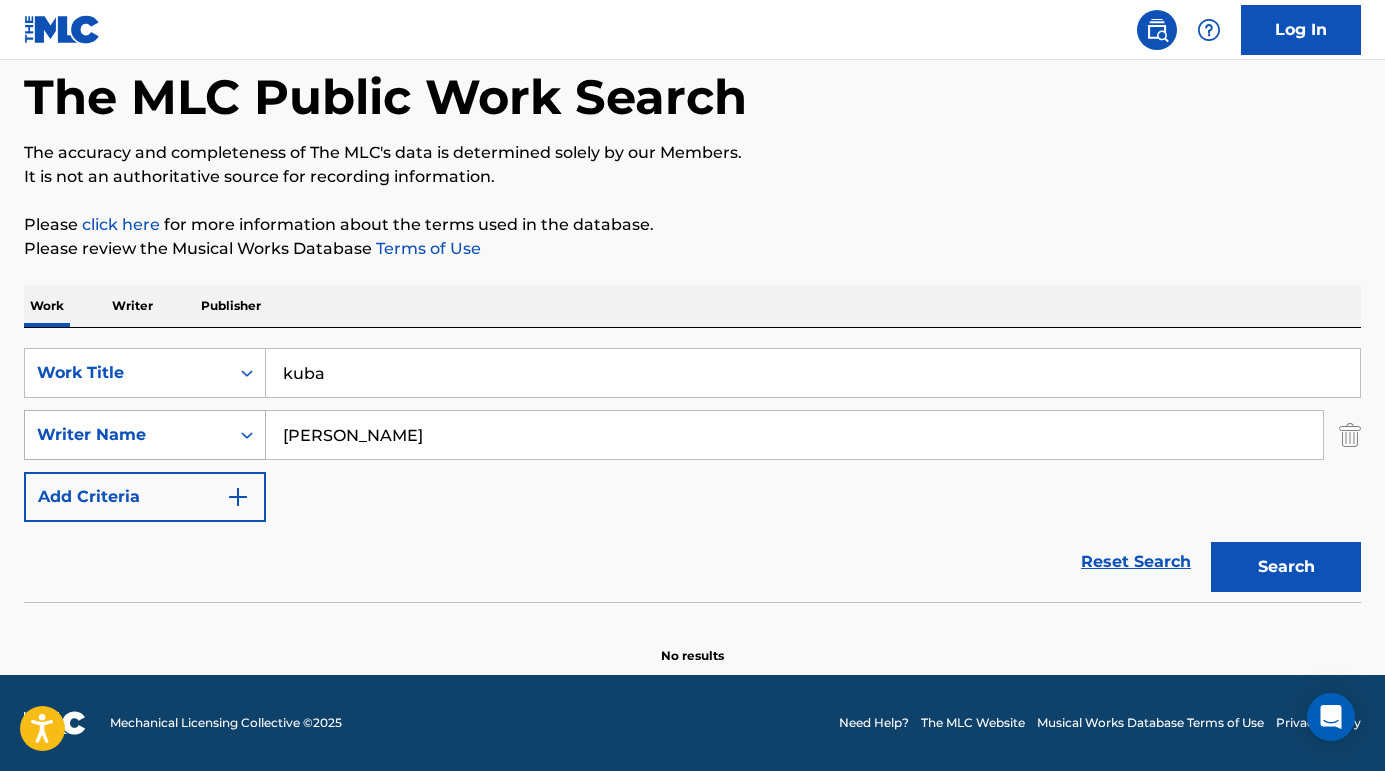 drag, startPoint x: 444, startPoint y: 428, endPoint x: 190, endPoint y: 426, distance: 254.00787 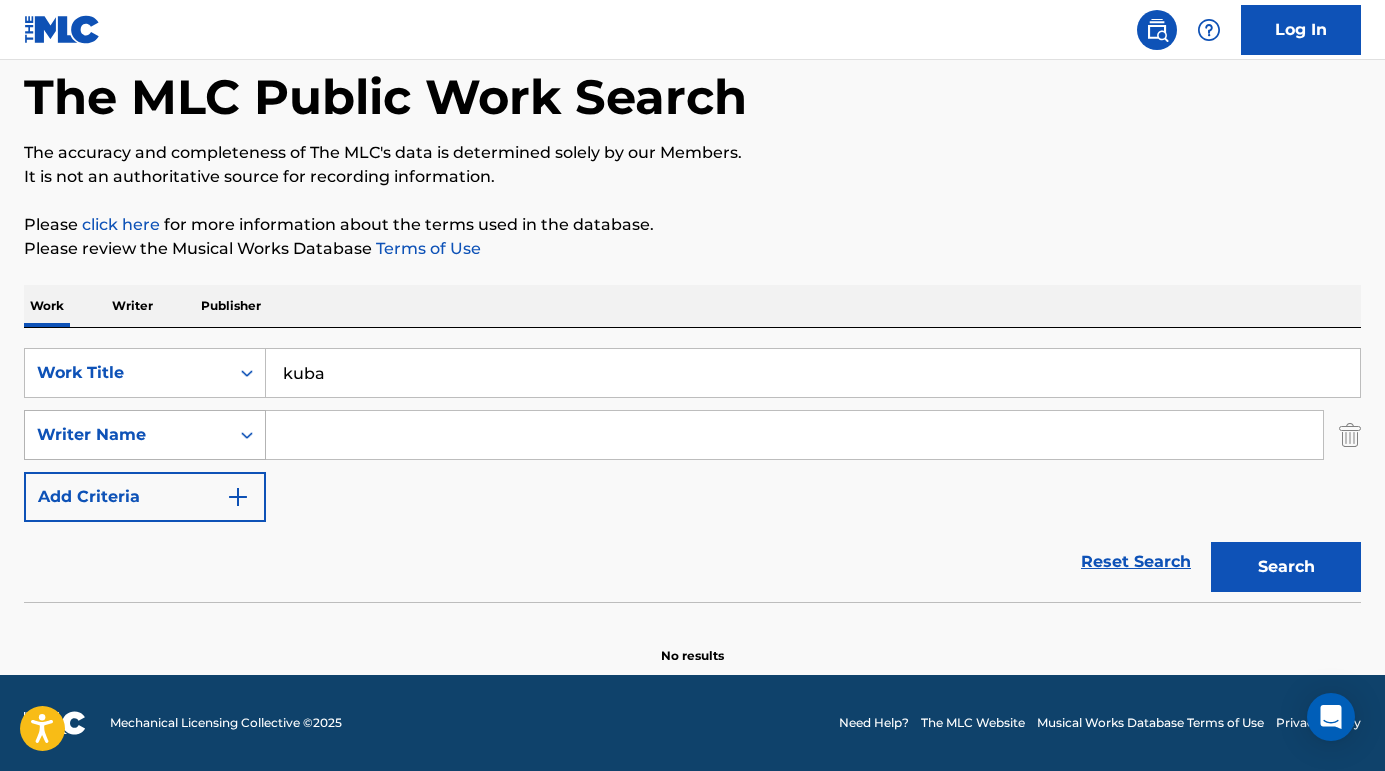 click on "Search" at bounding box center (1286, 567) 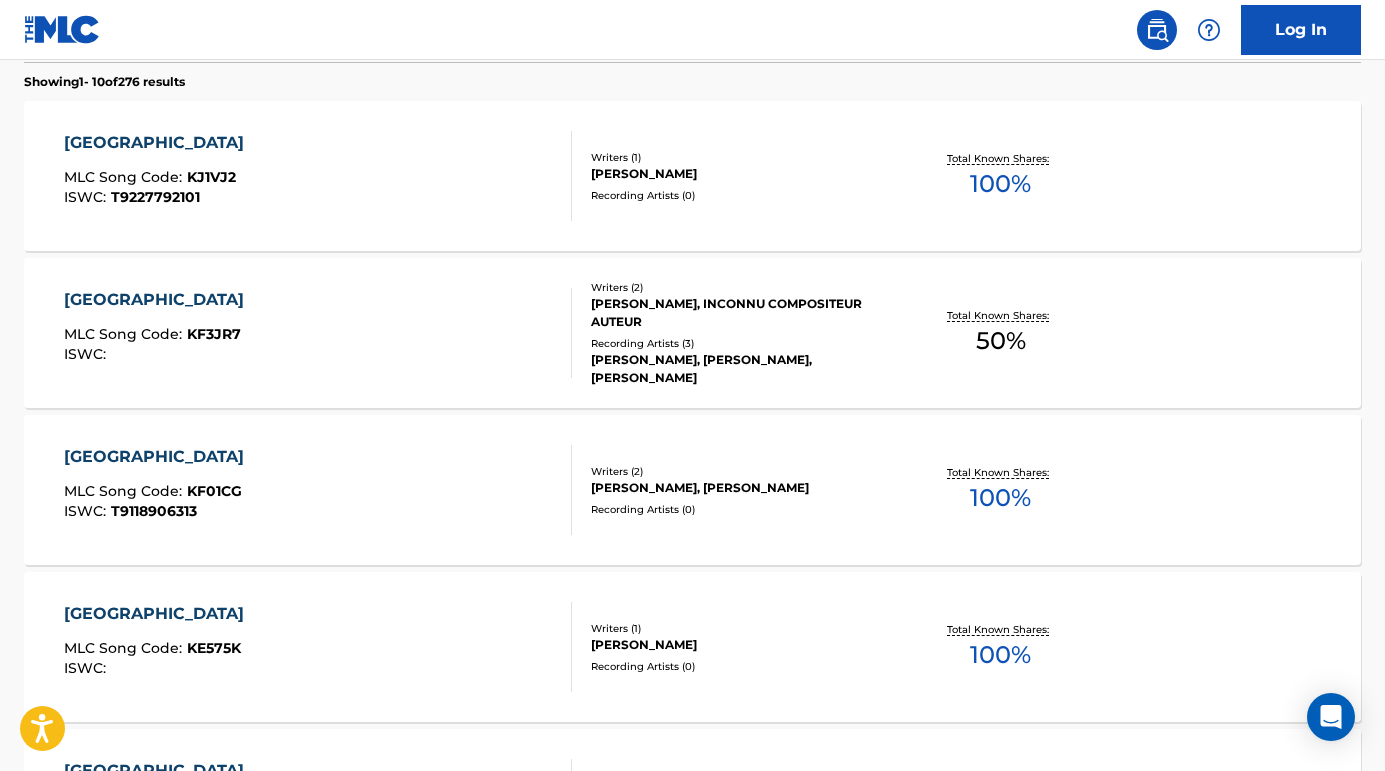 scroll, scrollTop: 235, scrollLeft: 0, axis: vertical 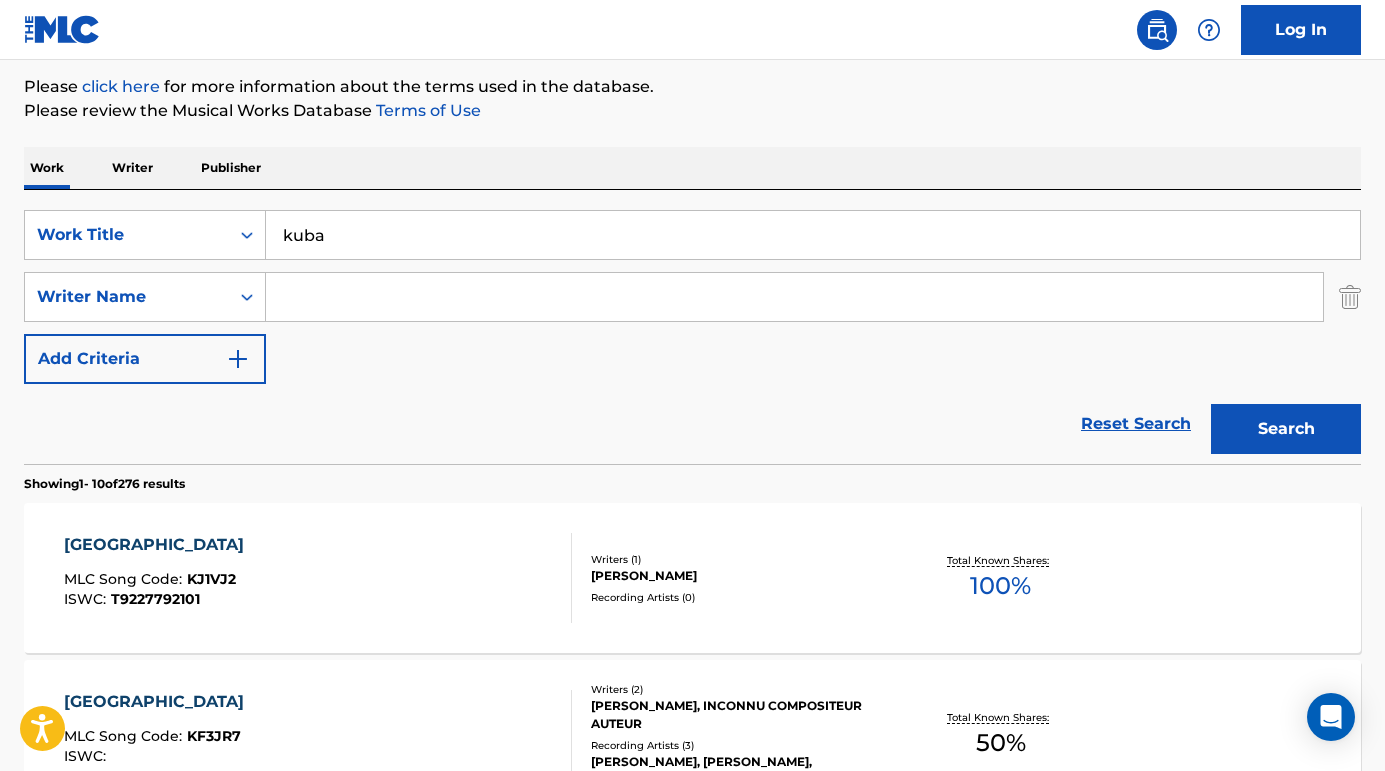 paste on "[PERSON_NAME]" 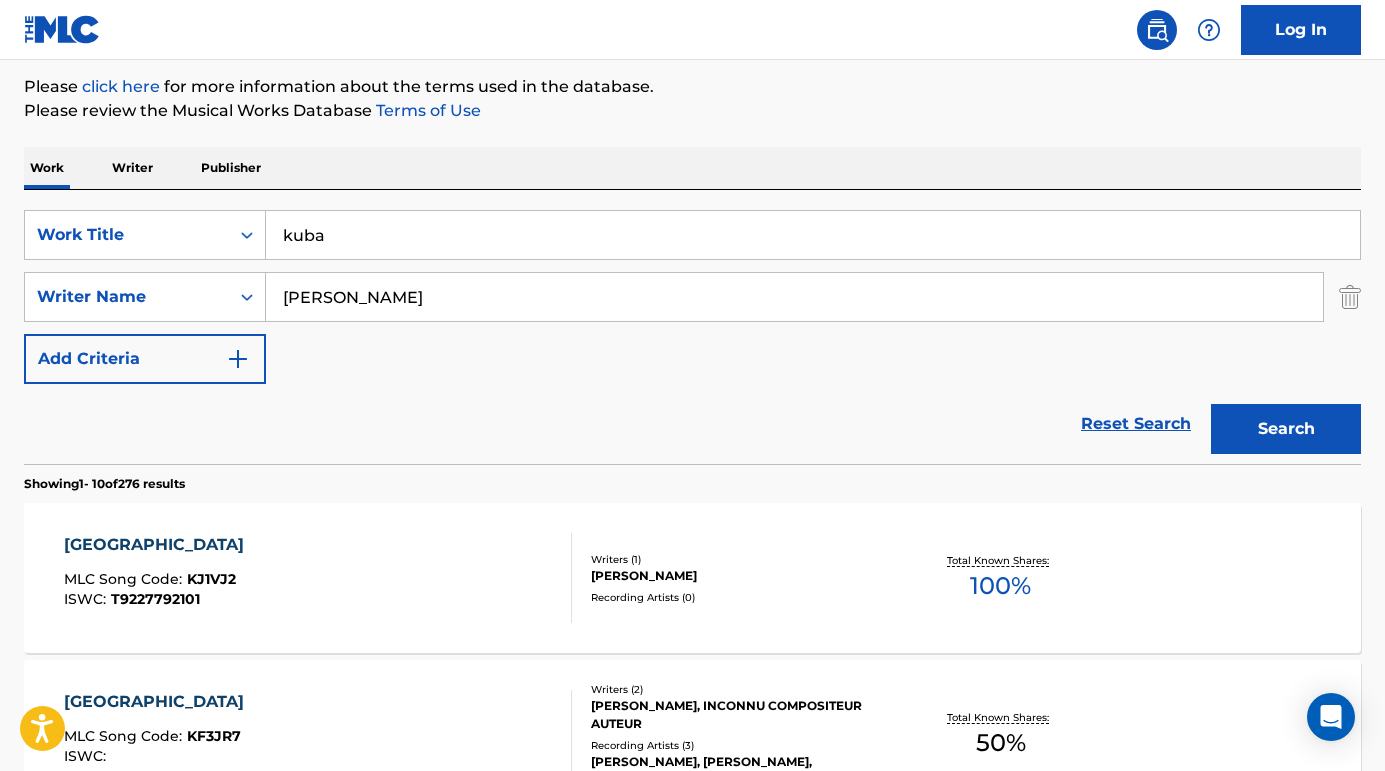 type on "[PERSON_NAME]" 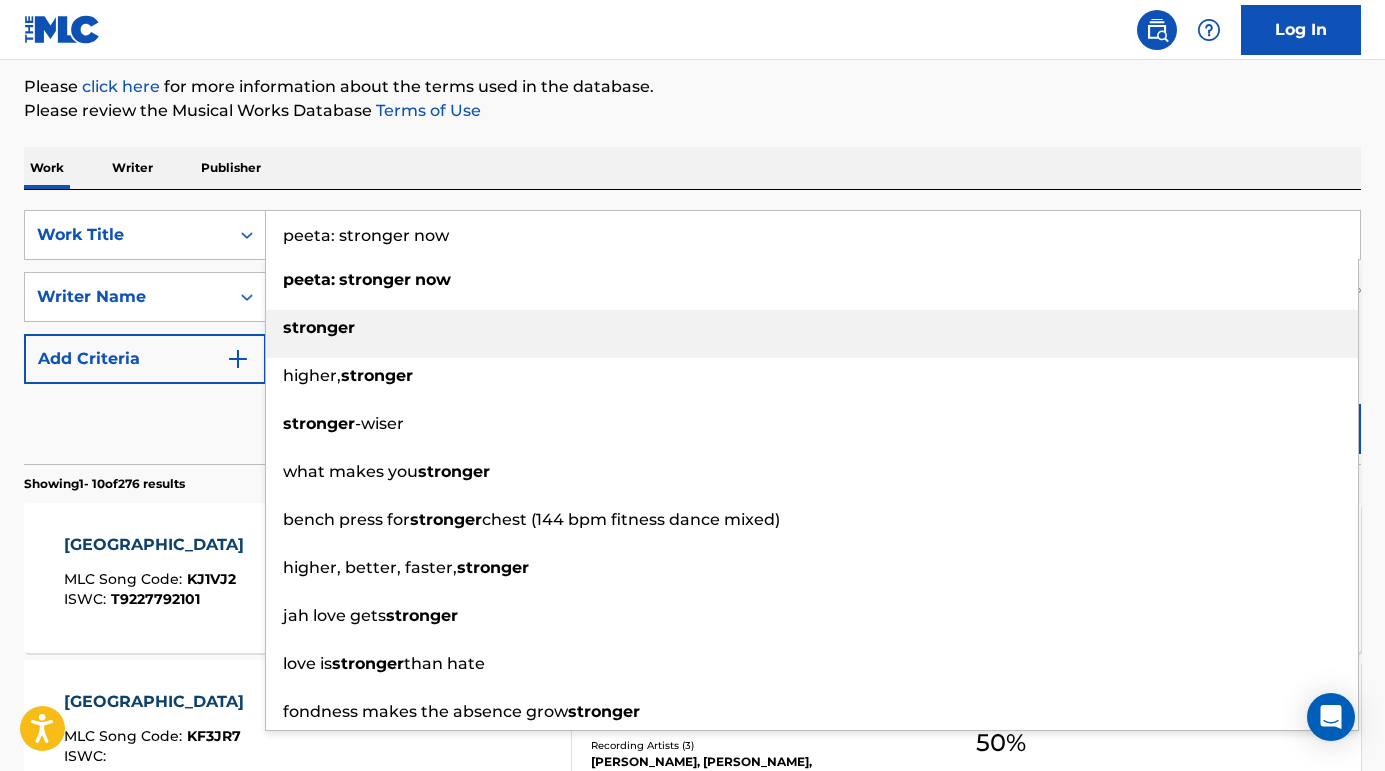 click on "stronger" at bounding box center [812, 328] 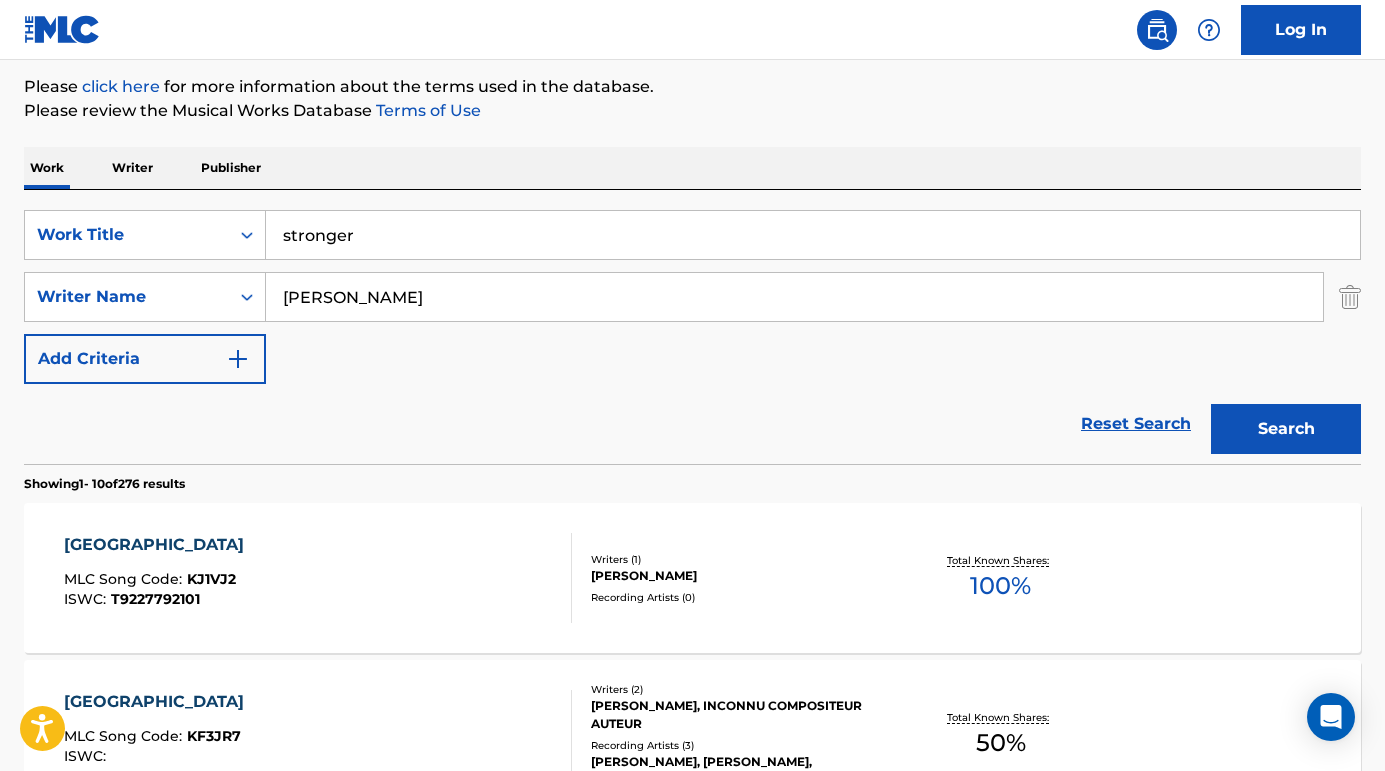 click on "Search" at bounding box center [1286, 429] 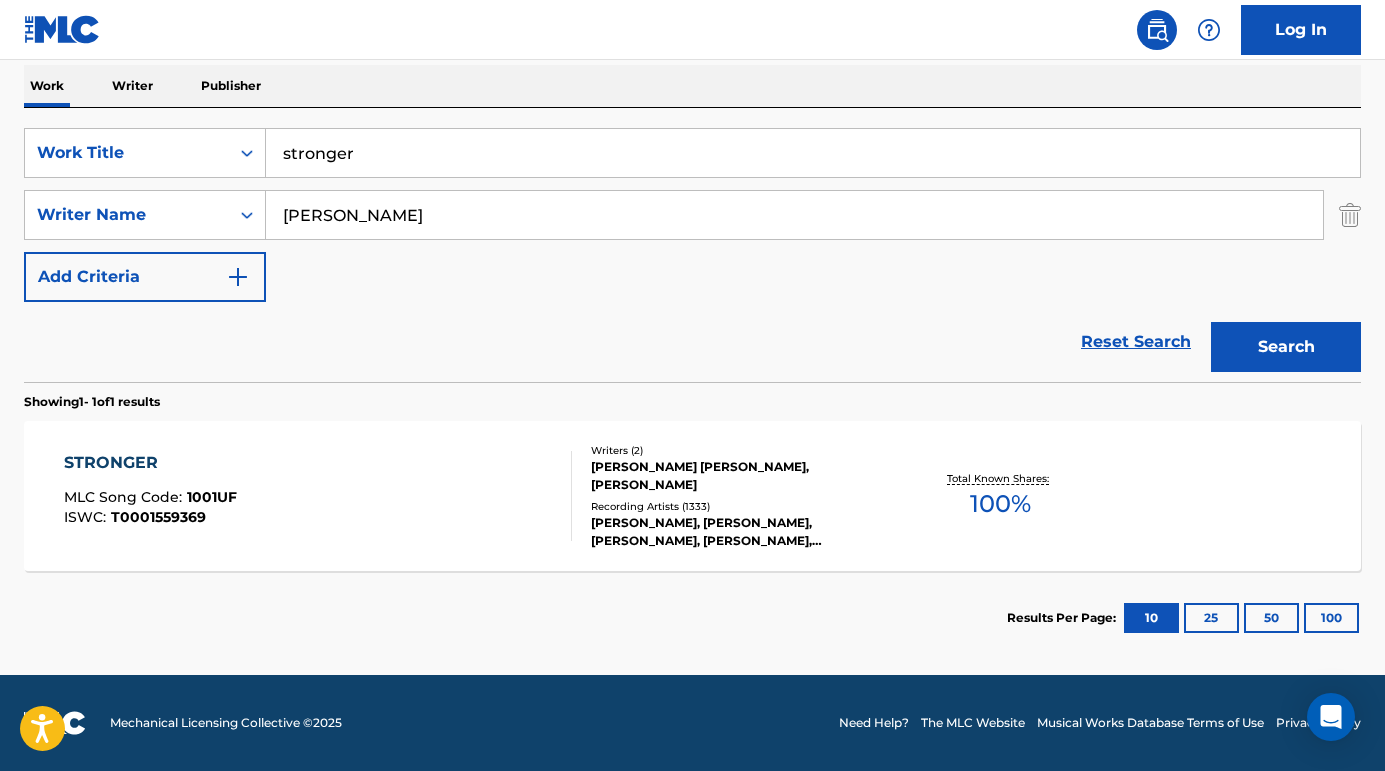 scroll, scrollTop: 317, scrollLeft: 0, axis: vertical 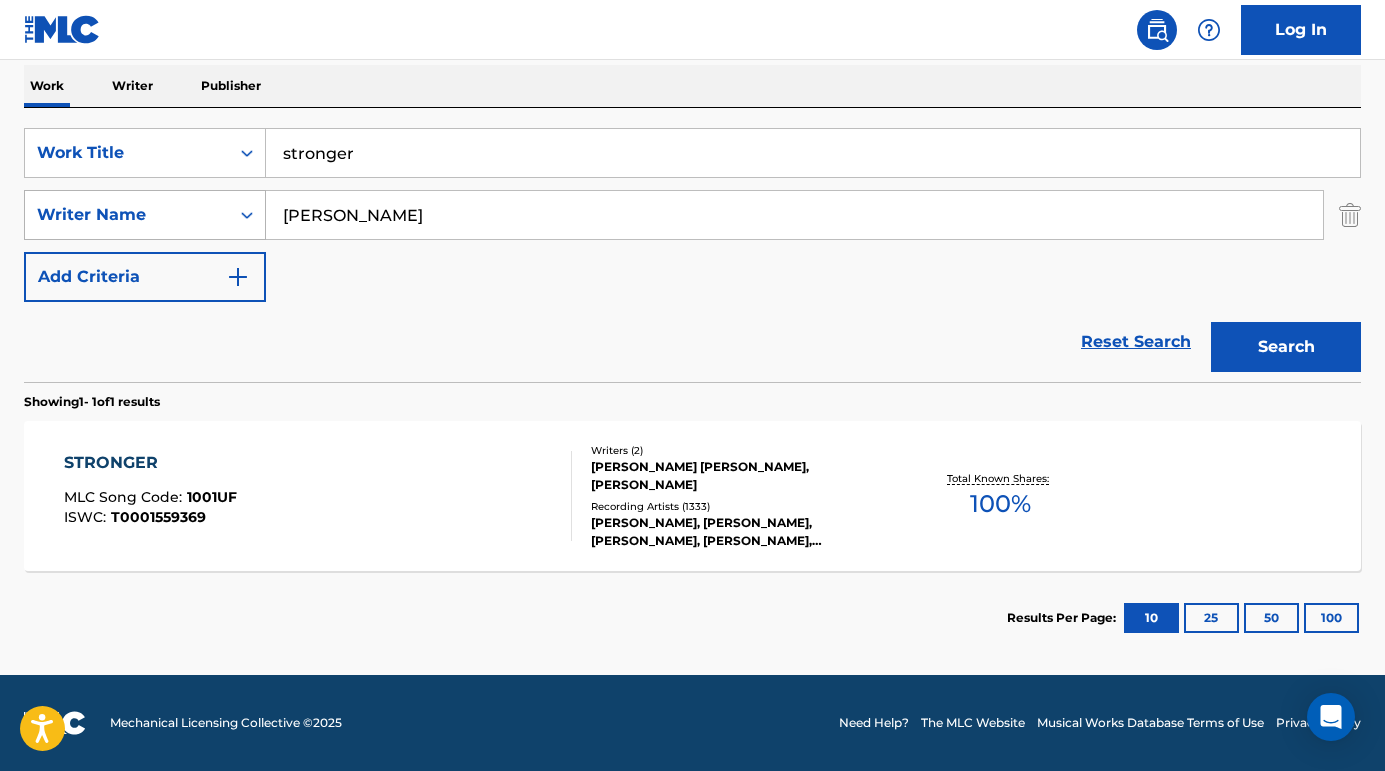 drag, startPoint x: 395, startPoint y: 222, endPoint x: 157, endPoint y: 222, distance: 238 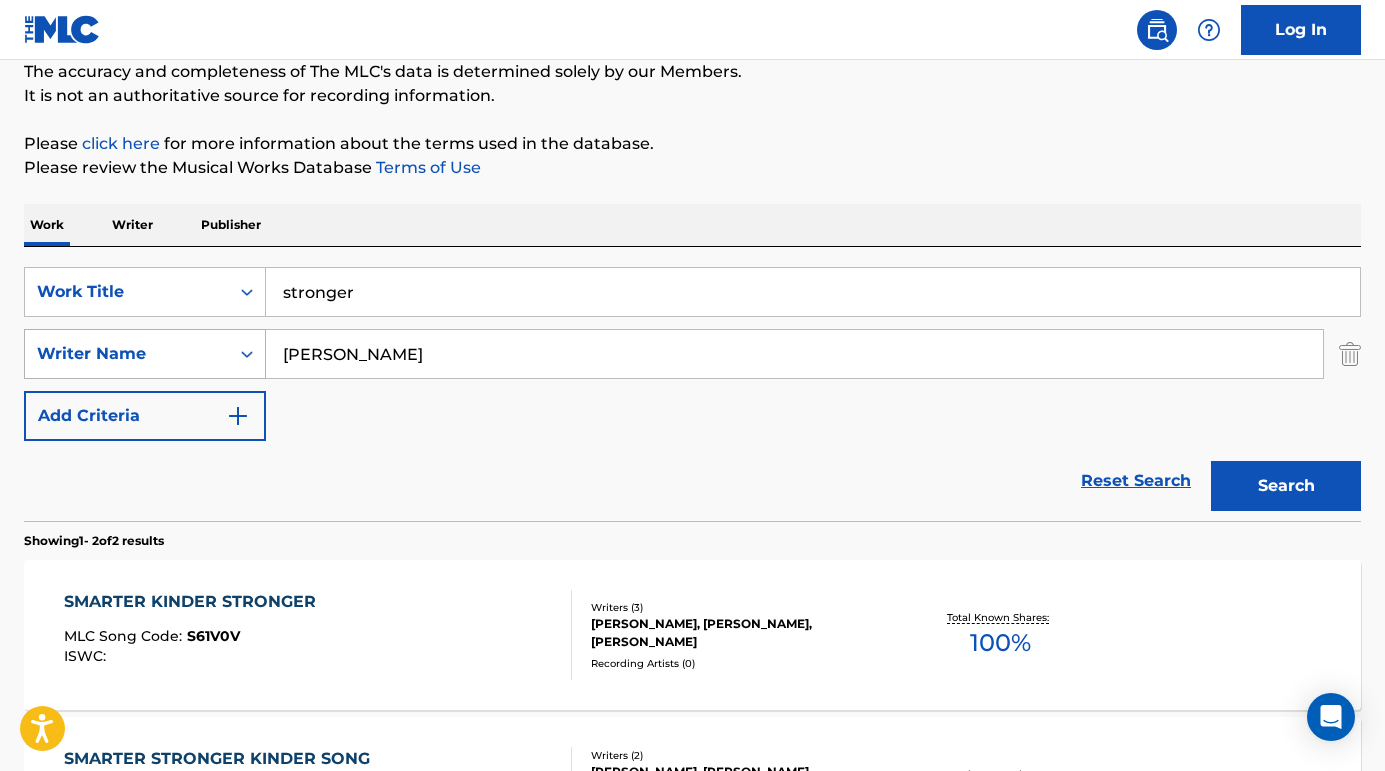 scroll, scrollTop: 193, scrollLeft: 0, axis: vertical 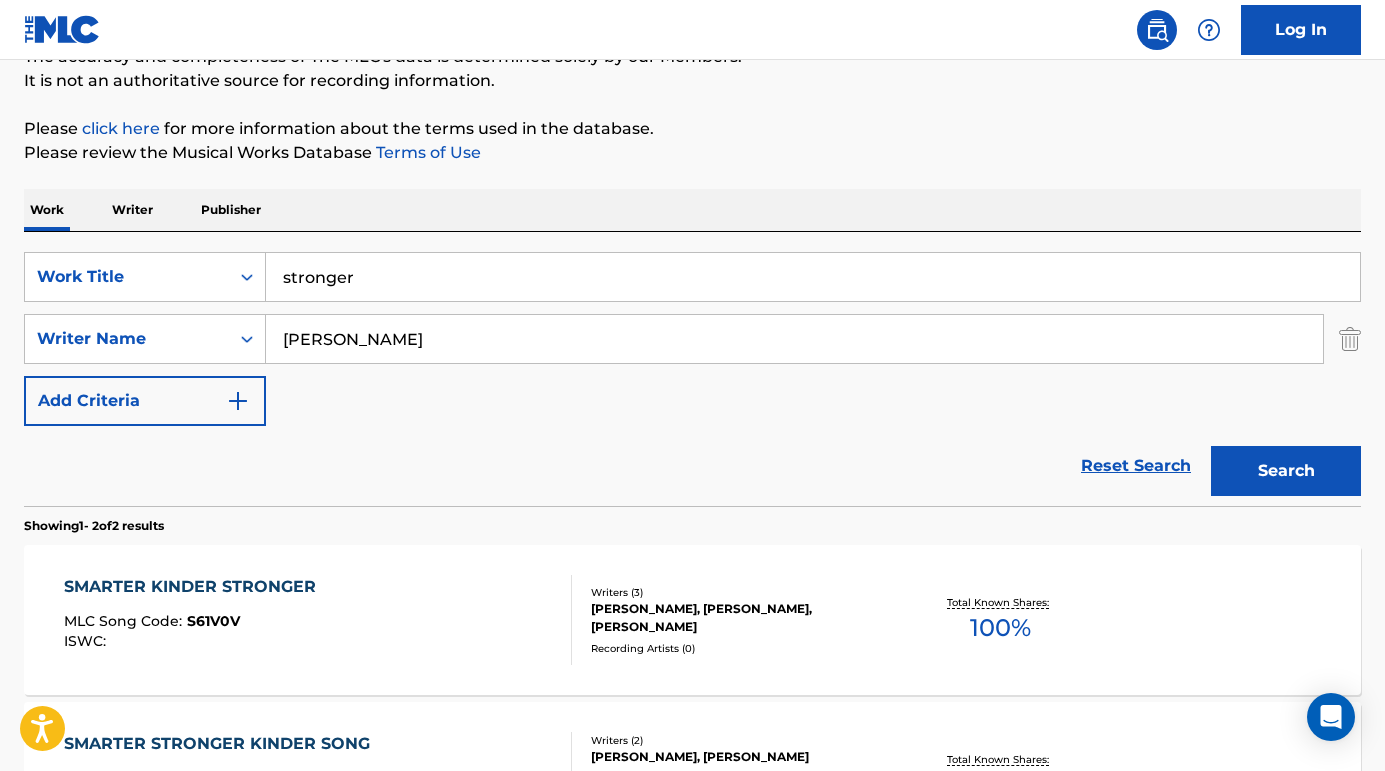 drag, startPoint x: 423, startPoint y: 340, endPoint x: 360, endPoint y: 326, distance: 64.53681 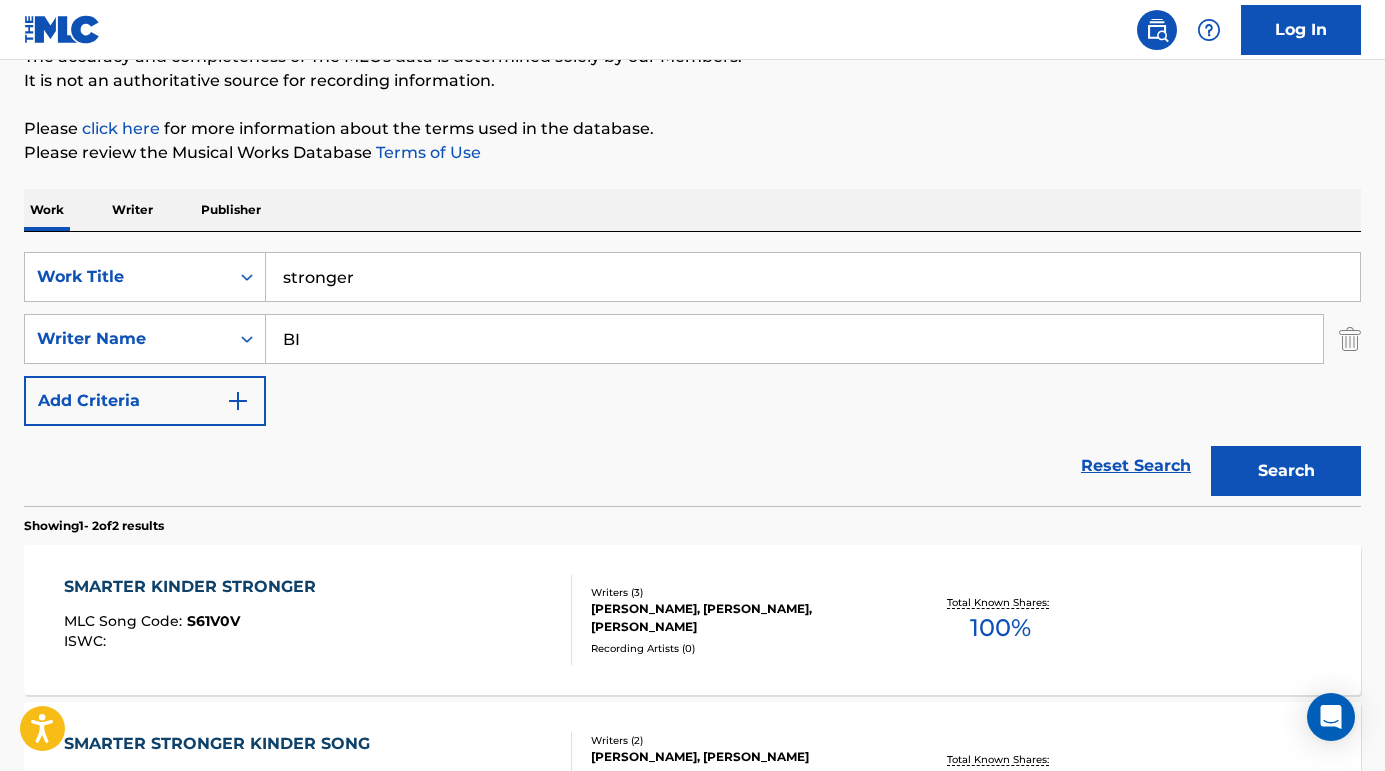 type on "B" 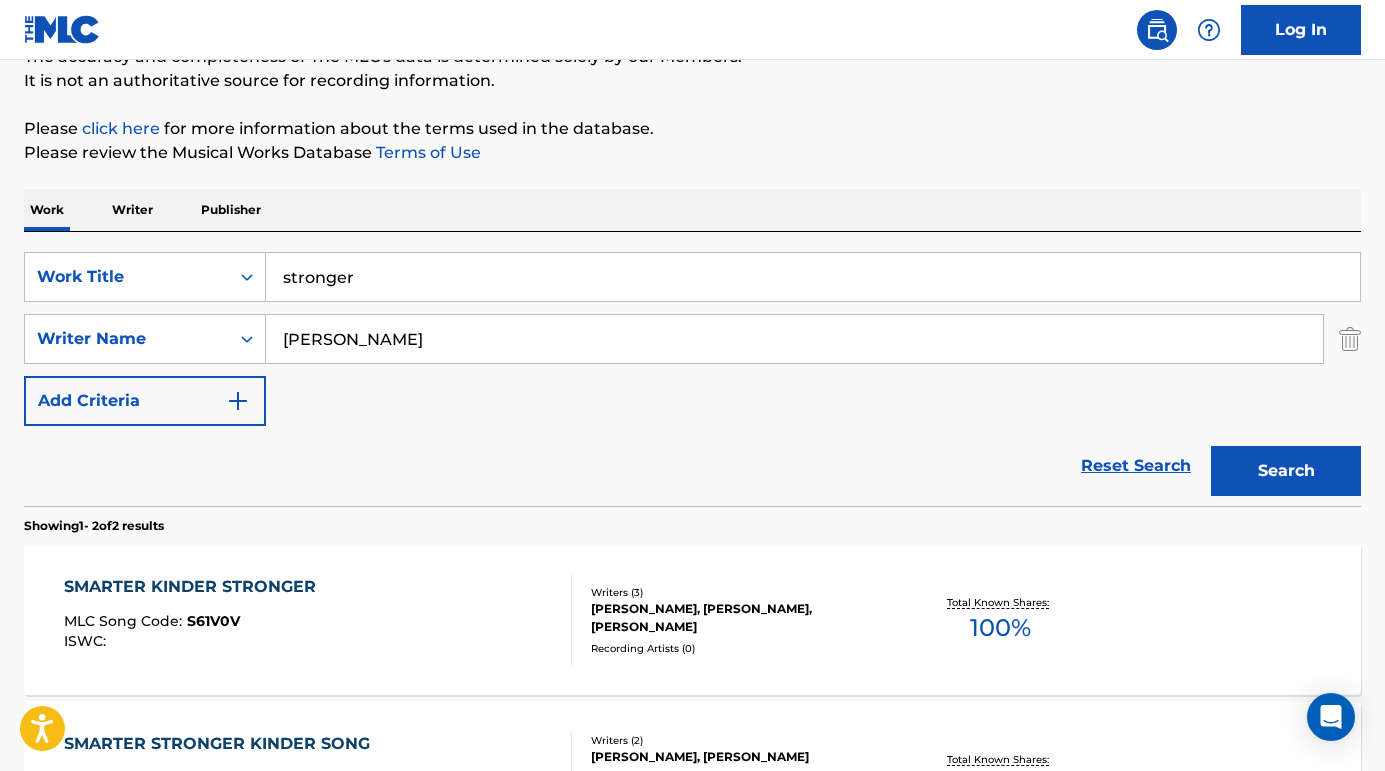 click on "Search" at bounding box center (1286, 471) 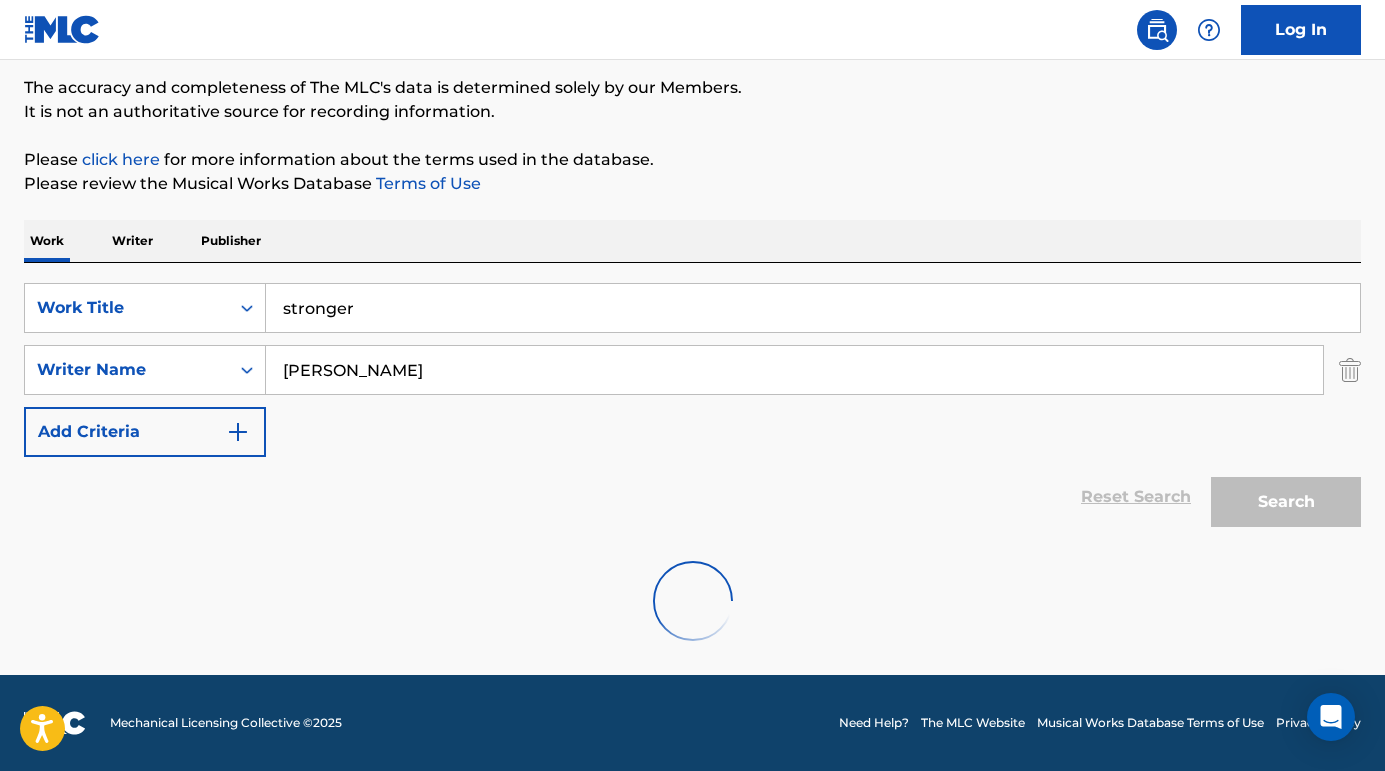 scroll, scrollTop: 97, scrollLeft: 0, axis: vertical 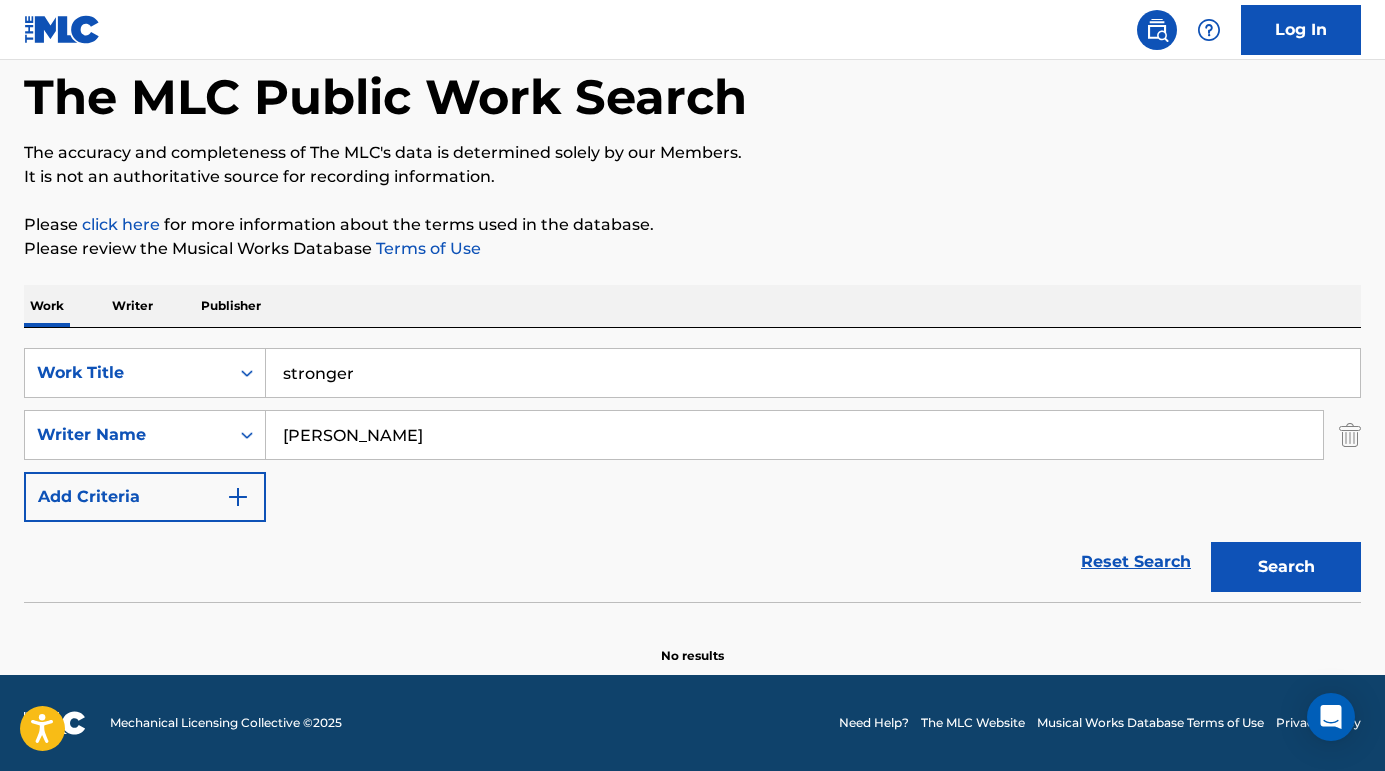 type on "[PERSON_NAME]" 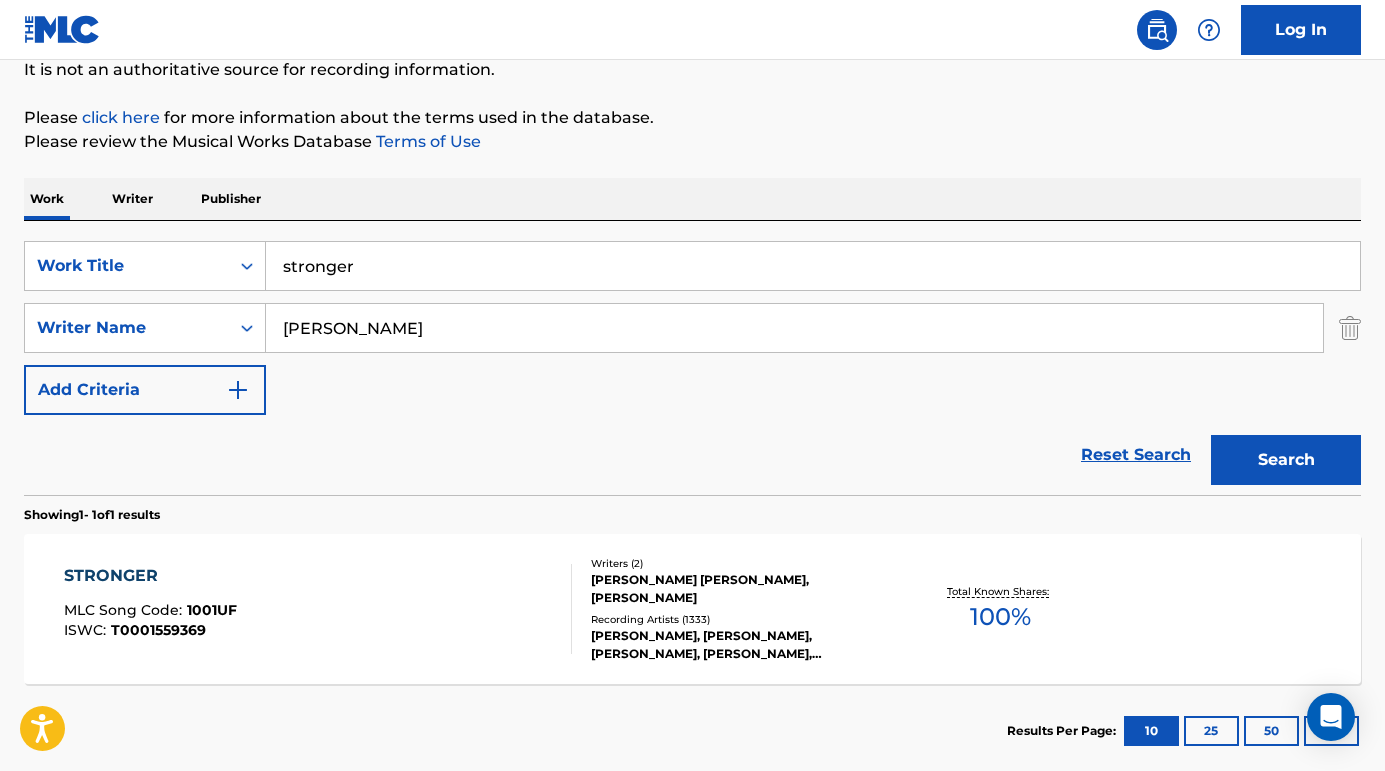 scroll, scrollTop: 246, scrollLeft: 0, axis: vertical 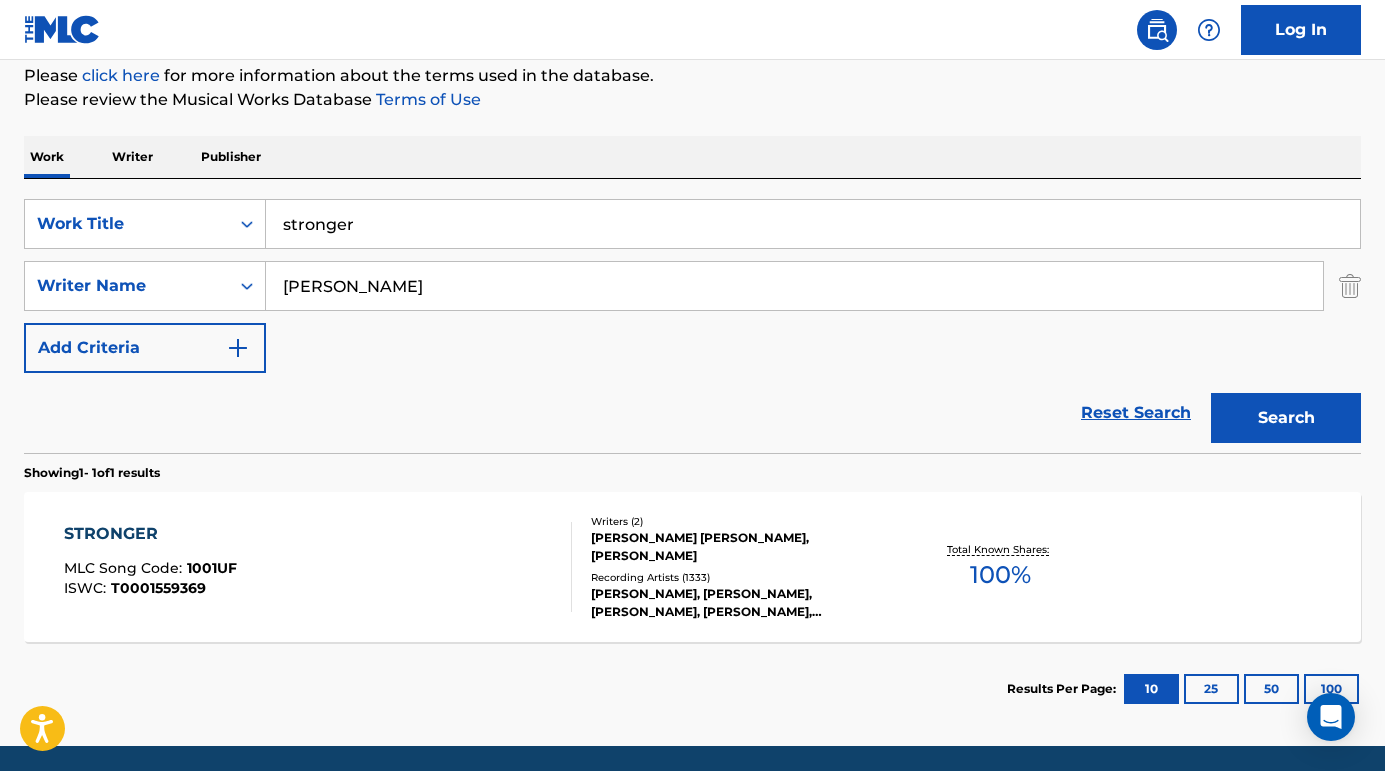 click on "STRONGER" at bounding box center (150, 534) 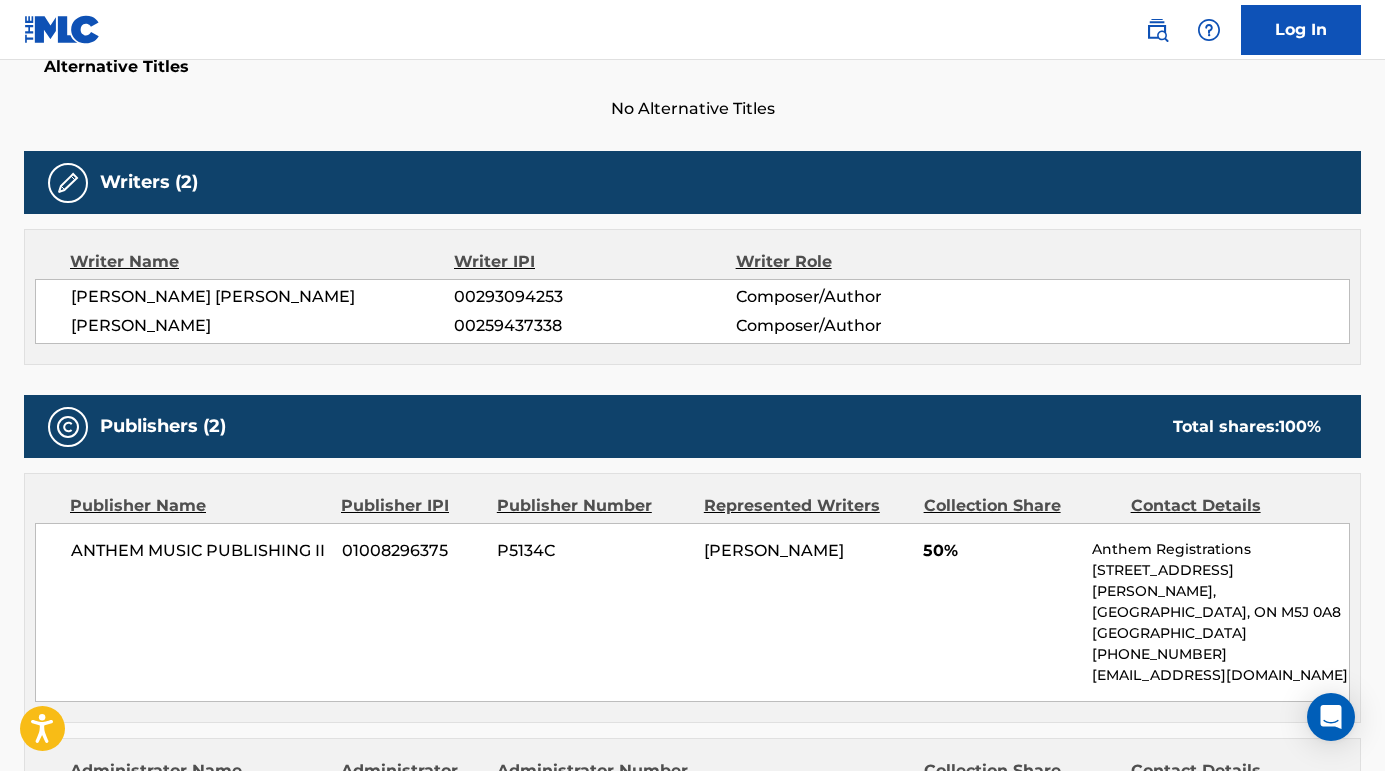 scroll, scrollTop: 608, scrollLeft: 0, axis: vertical 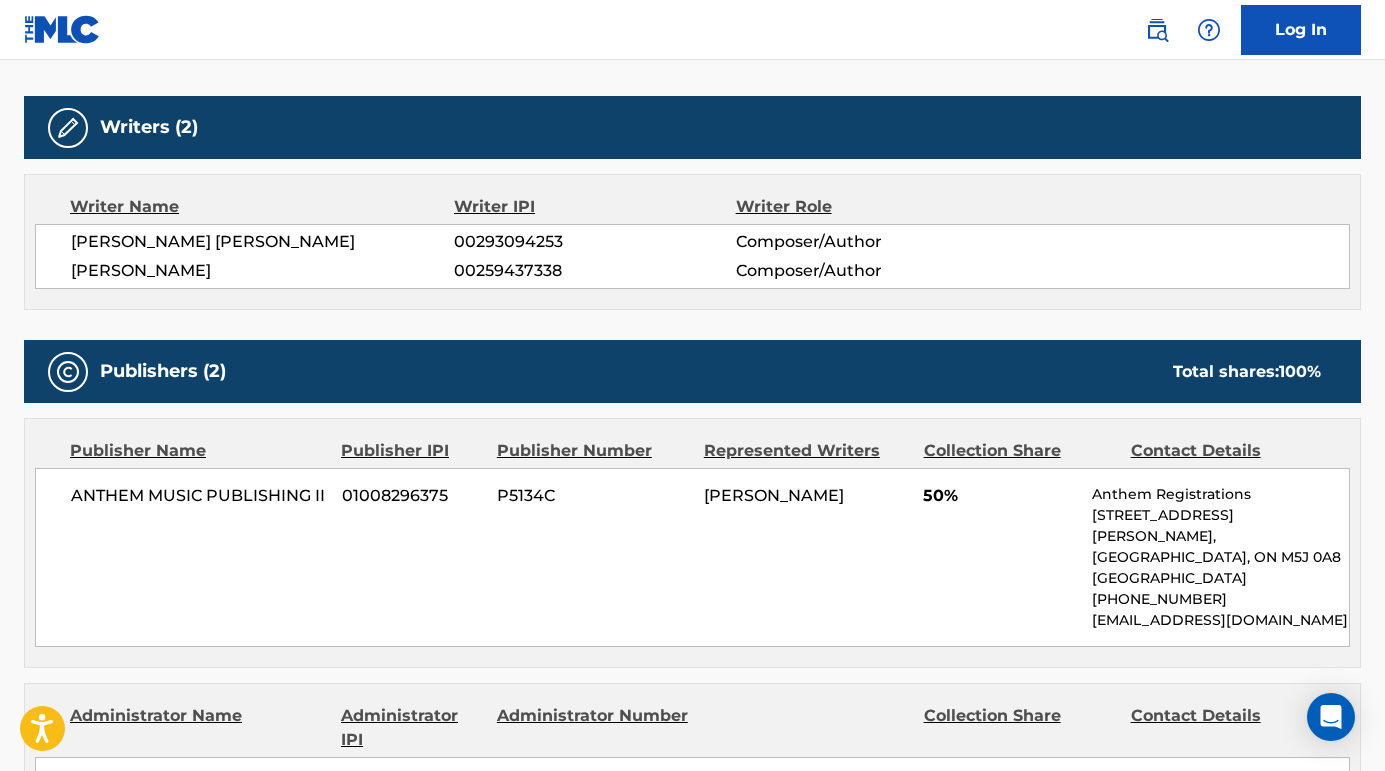 click on "ANTHEM MUSIC PUBLISHING II" at bounding box center [199, 496] 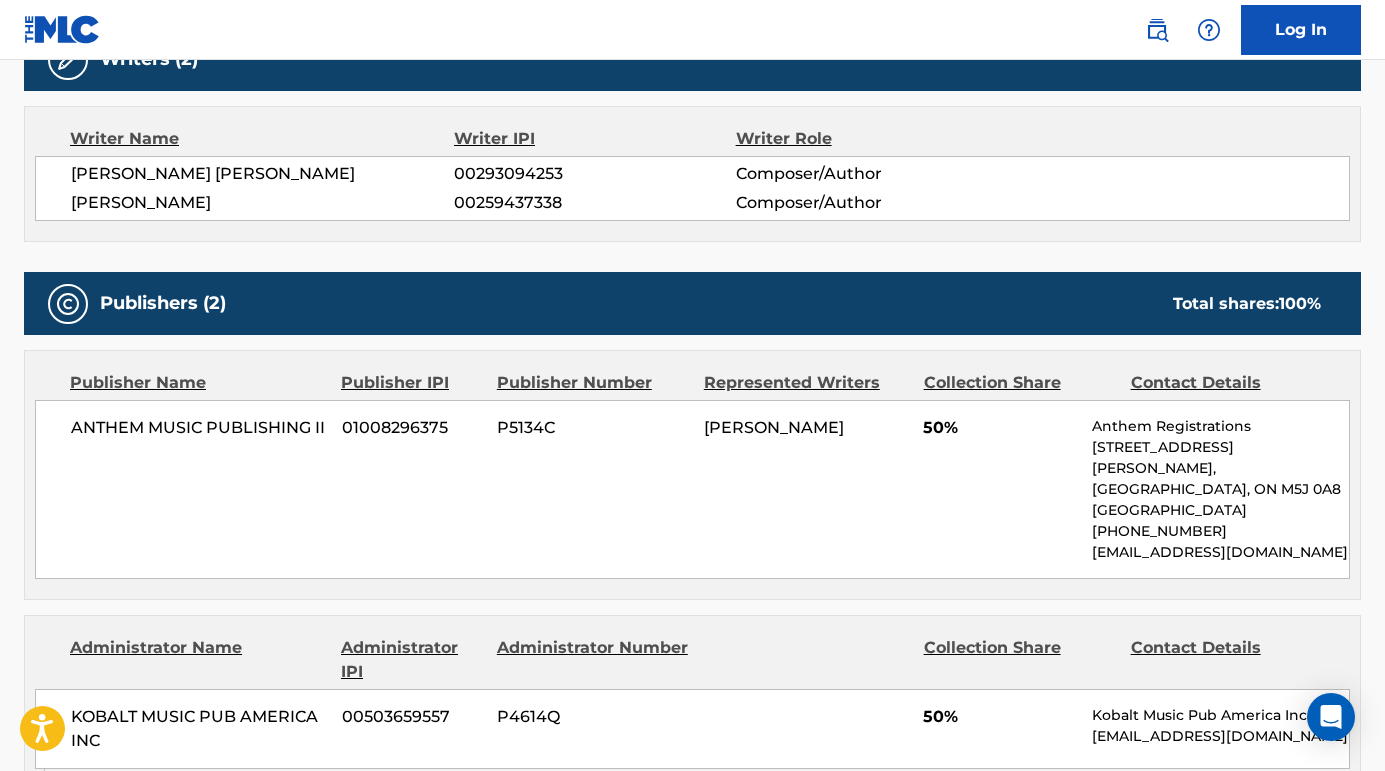 scroll, scrollTop: 696, scrollLeft: 0, axis: vertical 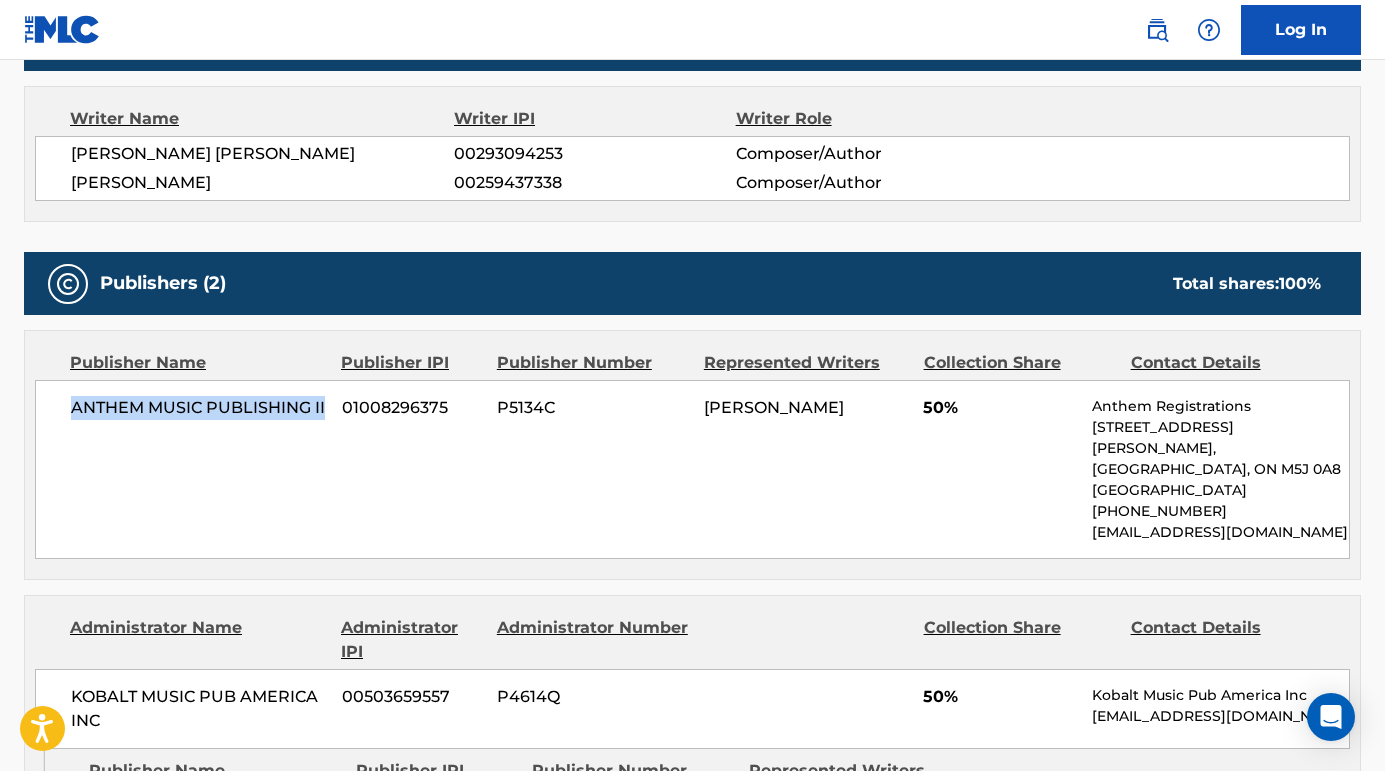 drag, startPoint x: 68, startPoint y: 398, endPoint x: 328, endPoint y: 399, distance: 260.00192 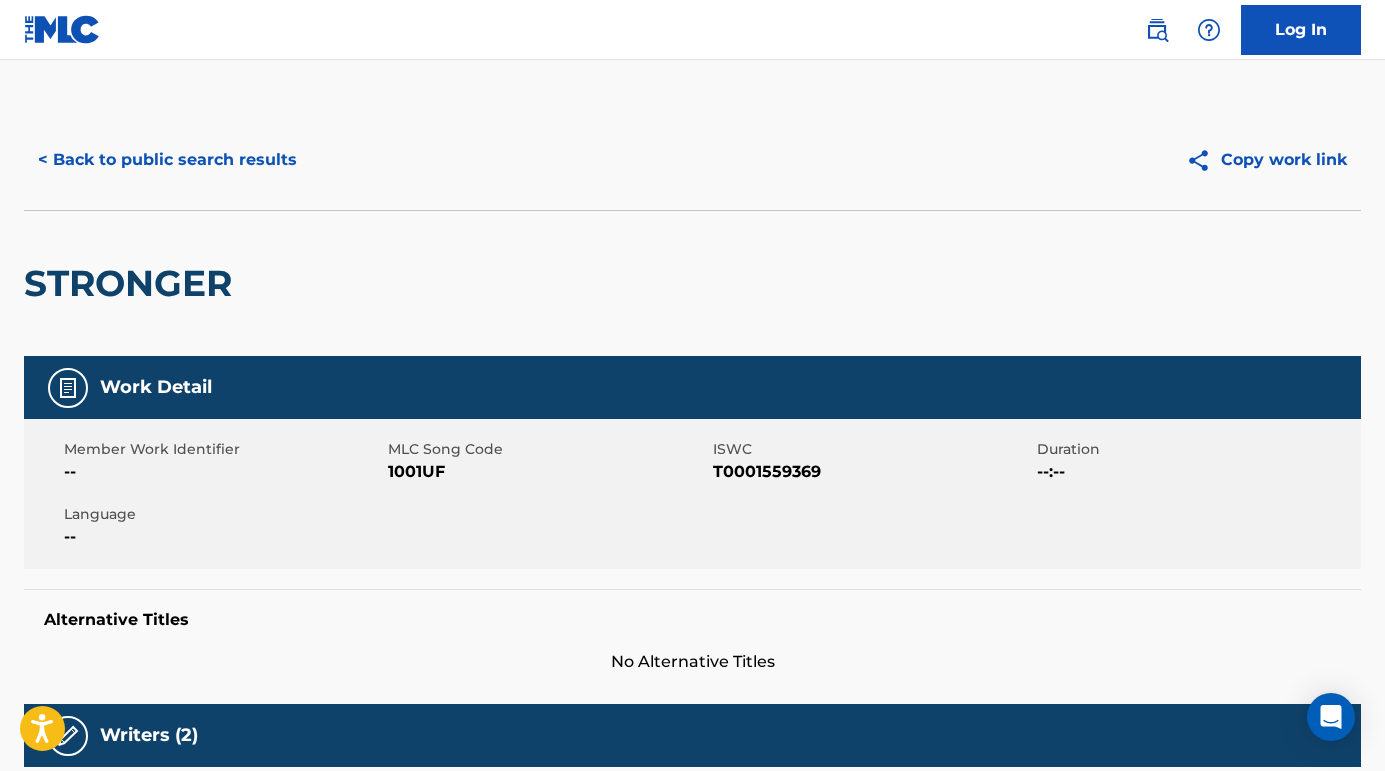 scroll, scrollTop: -1, scrollLeft: 0, axis: vertical 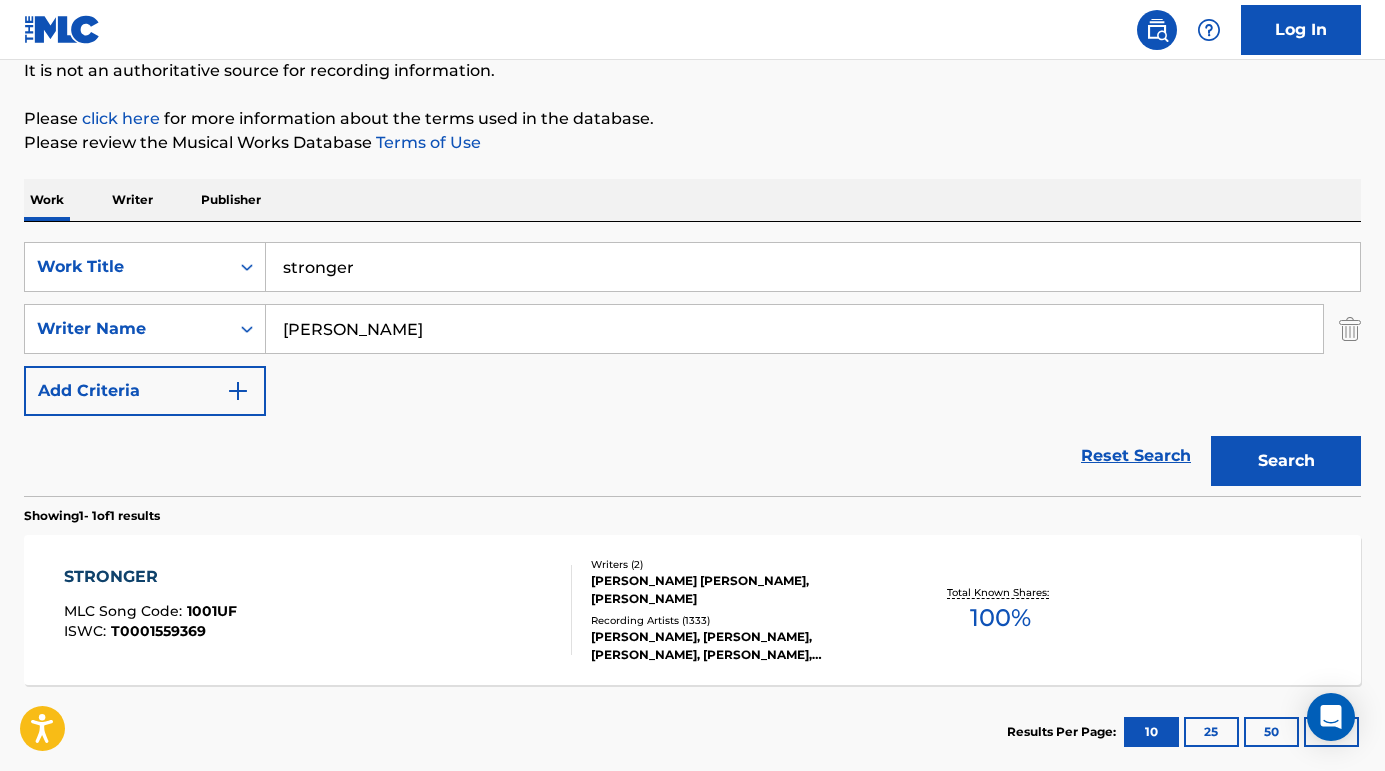 drag, startPoint x: 542, startPoint y: 321, endPoint x: 290, endPoint y: 315, distance: 252.07141 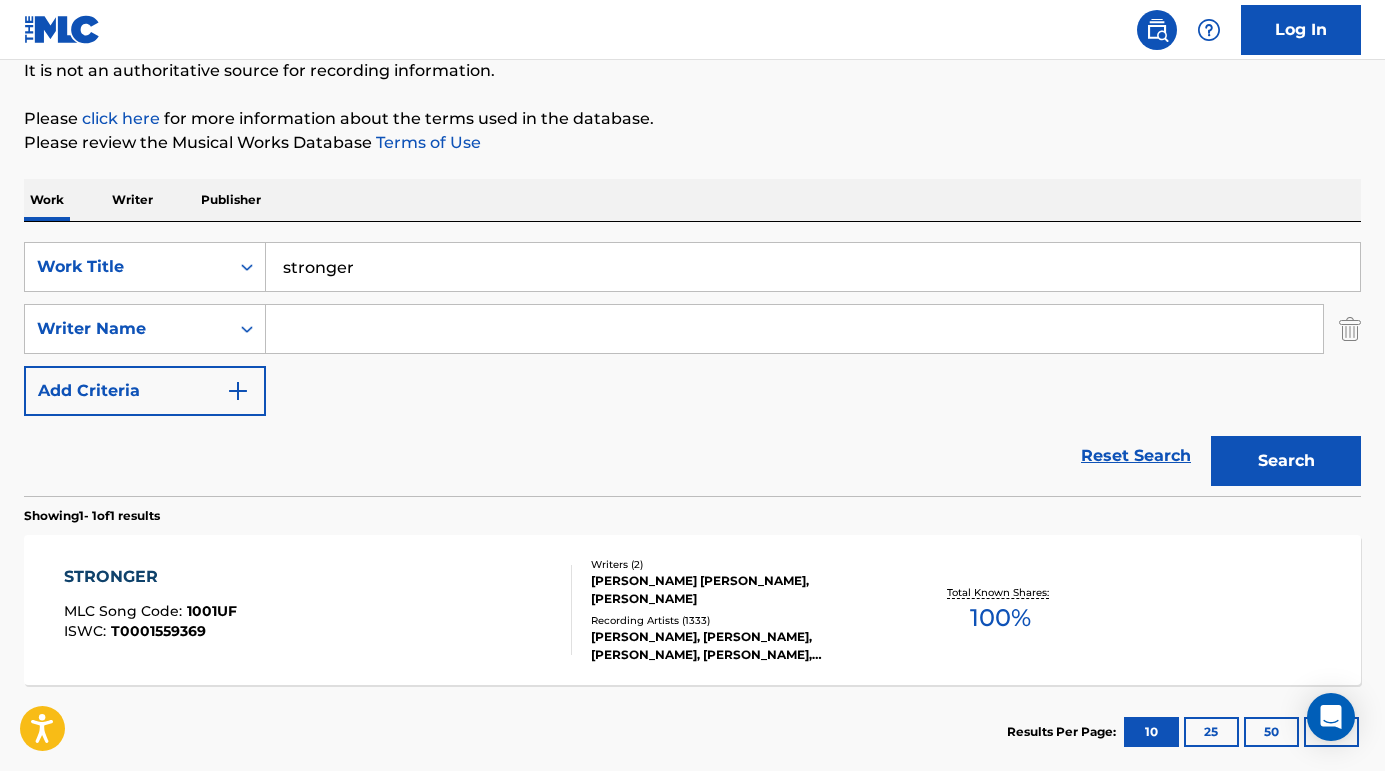 type 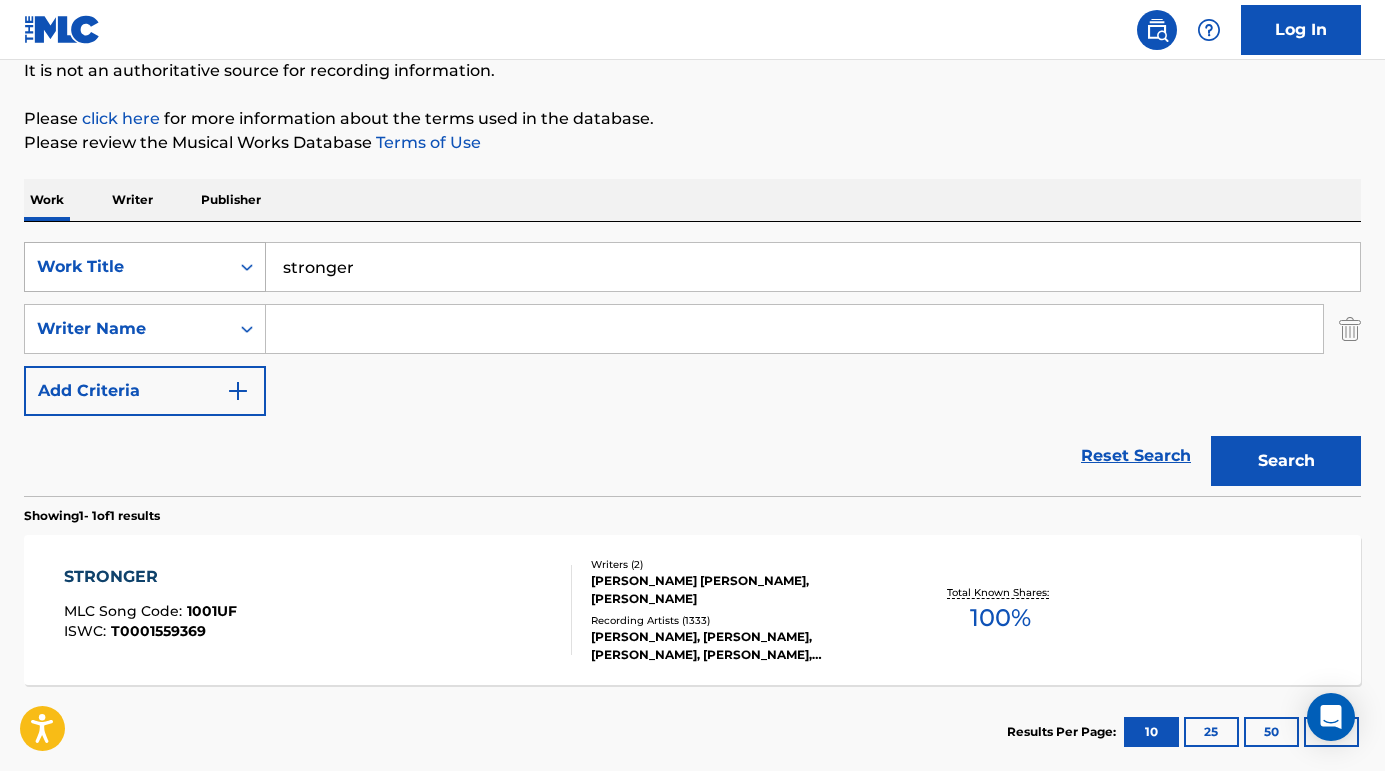 drag, startPoint x: 384, startPoint y: 279, endPoint x: 234, endPoint y: 262, distance: 150.96027 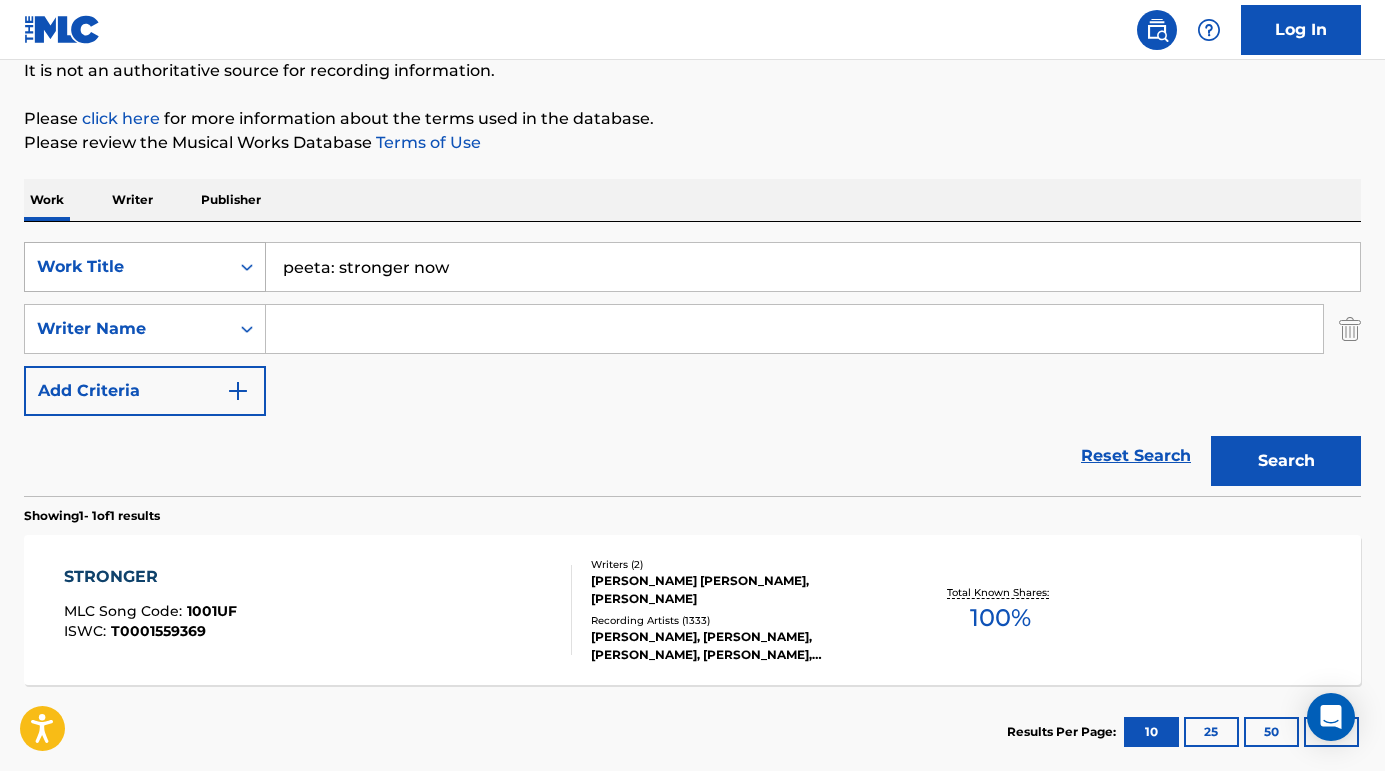 drag, startPoint x: 467, startPoint y: 270, endPoint x: 126, endPoint y: 263, distance: 341.07184 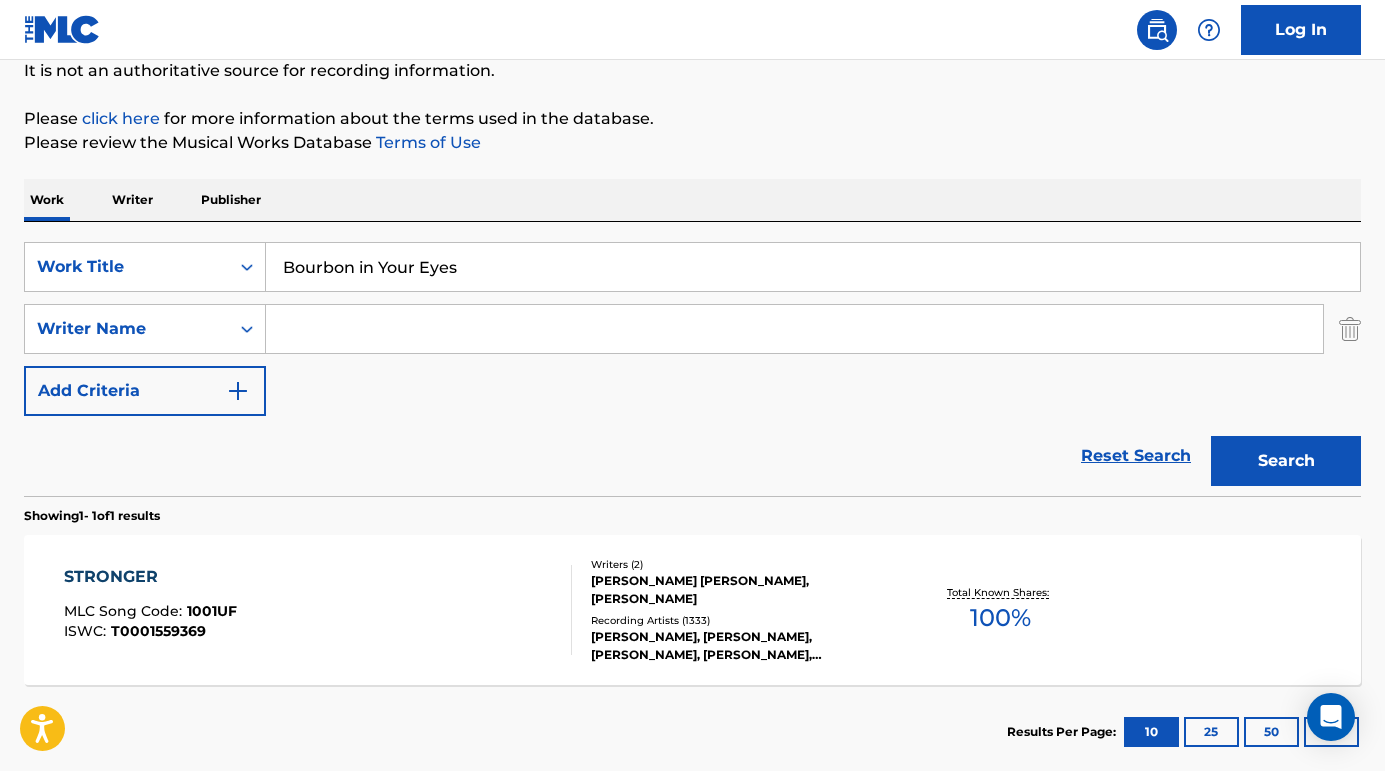 click on "Reset Search Search" at bounding box center (692, 456) 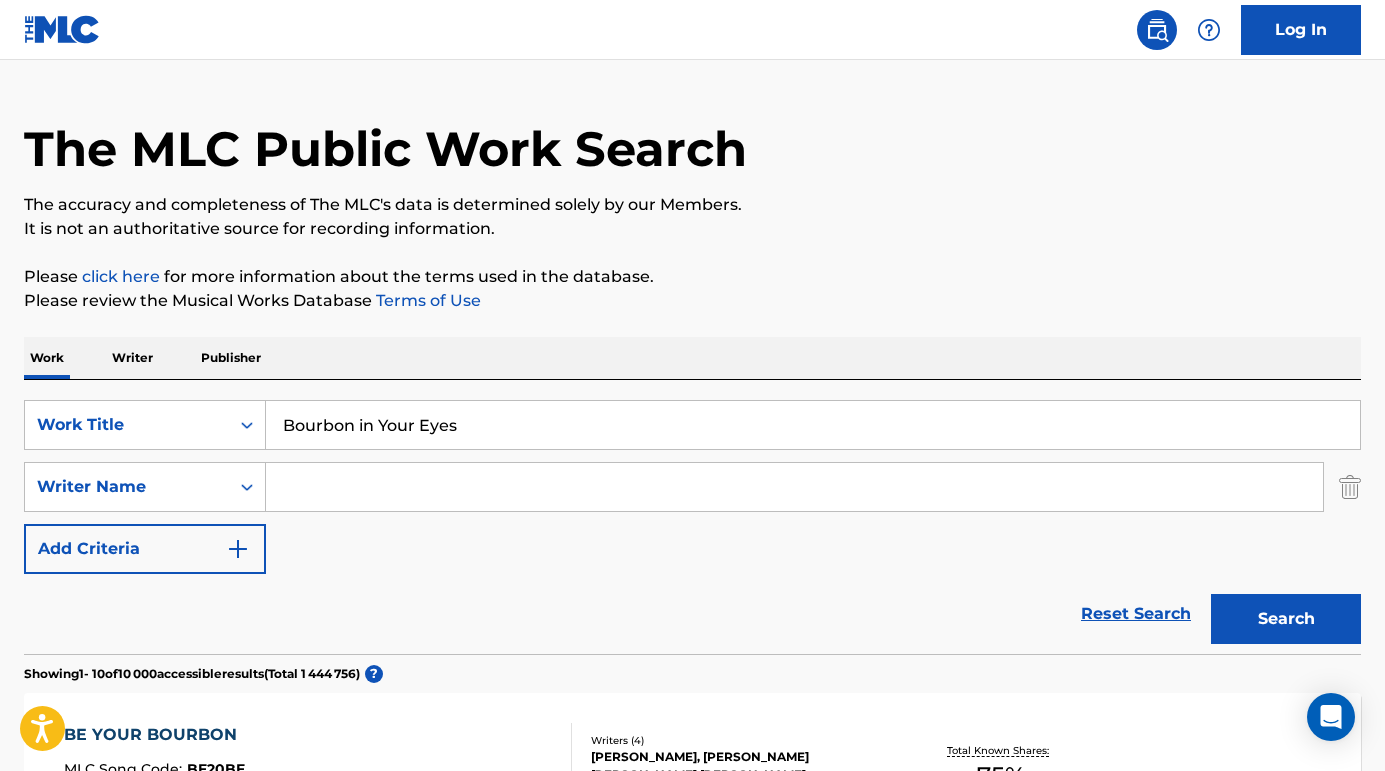 scroll, scrollTop: 0, scrollLeft: 0, axis: both 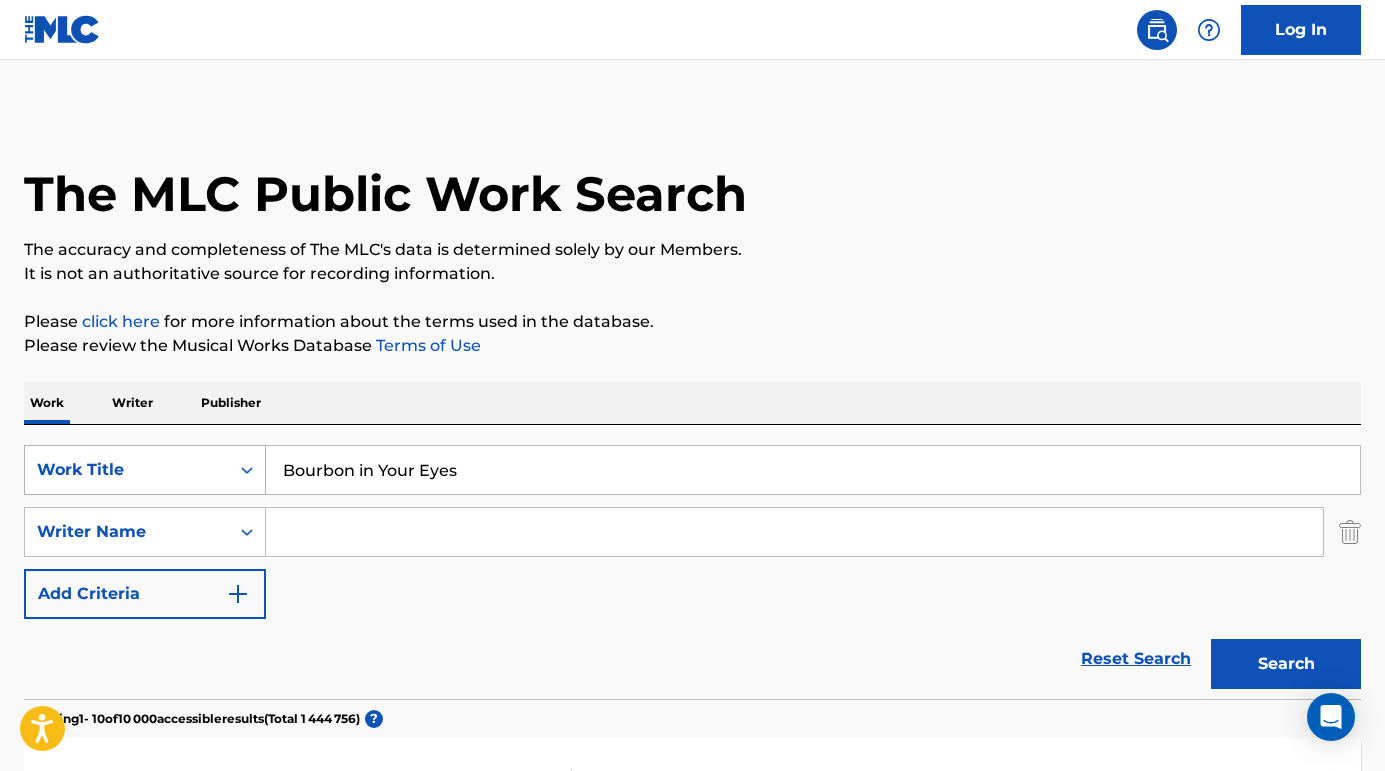 drag, startPoint x: 486, startPoint y: 472, endPoint x: 175, endPoint y: 463, distance: 311.1302 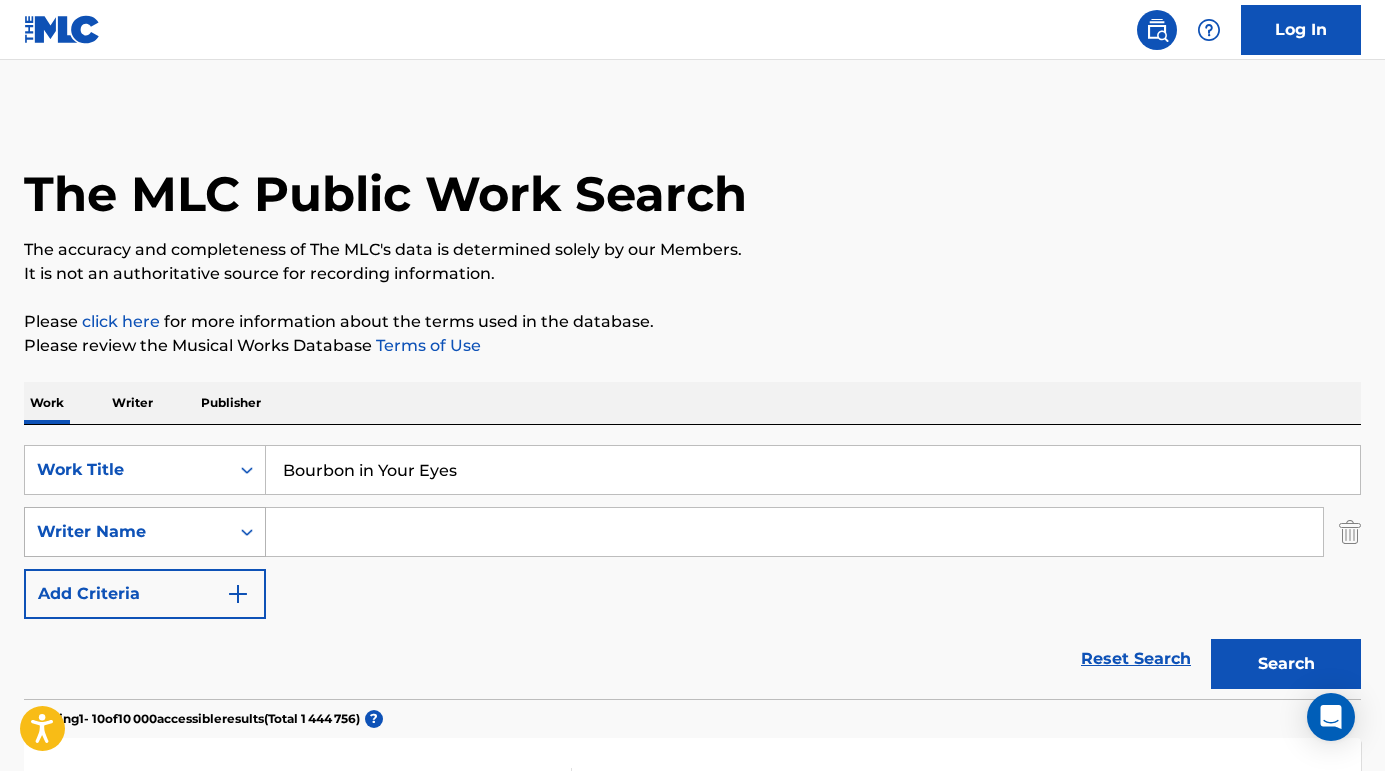 paste on "Do Me Like That" 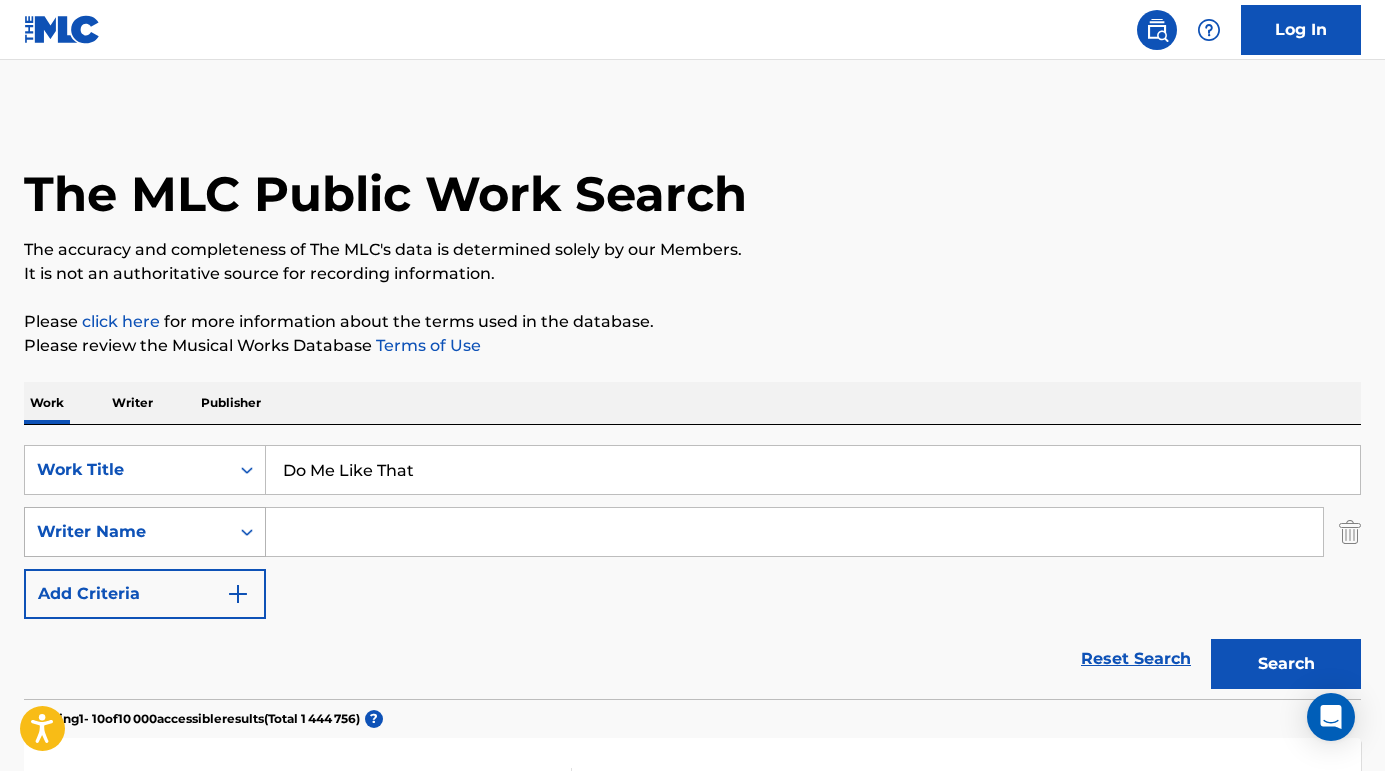 type on "Do Me Like That" 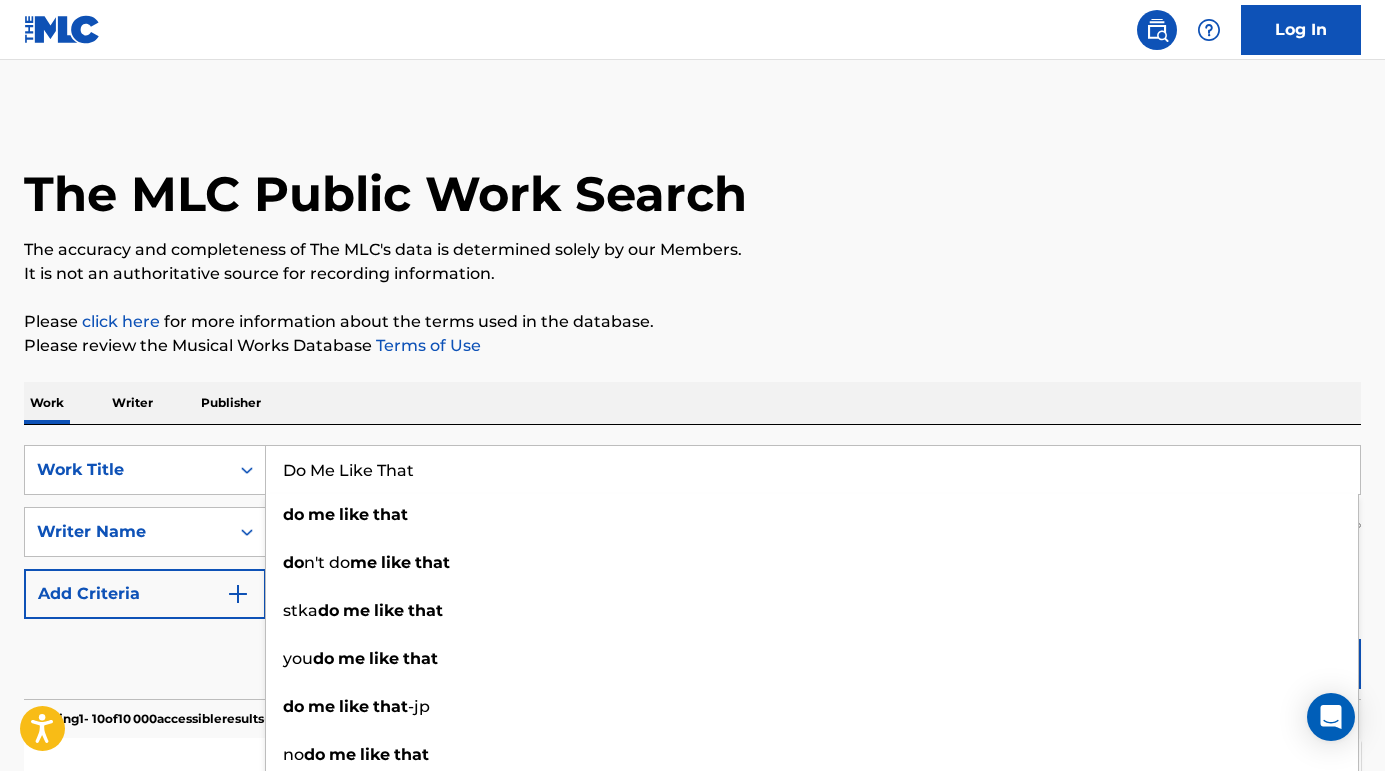 click on "Reset Search Search" at bounding box center (692, 659) 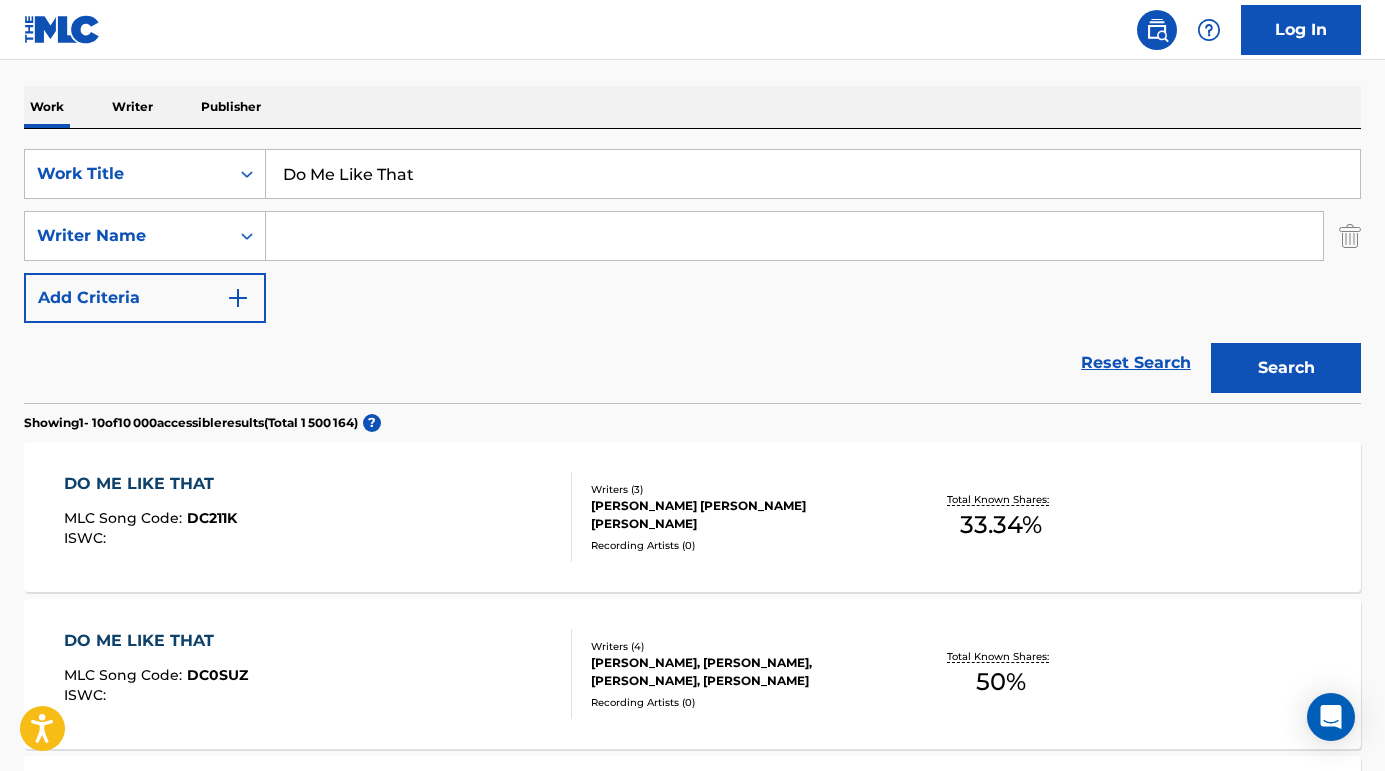scroll, scrollTop: 329, scrollLeft: 0, axis: vertical 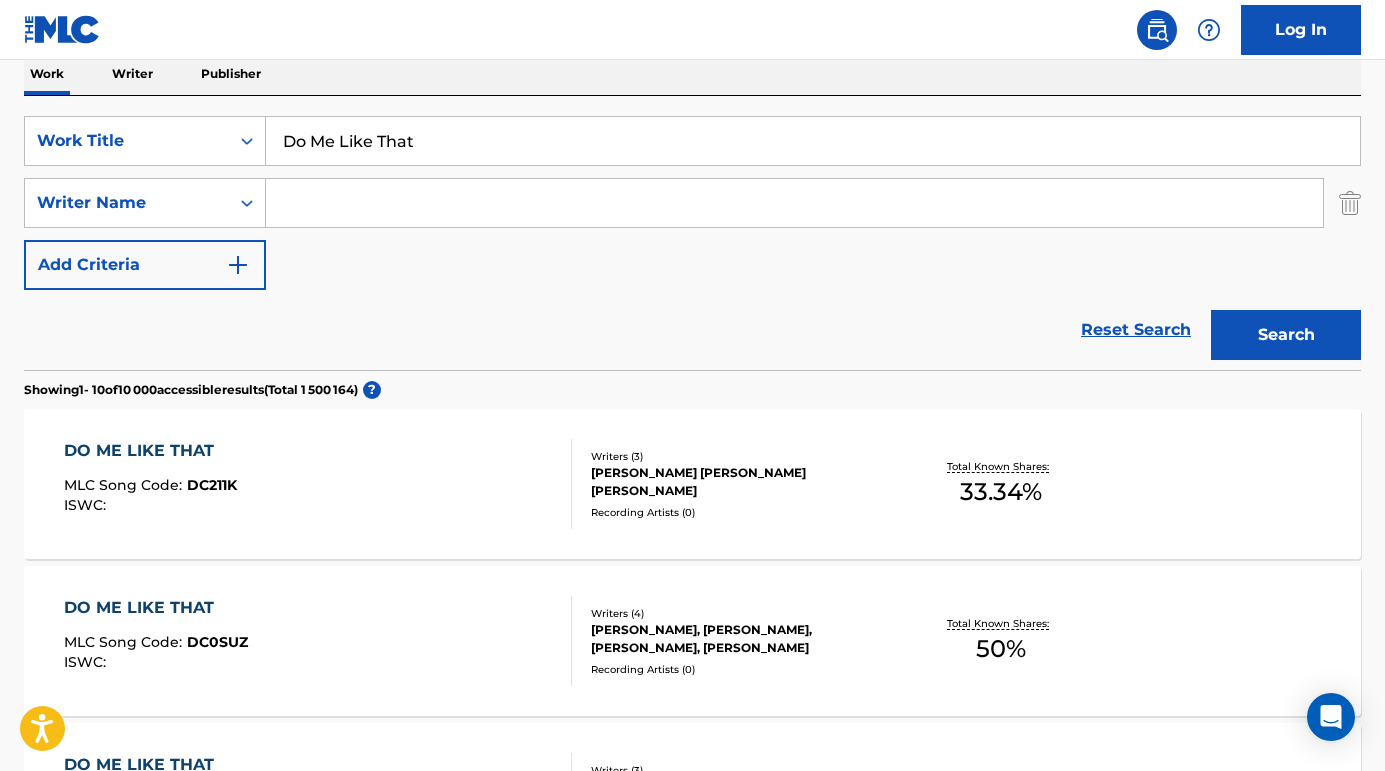 click at bounding box center [794, 203] 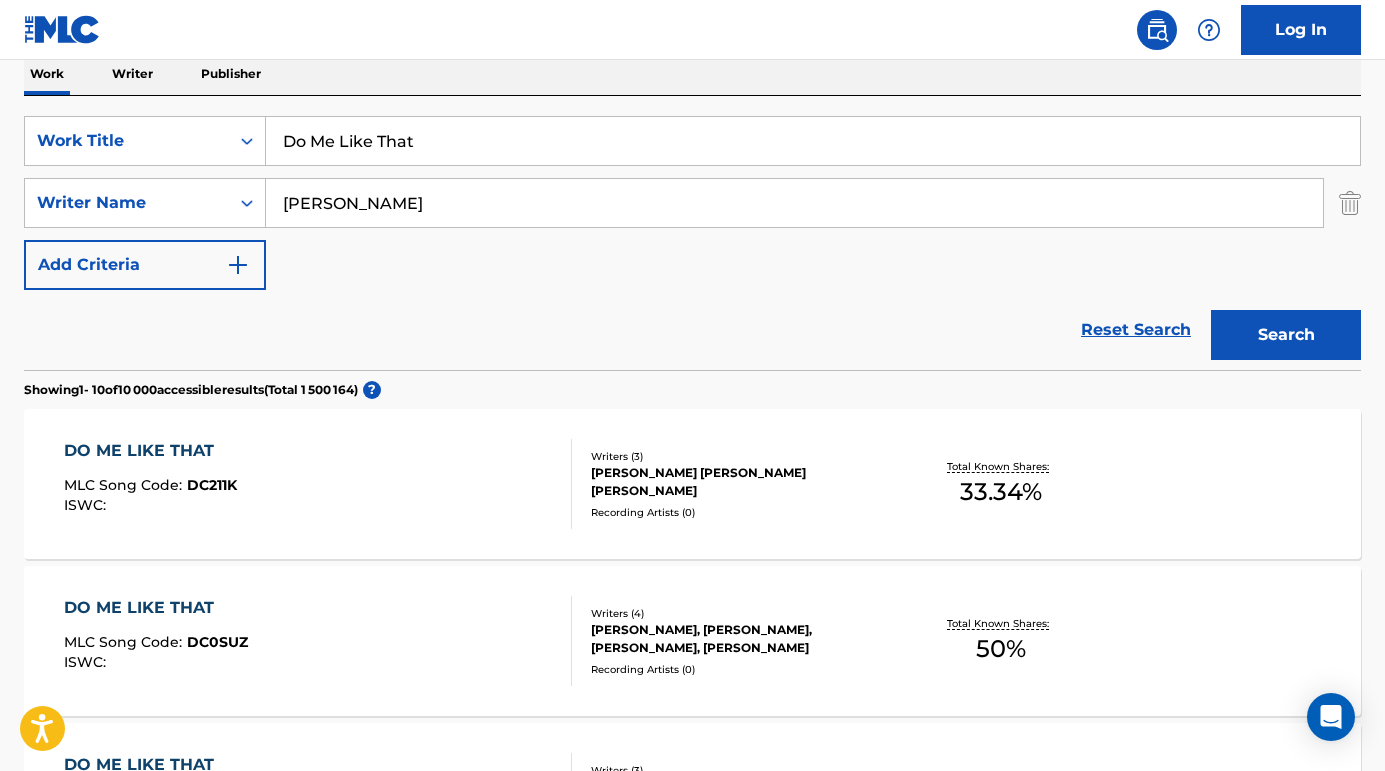 click on "Search" at bounding box center [1286, 335] 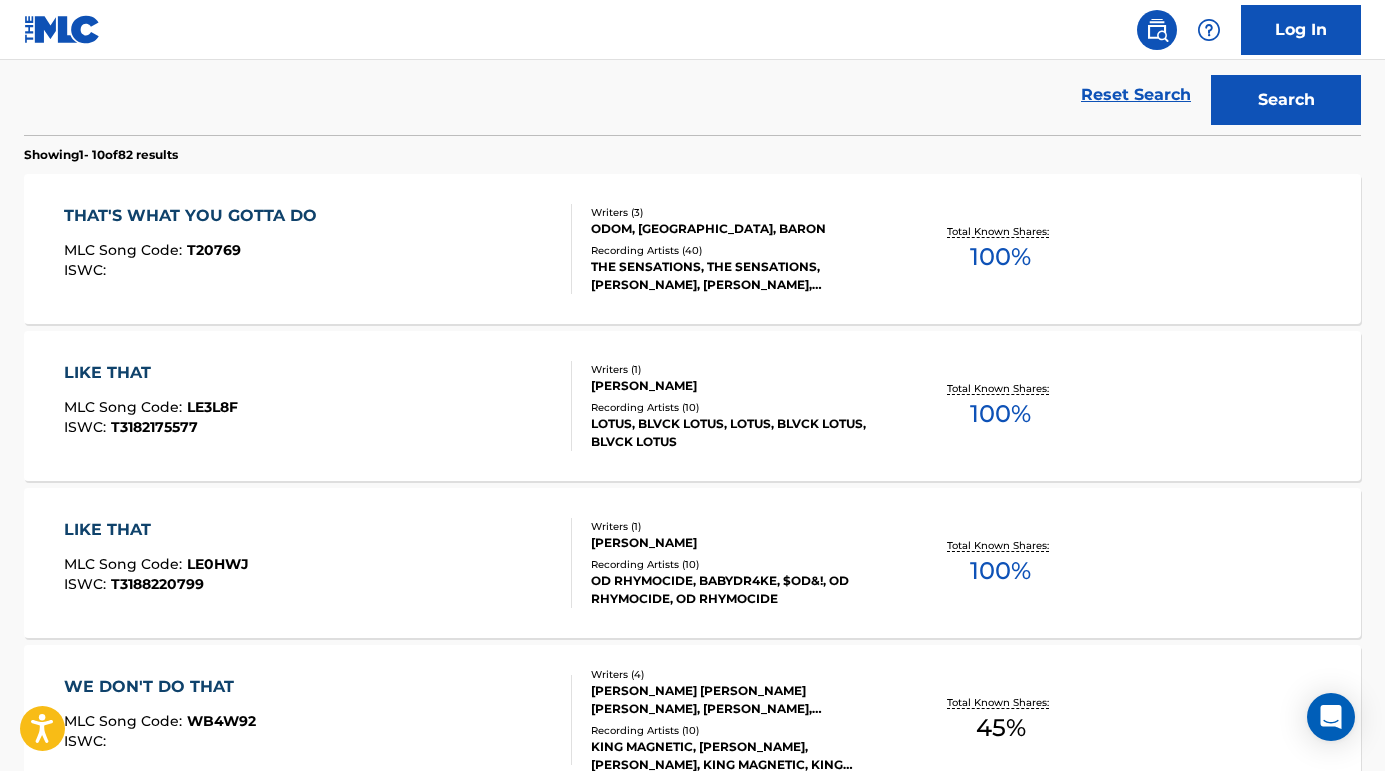scroll, scrollTop: 577, scrollLeft: 0, axis: vertical 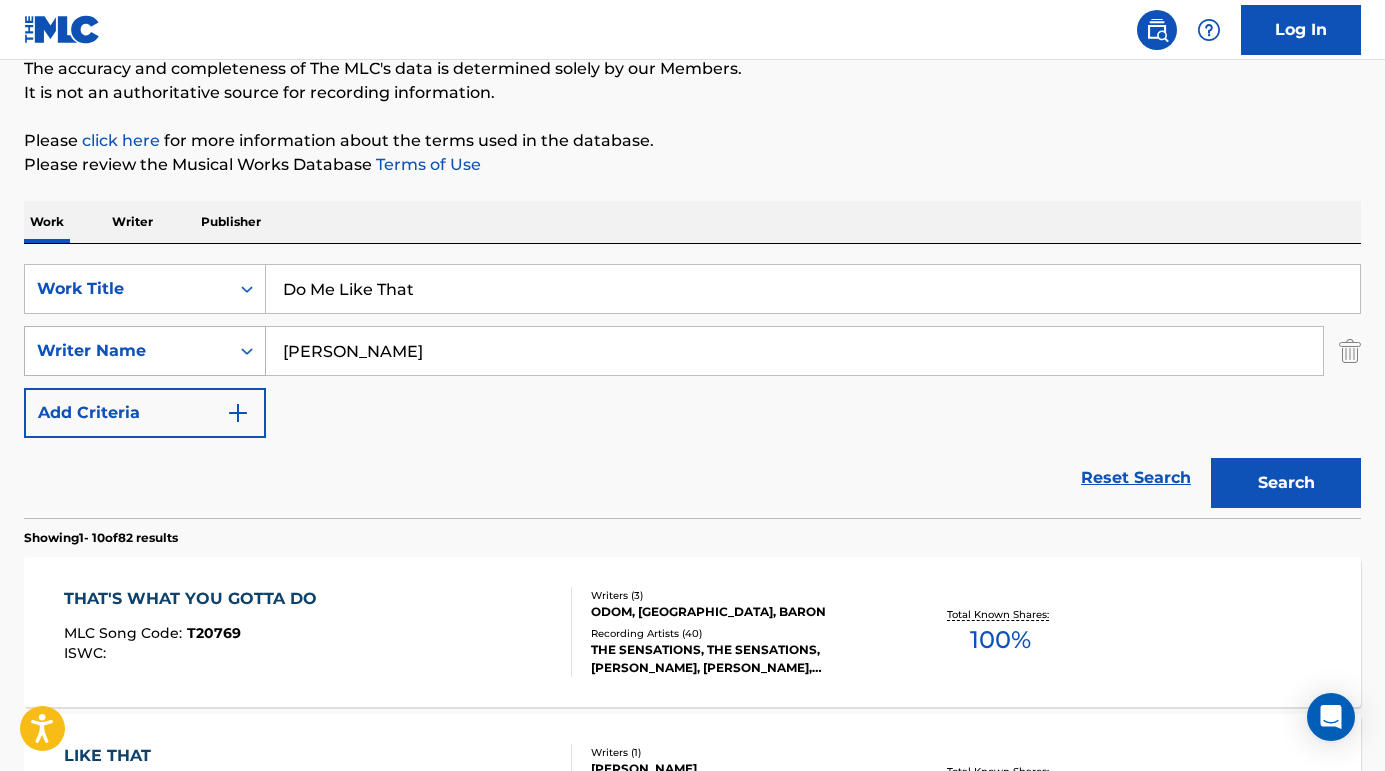 drag, startPoint x: 385, startPoint y: 350, endPoint x: 194, endPoint y: 341, distance: 191.21193 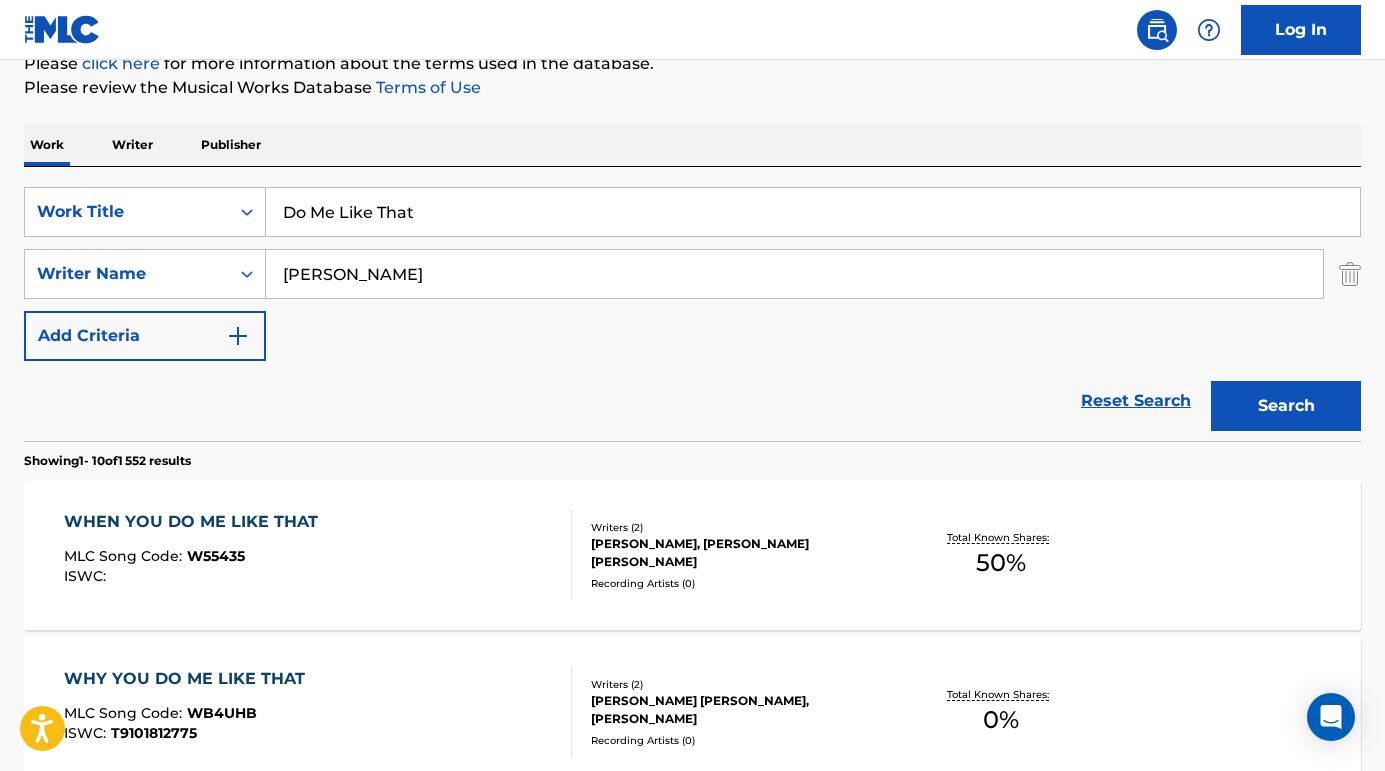 scroll, scrollTop: 180, scrollLeft: 0, axis: vertical 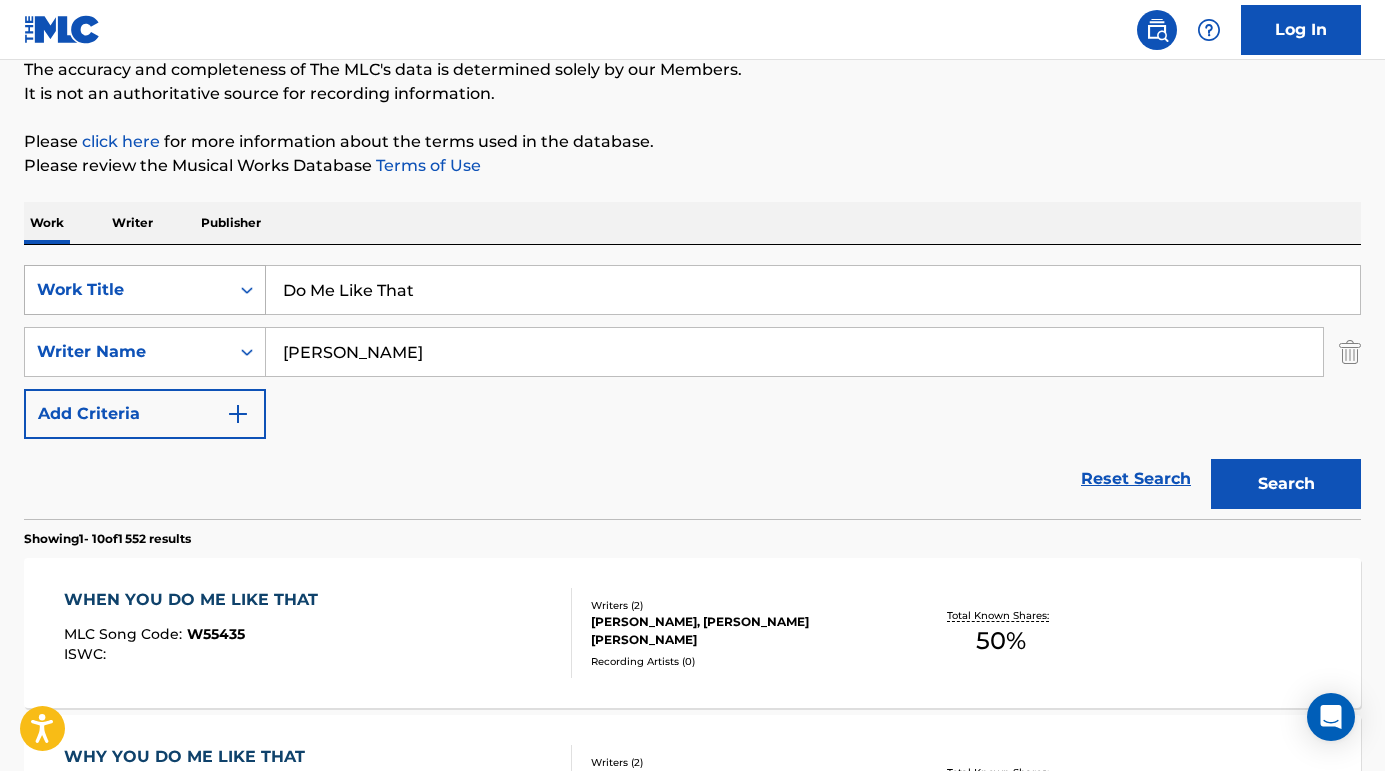 drag, startPoint x: 427, startPoint y: 290, endPoint x: 190, endPoint y: 291, distance: 237.0021 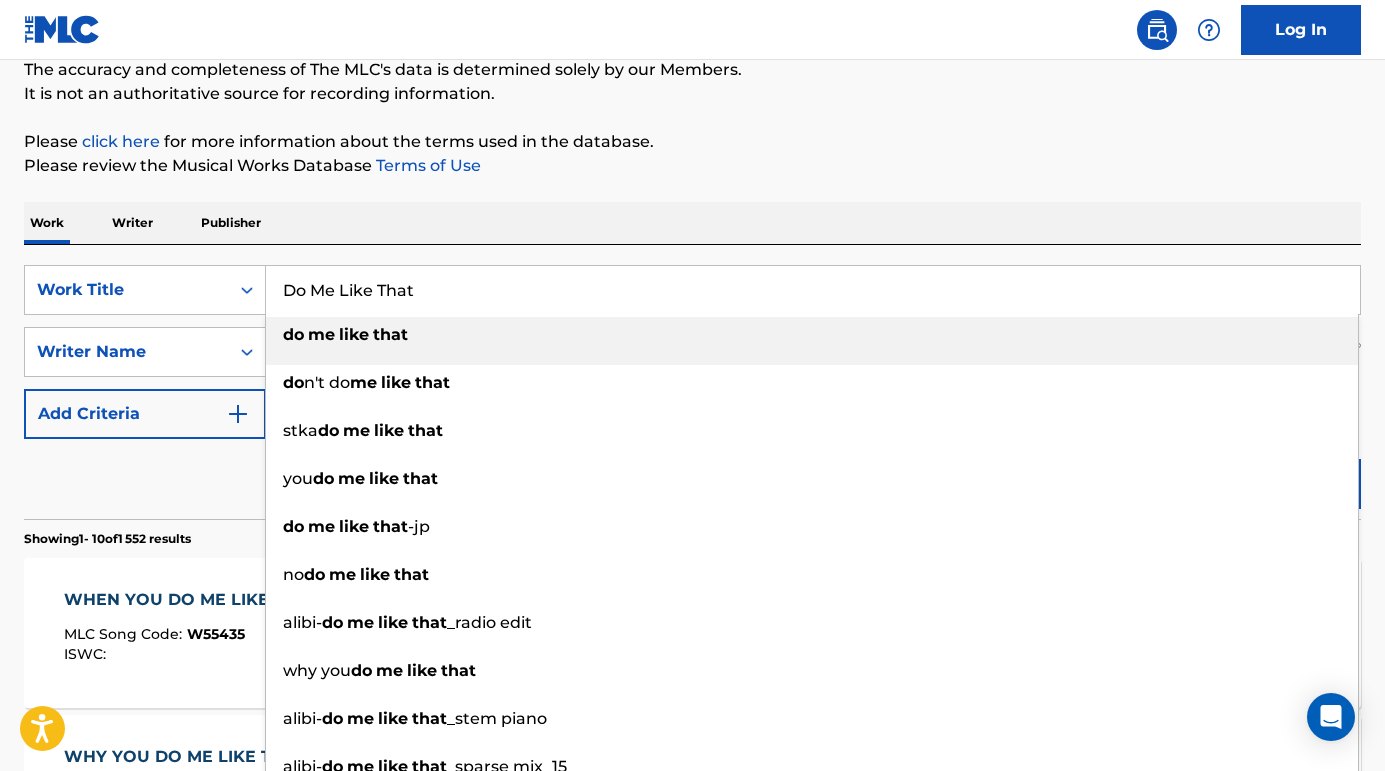 scroll, scrollTop: 171, scrollLeft: 0, axis: vertical 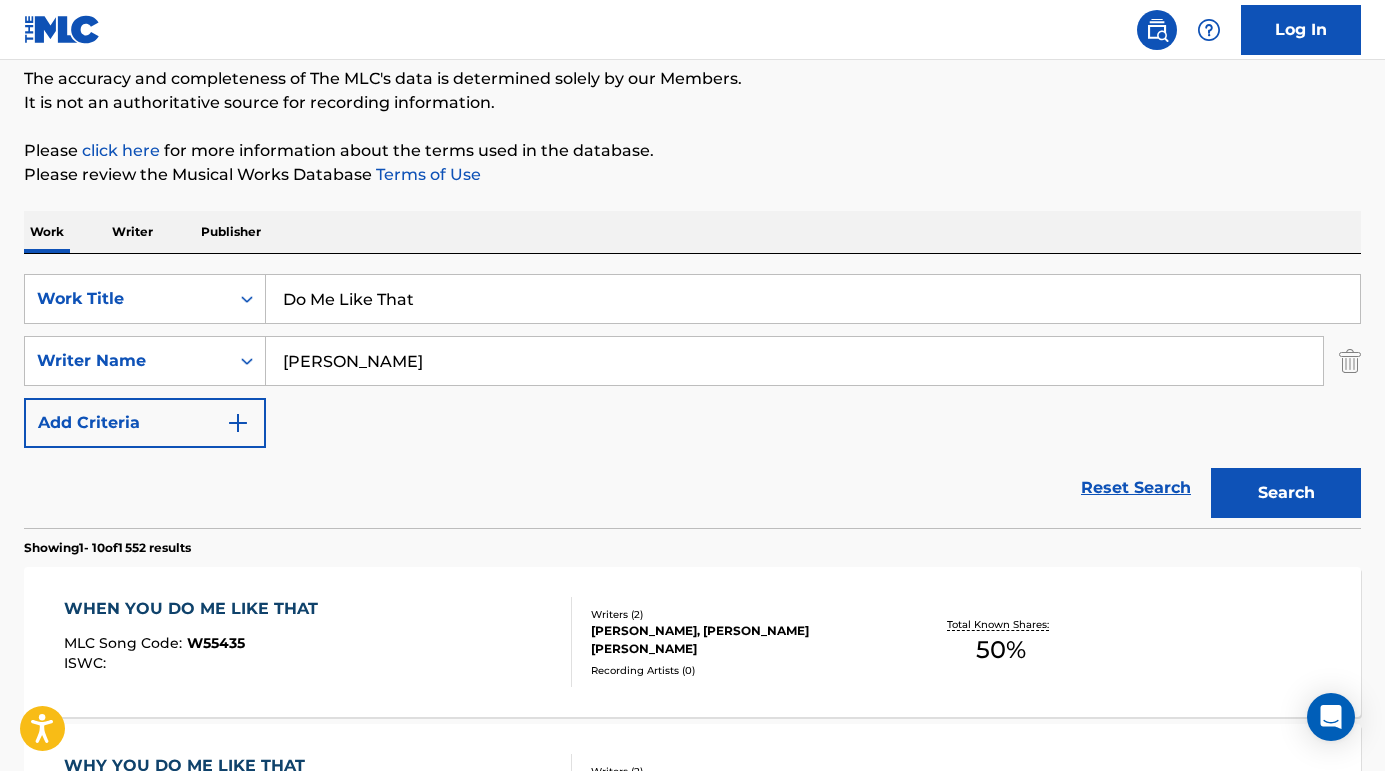 click on "Work Writer Publisher" at bounding box center [692, 232] 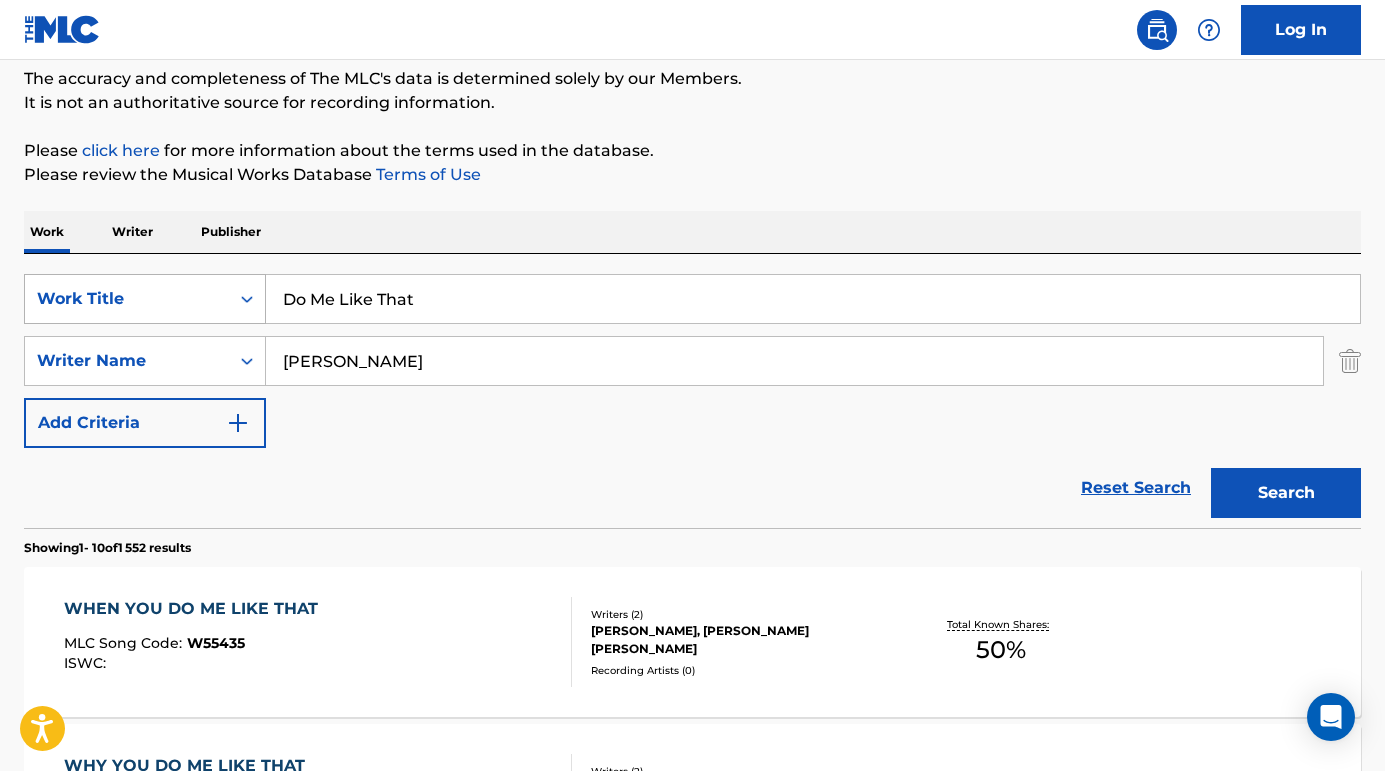 drag, startPoint x: 435, startPoint y: 299, endPoint x: 211, endPoint y: 295, distance: 224.0357 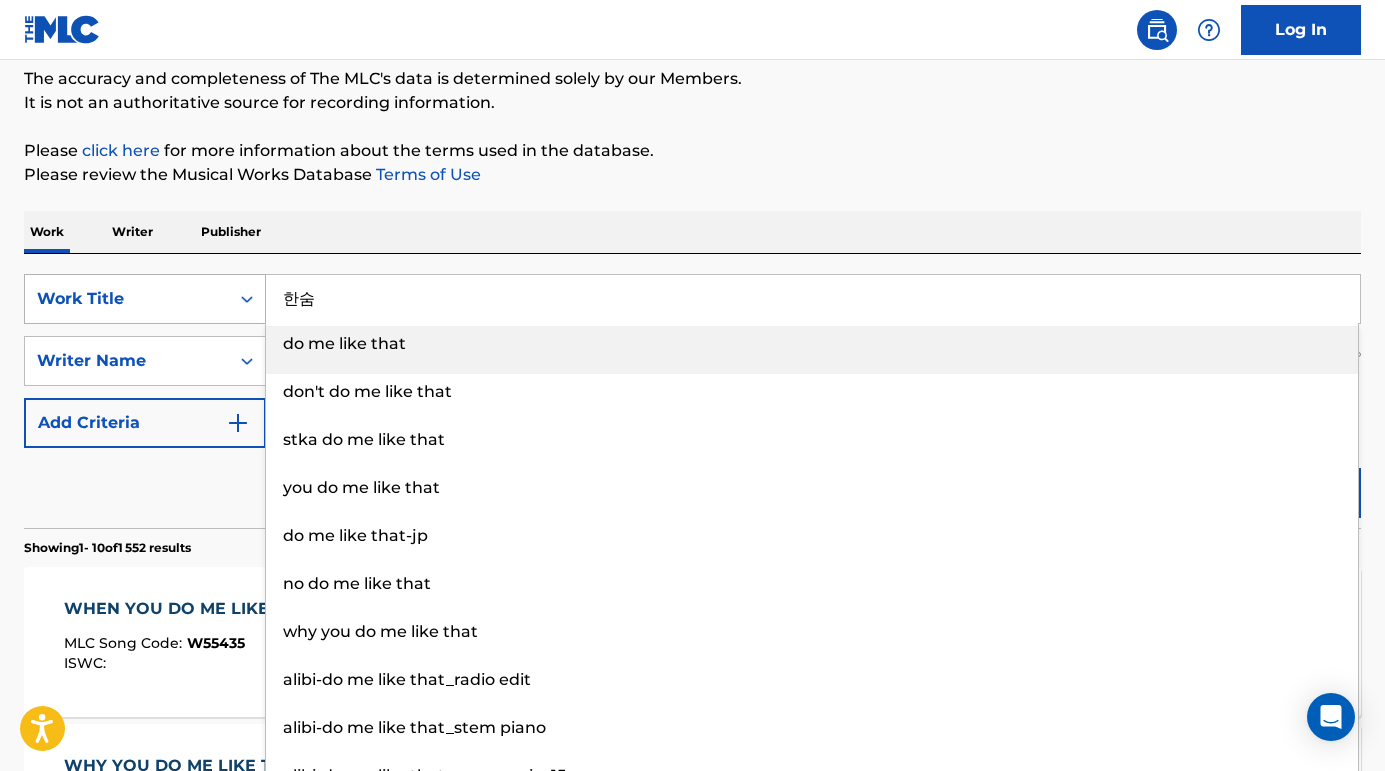 type on "한숨" 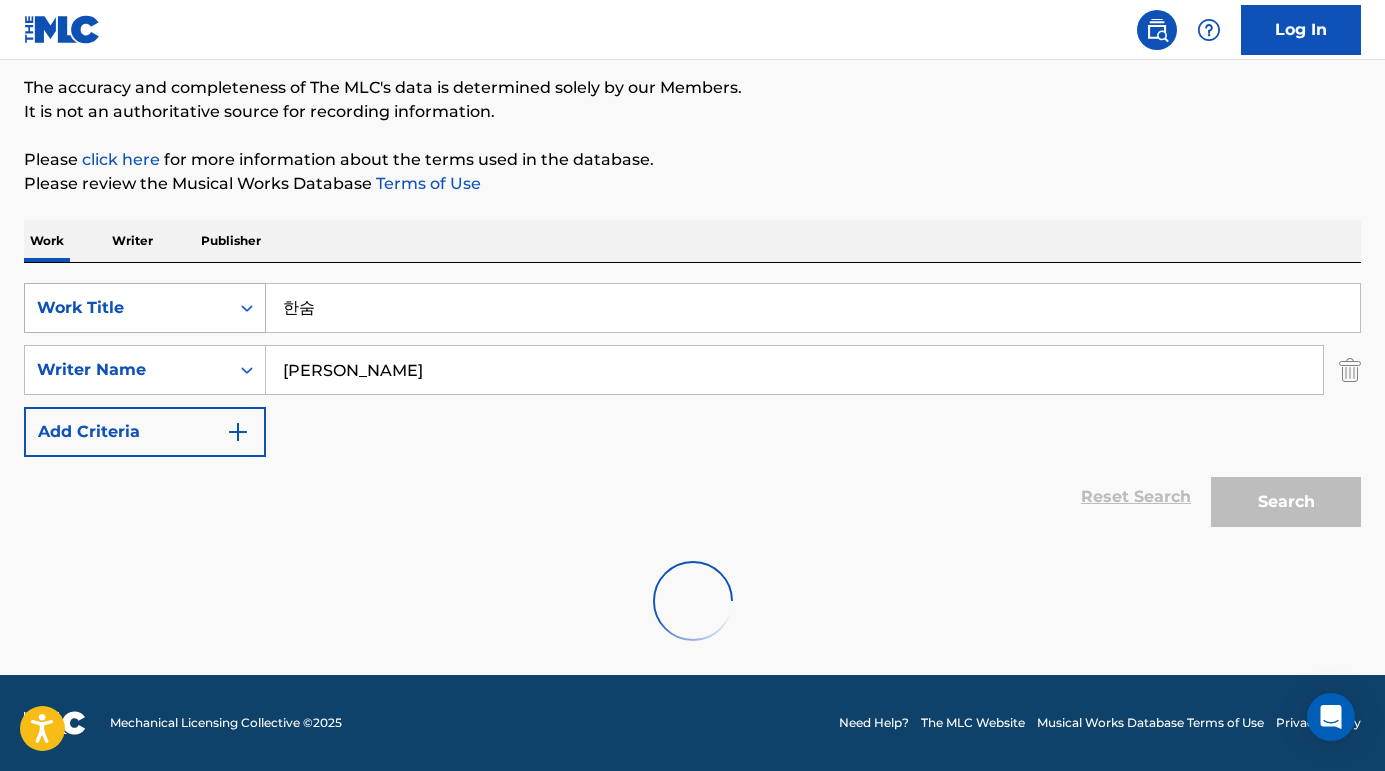 scroll, scrollTop: 97, scrollLeft: 0, axis: vertical 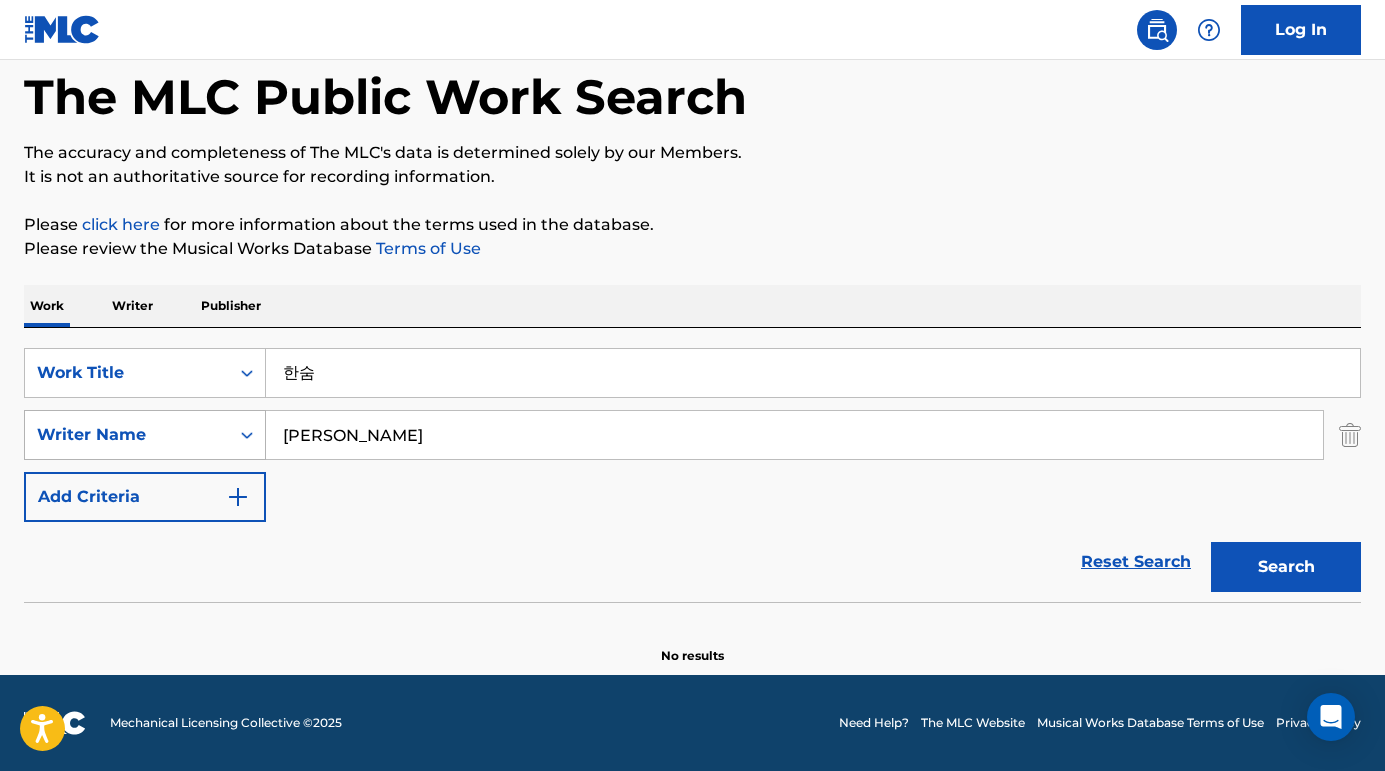 drag, startPoint x: 351, startPoint y: 436, endPoint x: 237, endPoint y: 433, distance: 114.03947 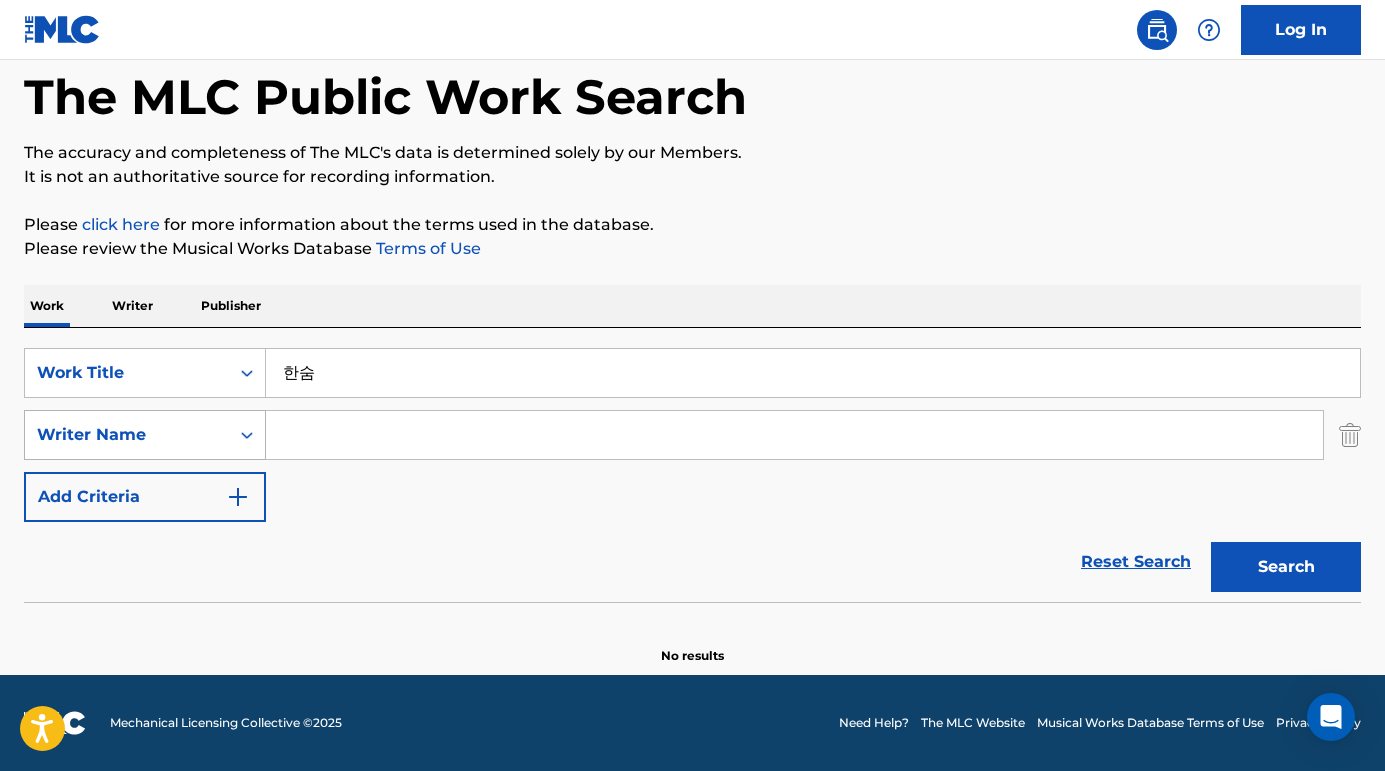 click on "Search" at bounding box center [1286, 567] 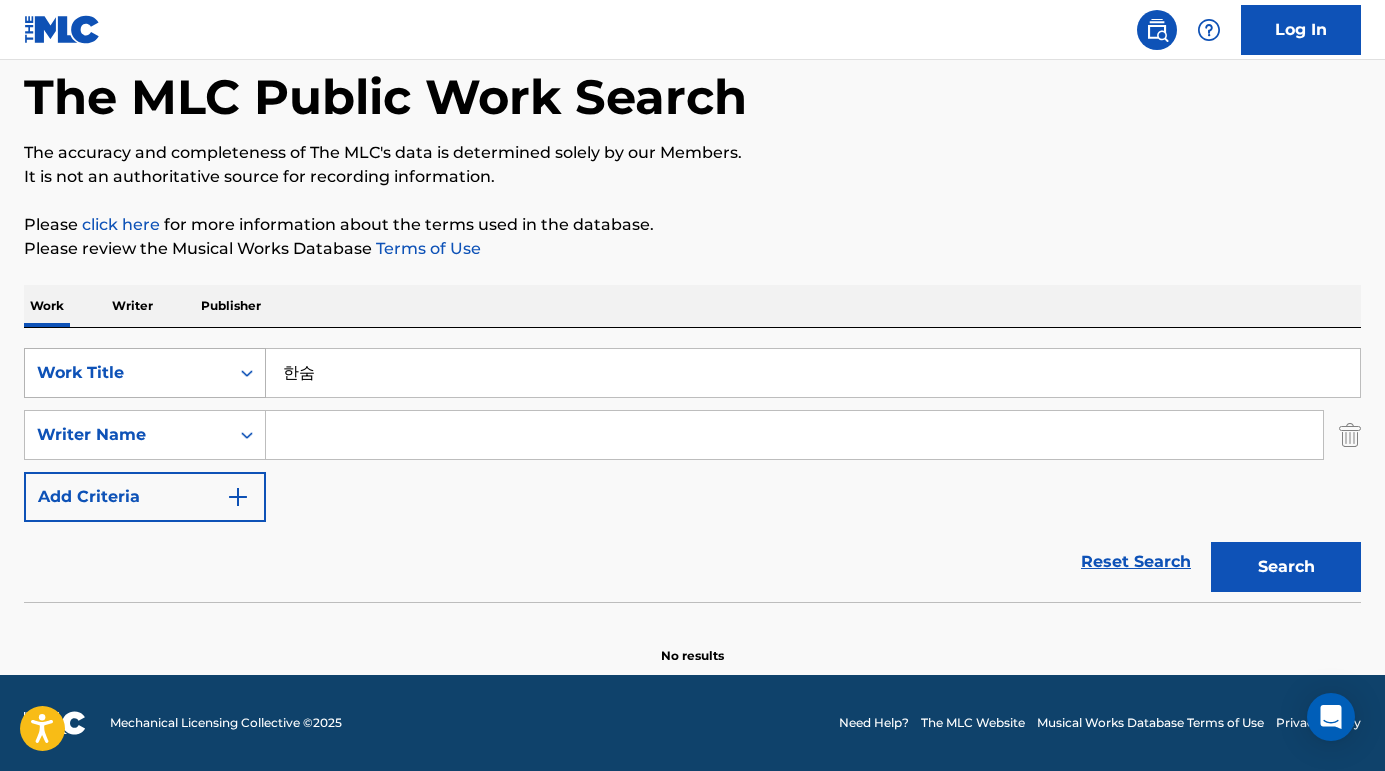 drag, startPoint x: 348, startPoint y: 368, endPoint x: 208, endPoint y: 369, distance: 140.00357 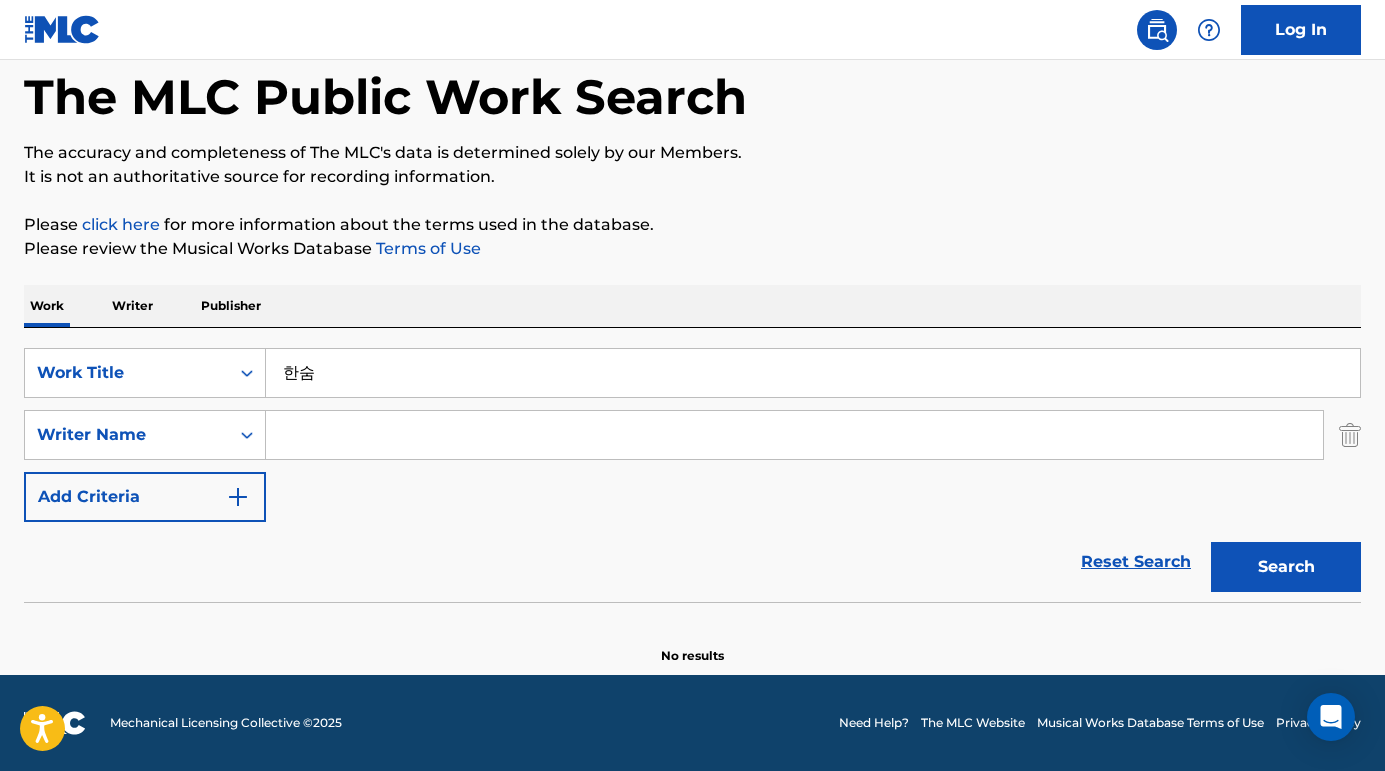 click at bounding box center [794, 435] 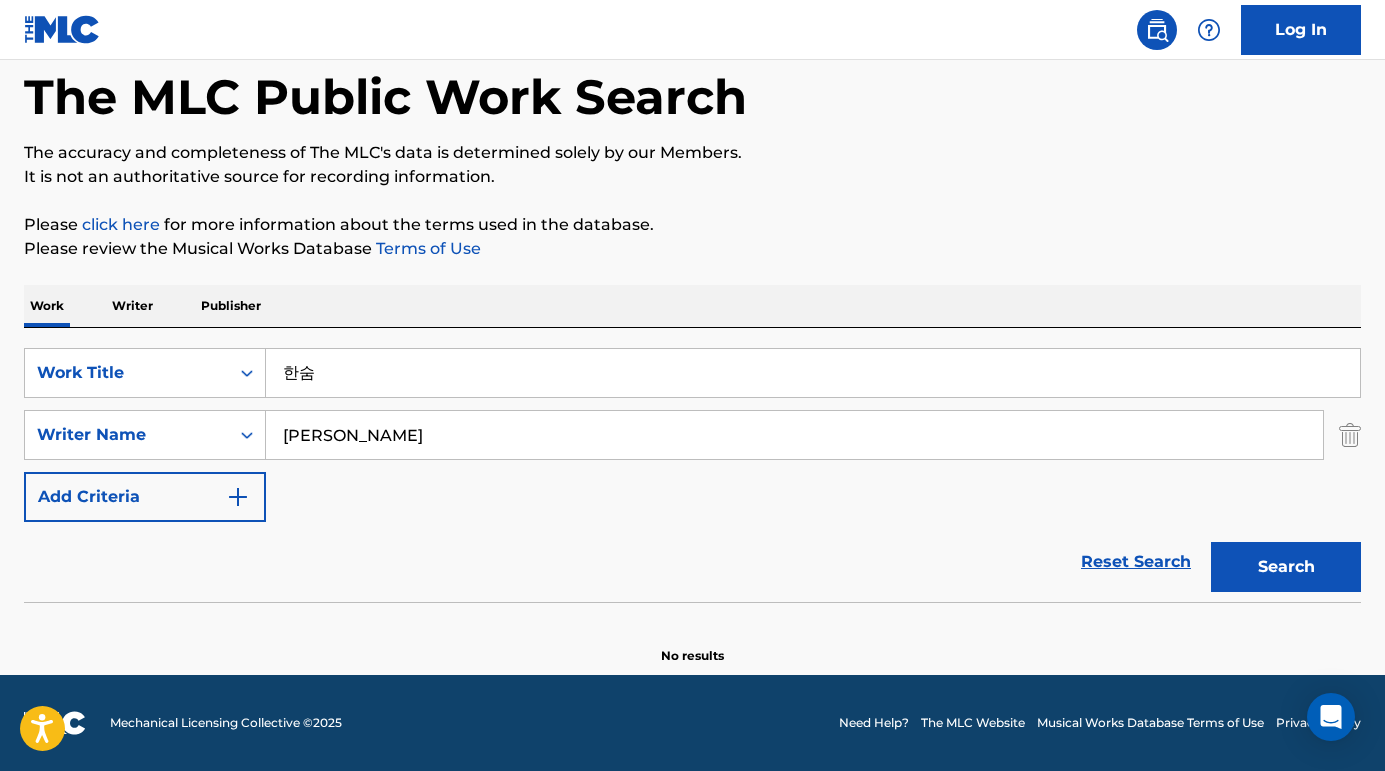 type on "[PERSON_NAME]" 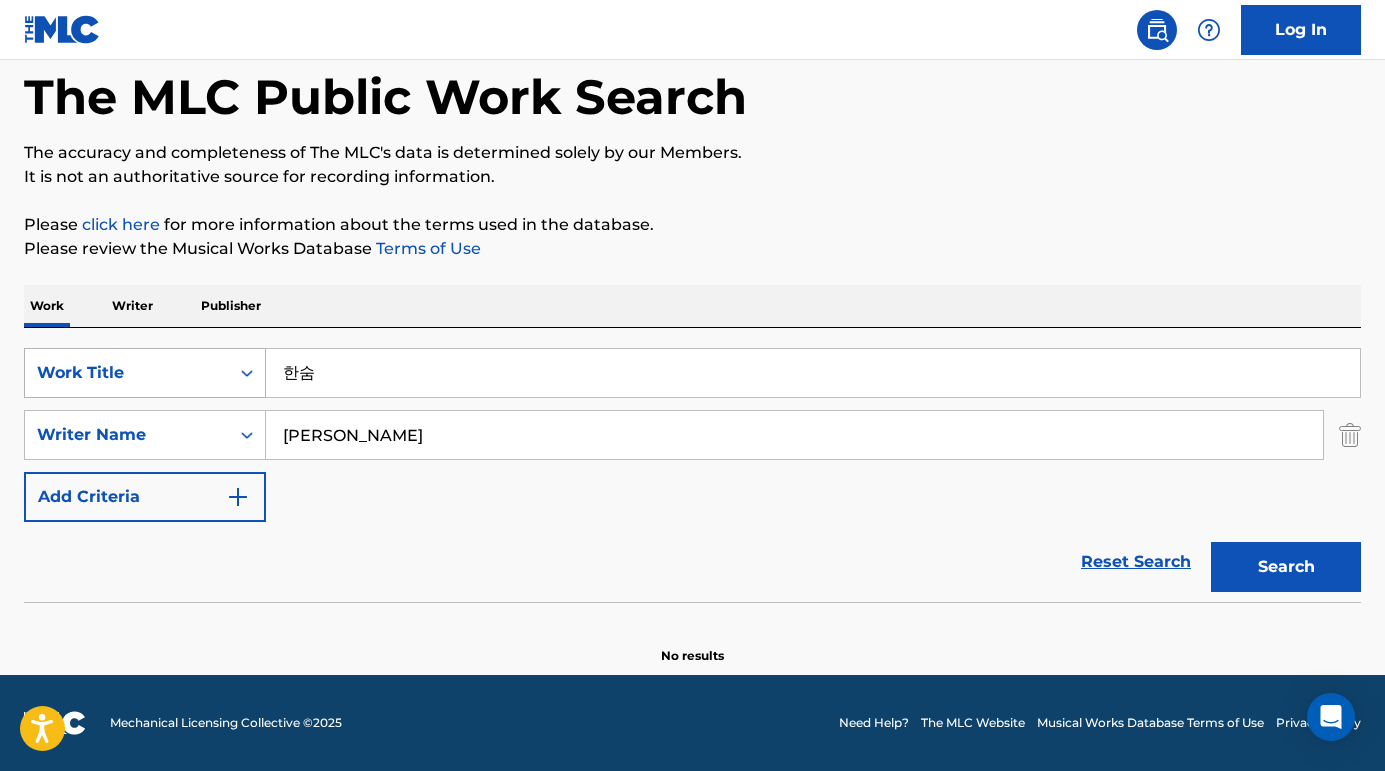drag, startPoint x: 350, startPoint y: 370, endPoint x: 219, endPoint y: 370, distance: 131 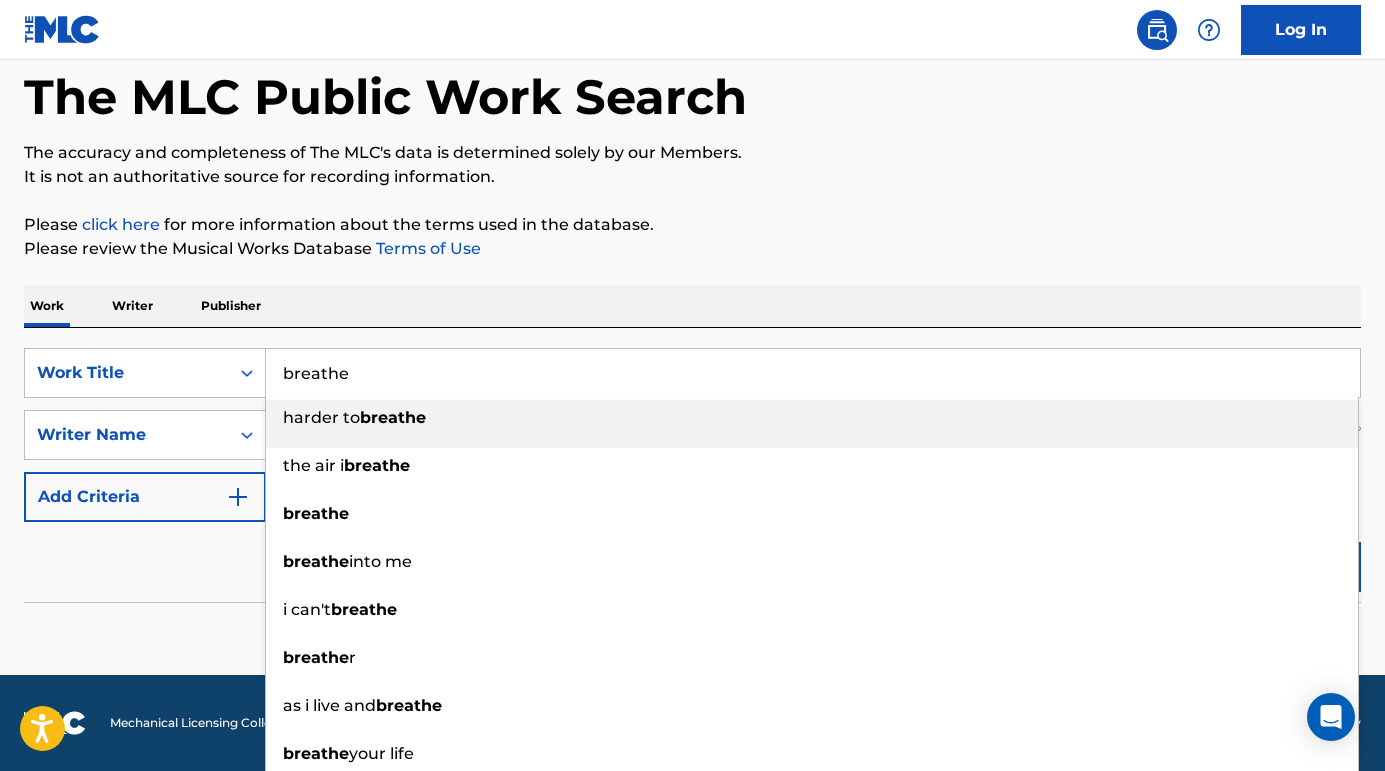 click on "Reset Search Search" at bounding box center [692, 562] 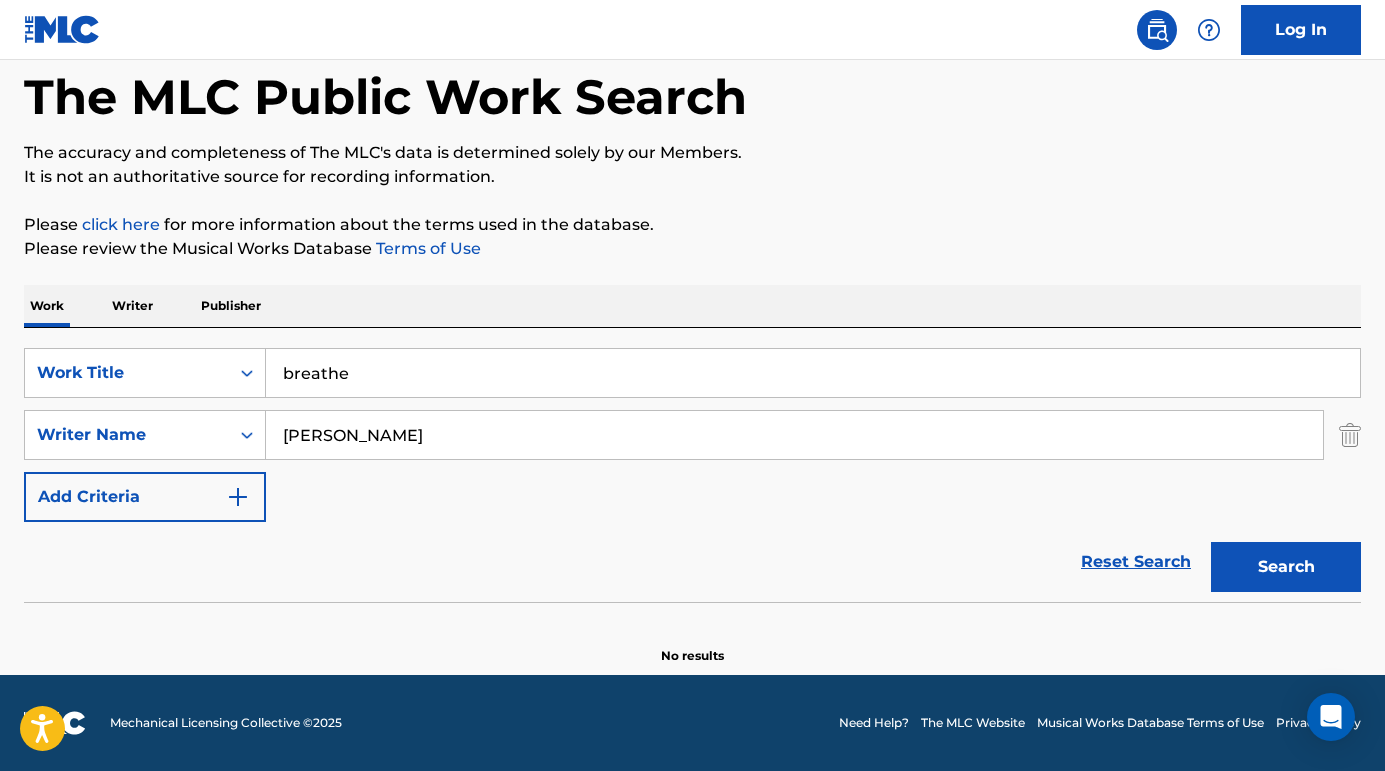 click on "Search" at bounding box center (1286, 567) 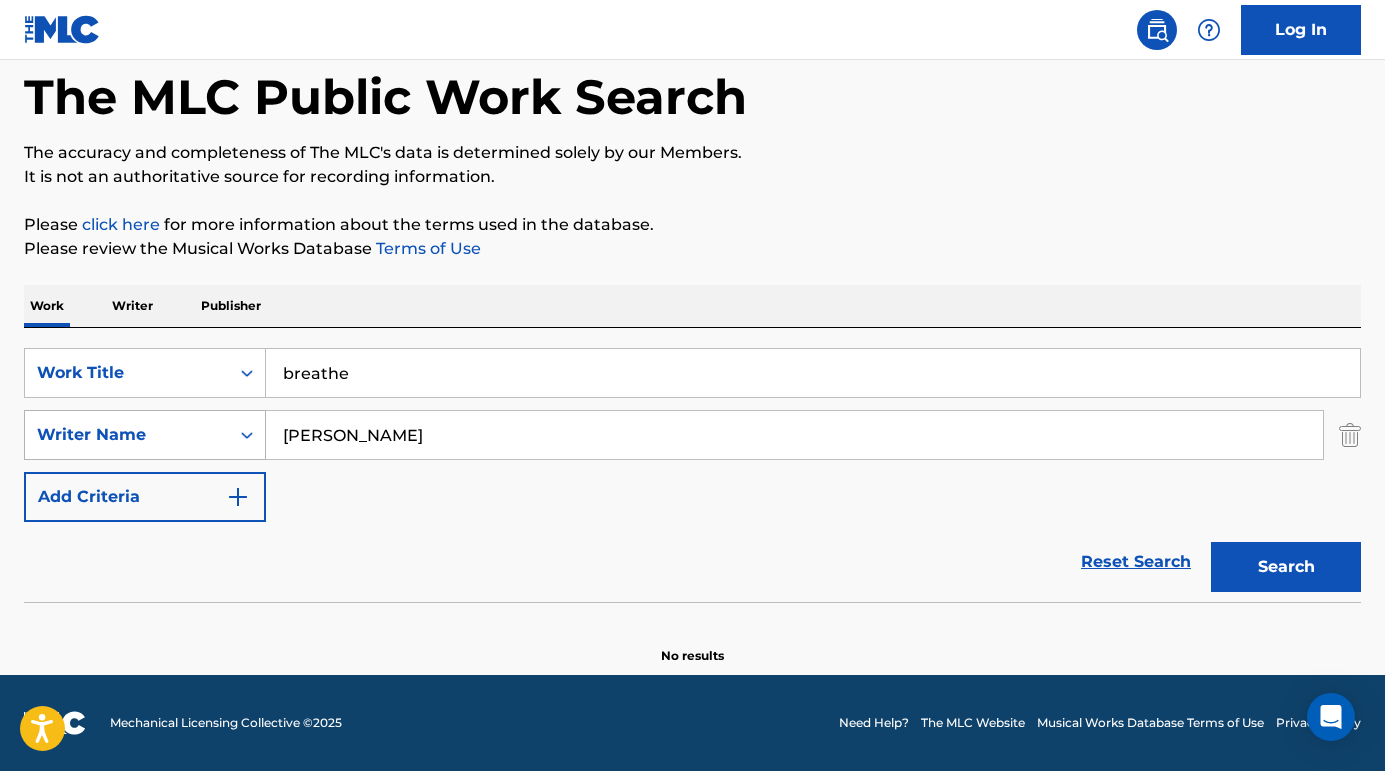 drag, startPoint x: 455, startPoint y: 439, endPoint x: 235, endPoint y: 439, distance: 220 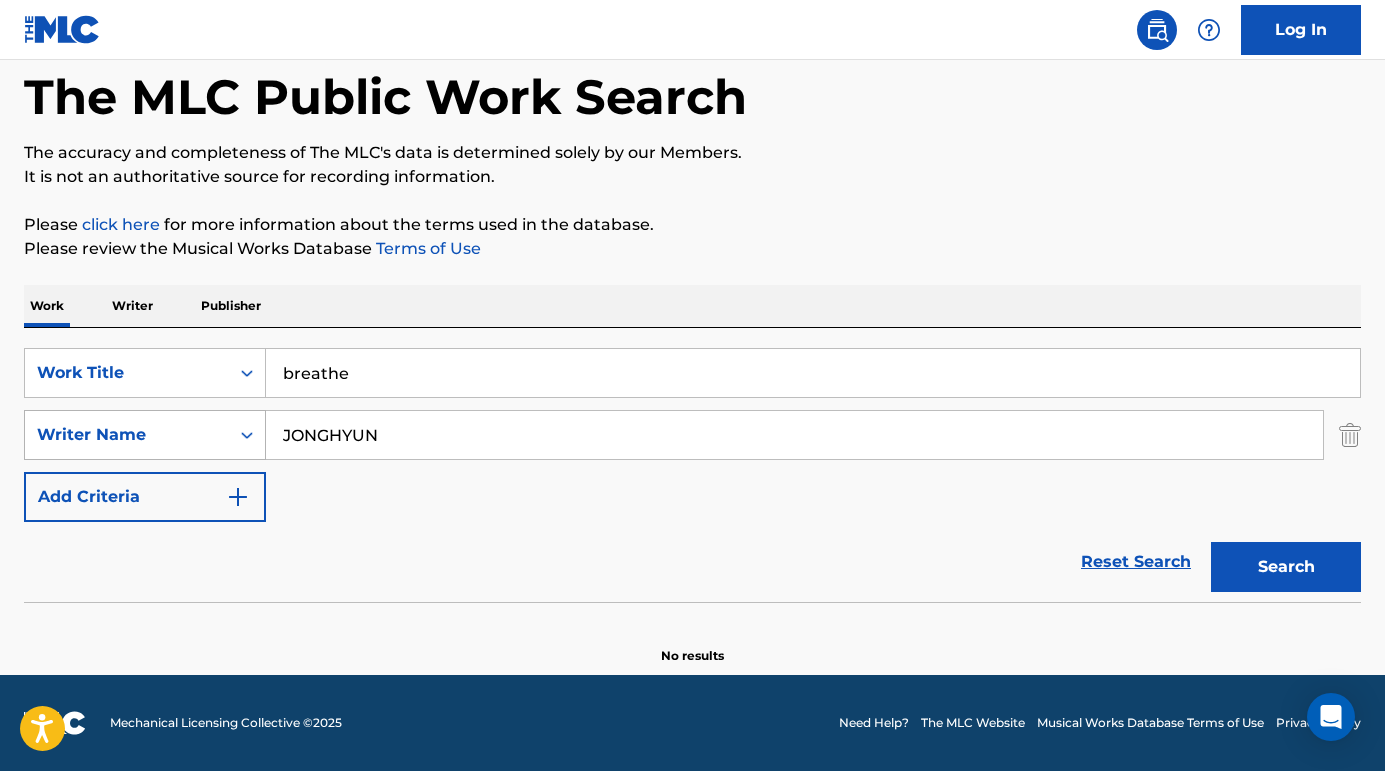 type on "JONGHYUN" 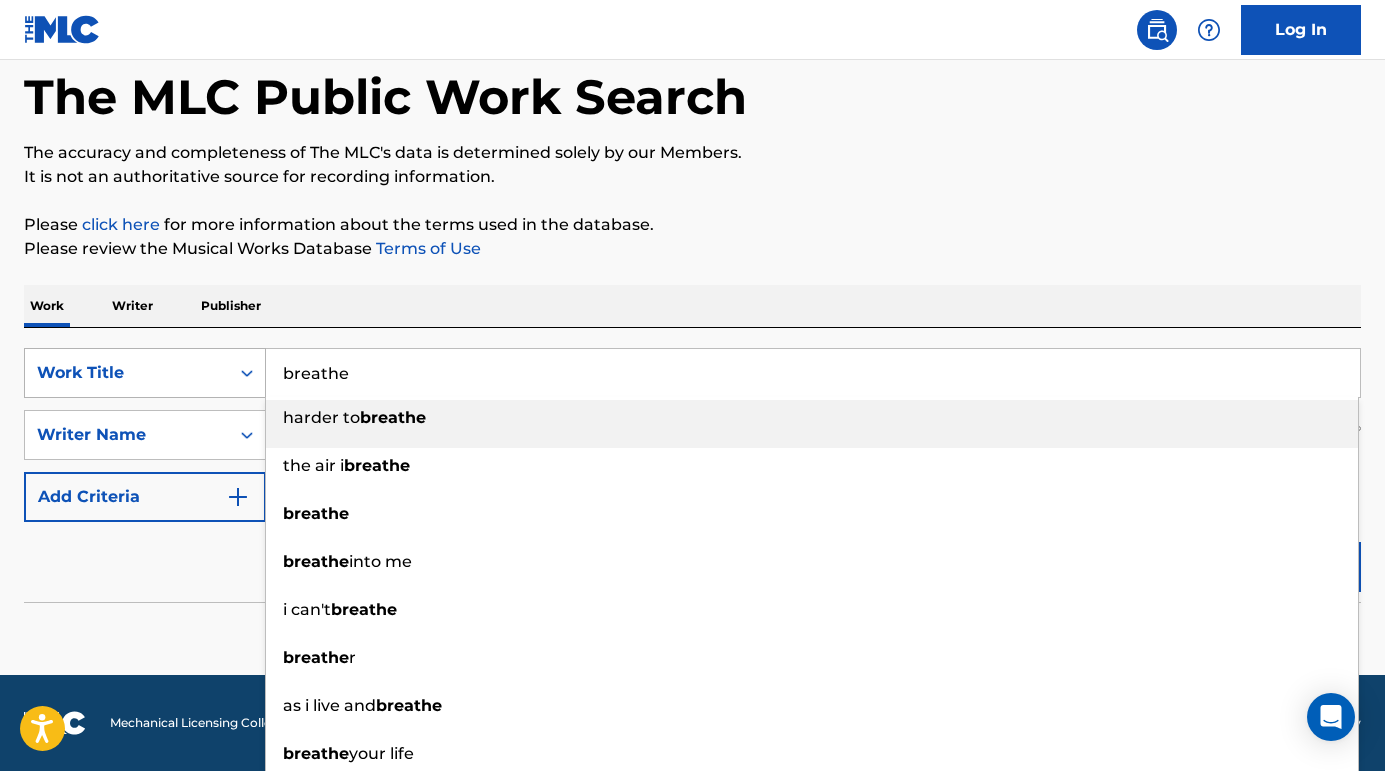 drag, startPoint x: 357, startPoint y: 383, endPoint x: 265, endPoint y: 368, distance: 93.214806 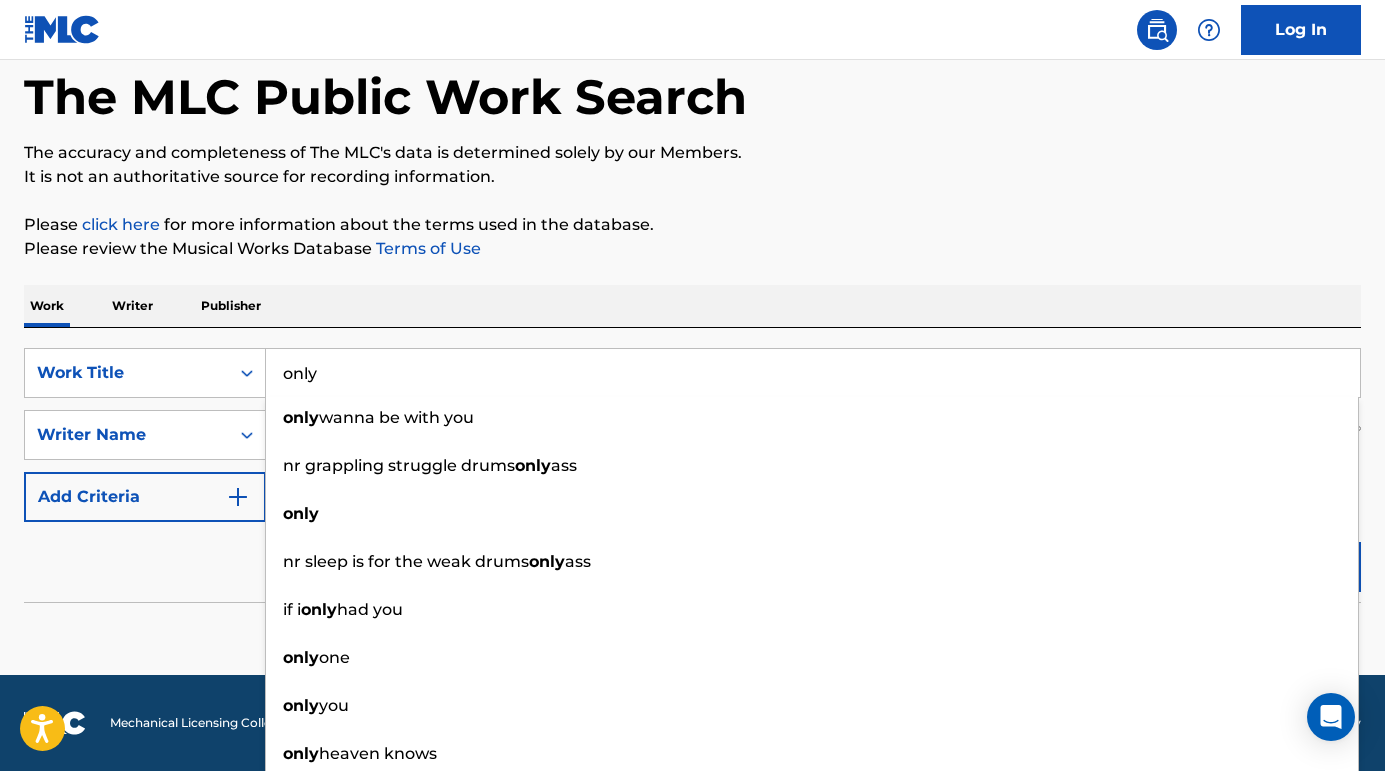 type on "only" 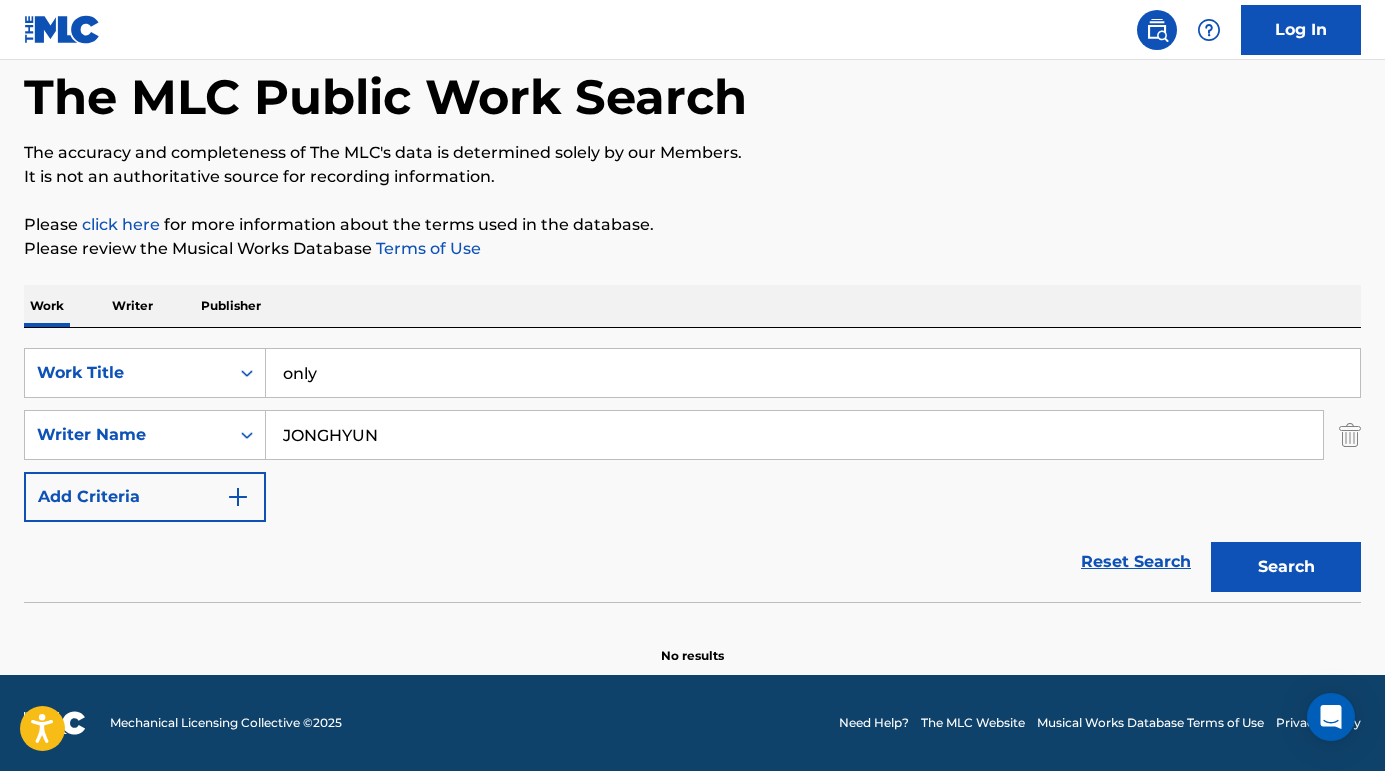 drag, startPoint x: 390, startPoint y: 446, endPoint x: 135, endPoint y: 407, distance: 257.96512 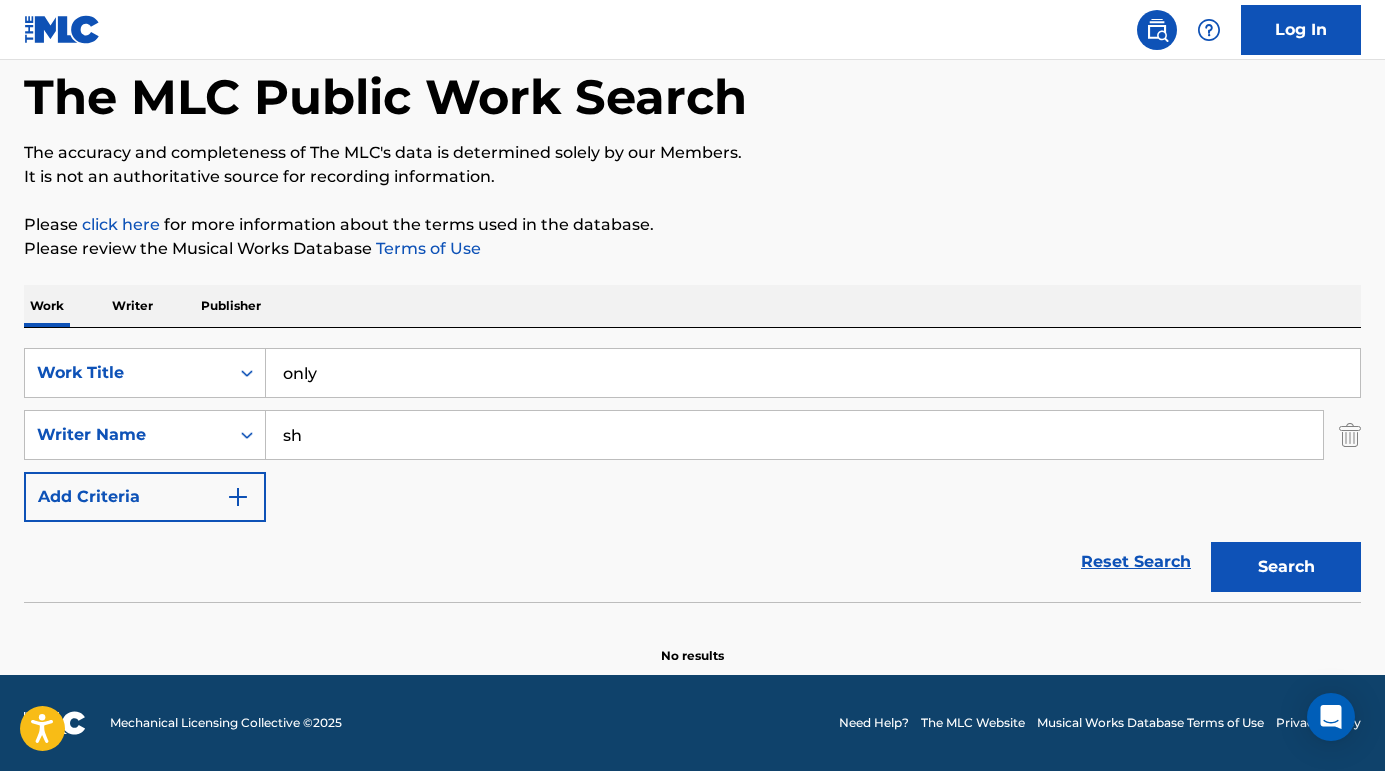 type on "s" 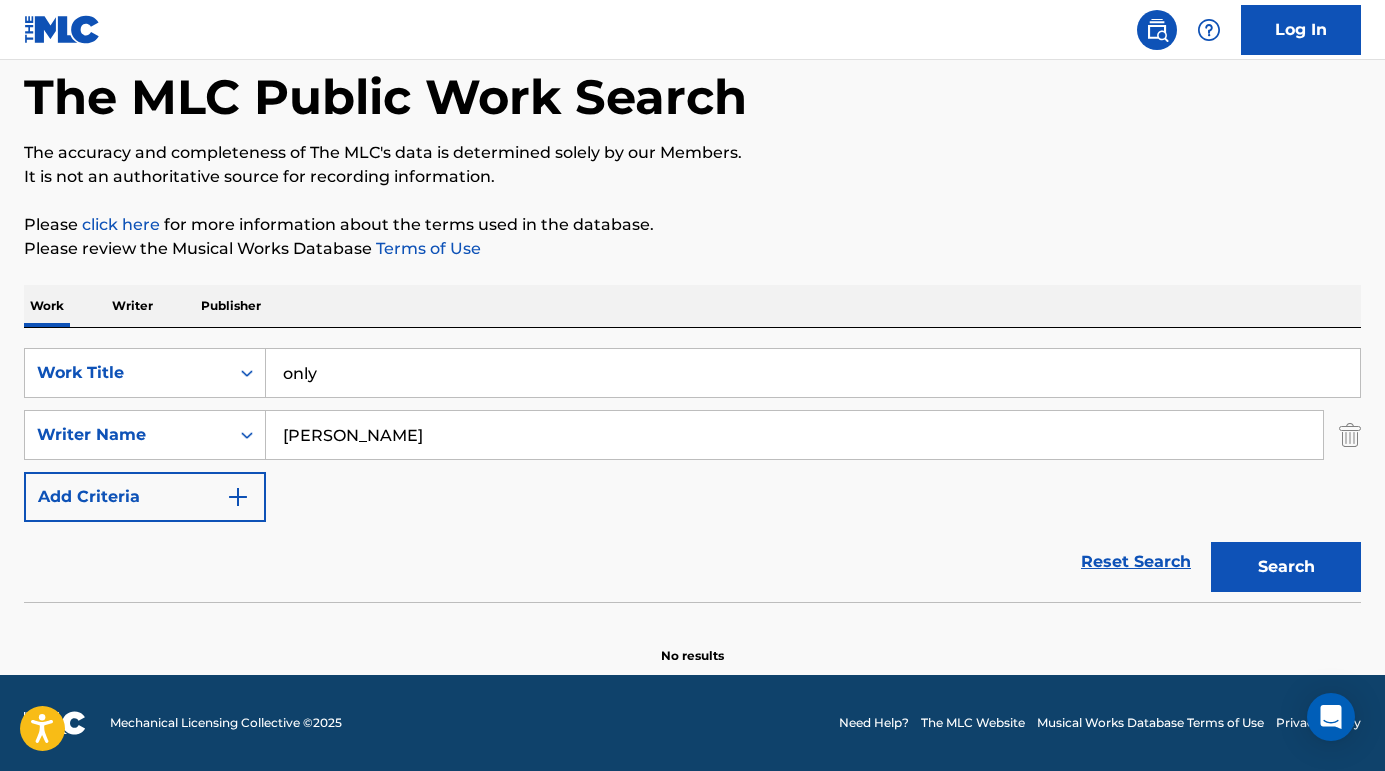 click on "Search" at bounding box center (1286, 567) 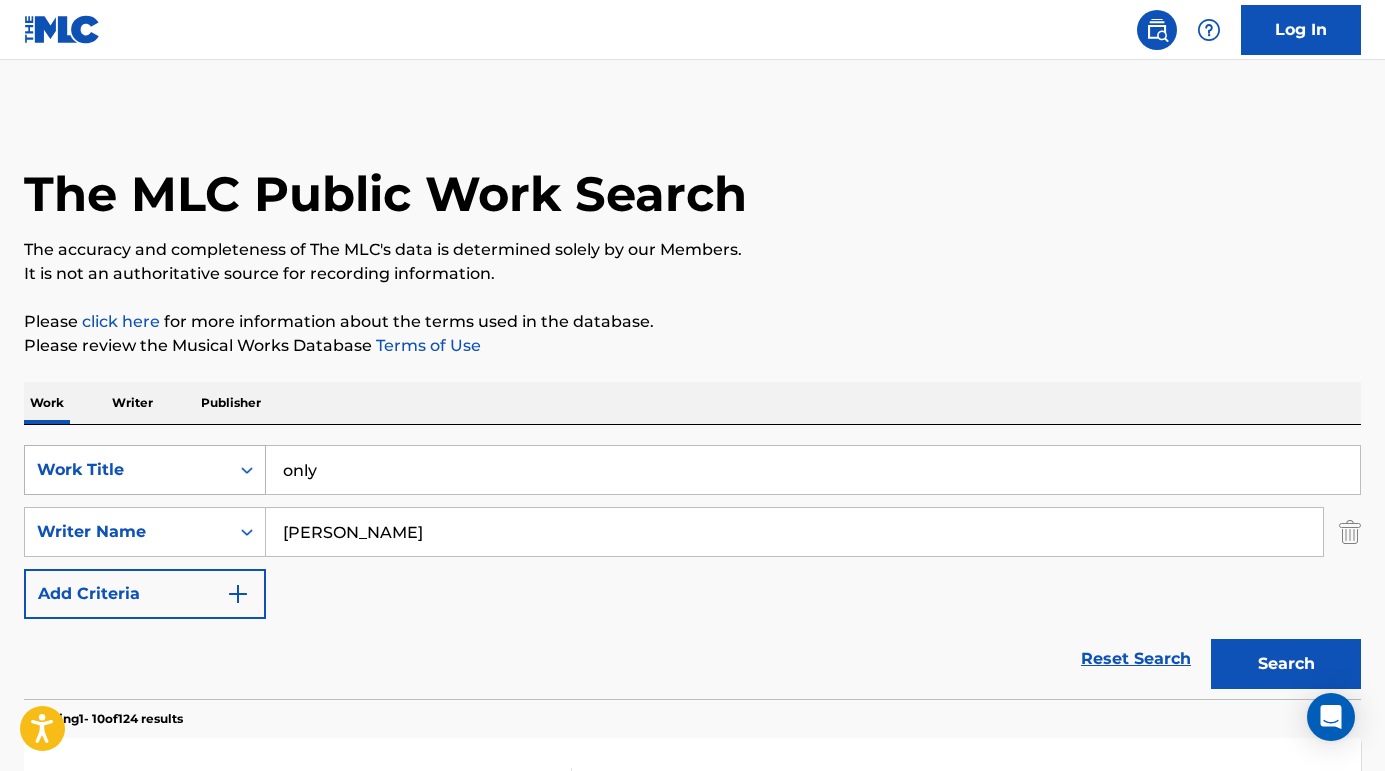 scroll, scrollTop: 0, scrollLeft: 0, axis: both 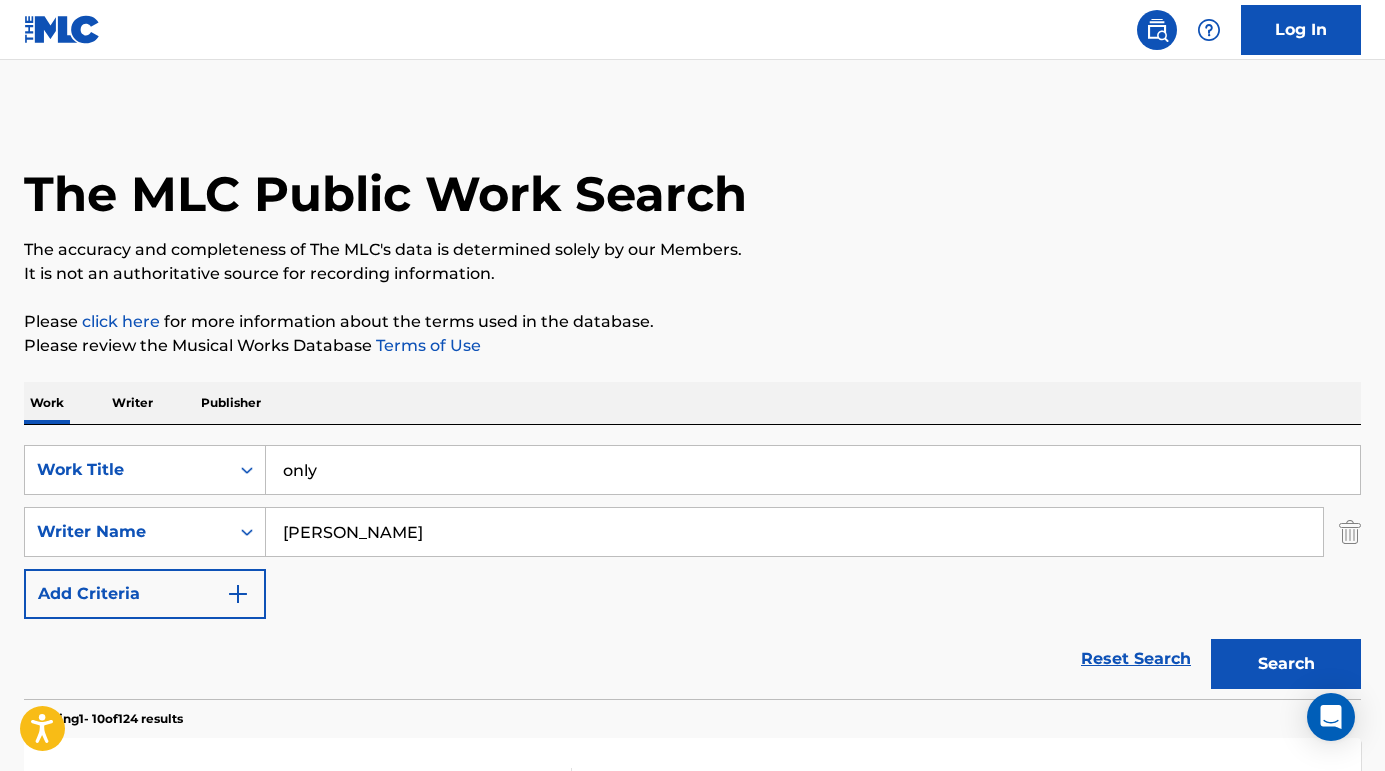 click on "[PERSON_NAME]" at bounding box center (794, 532) 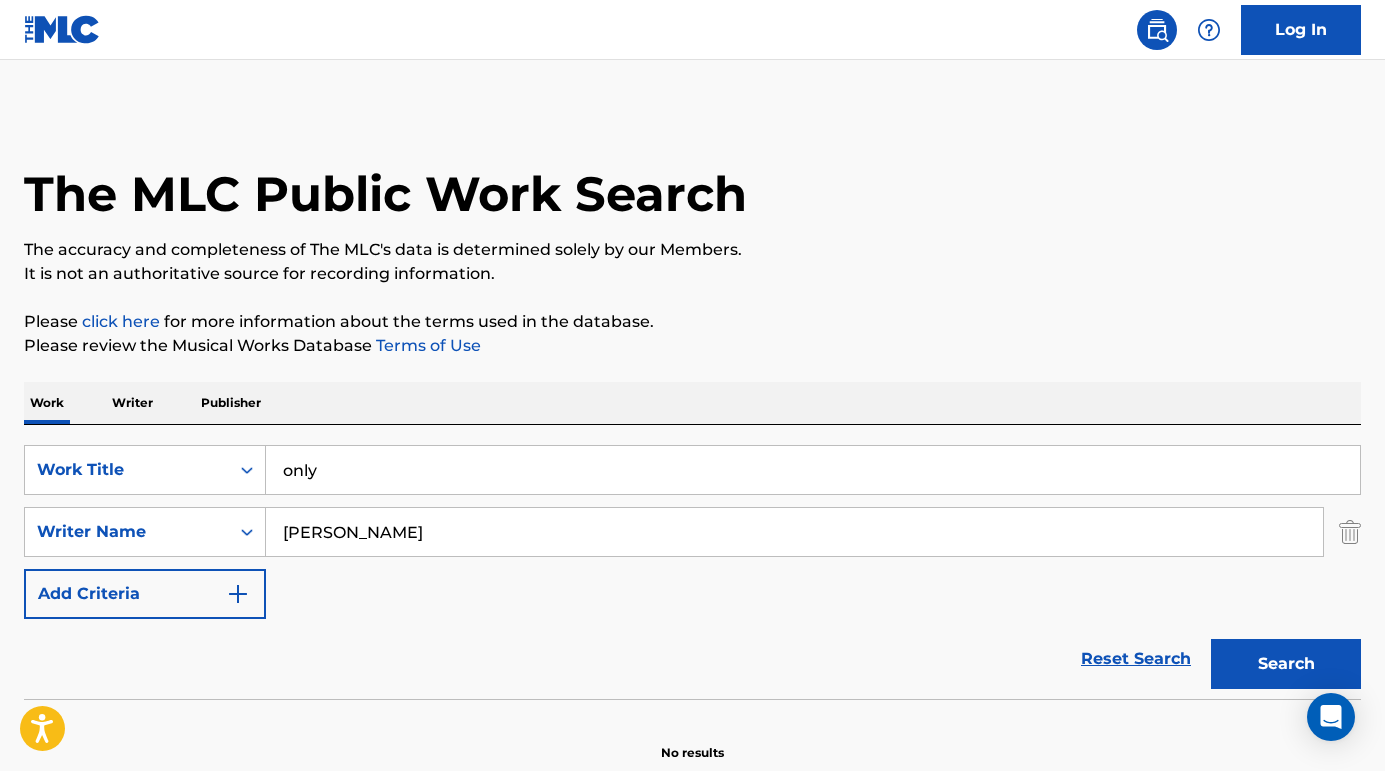 drag, startPoint x: 338, startPoint y: 533, endPoint x: 588, endPoint y: 544, distance: 250.24188 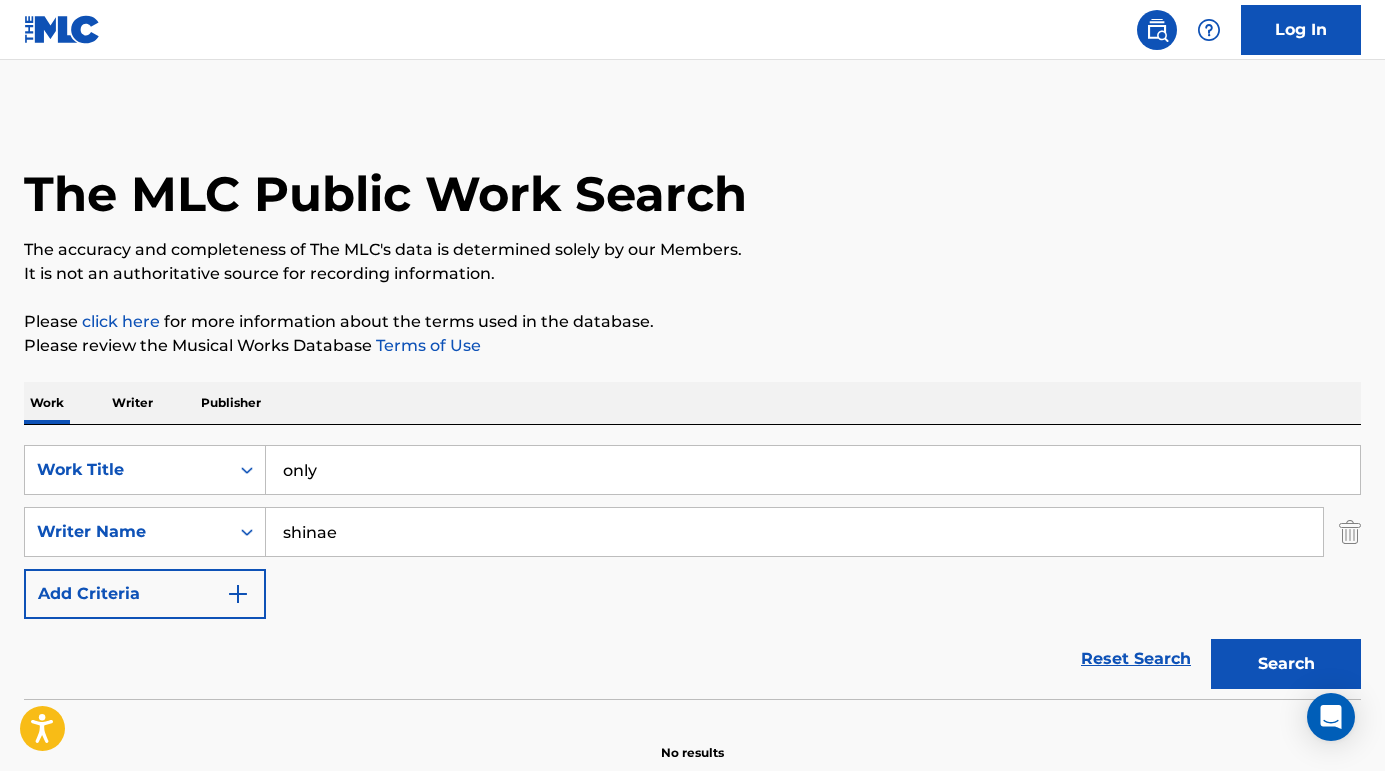 click on "Search" at bounding box center (1286, 664) 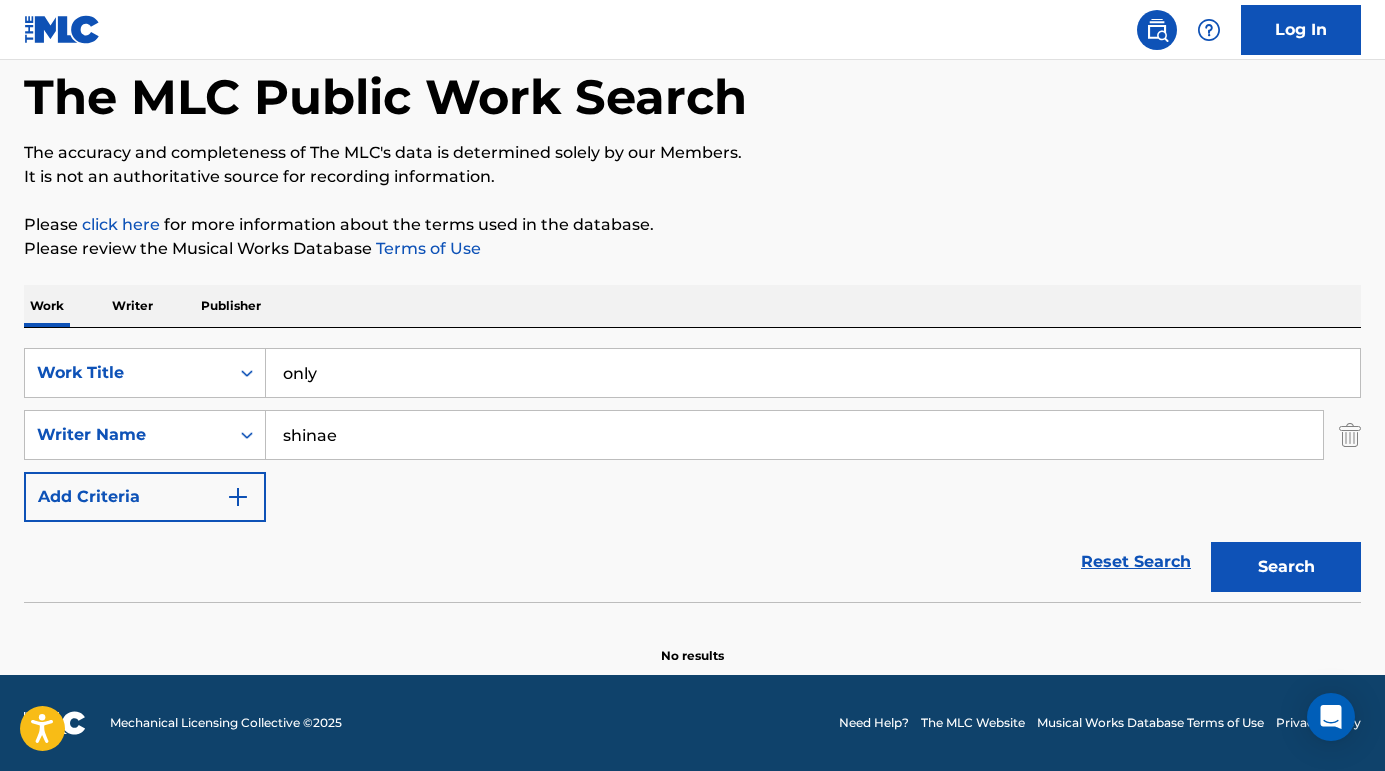 scroll, scrollTop: 97, scrollLeft: 0, axis: vertical 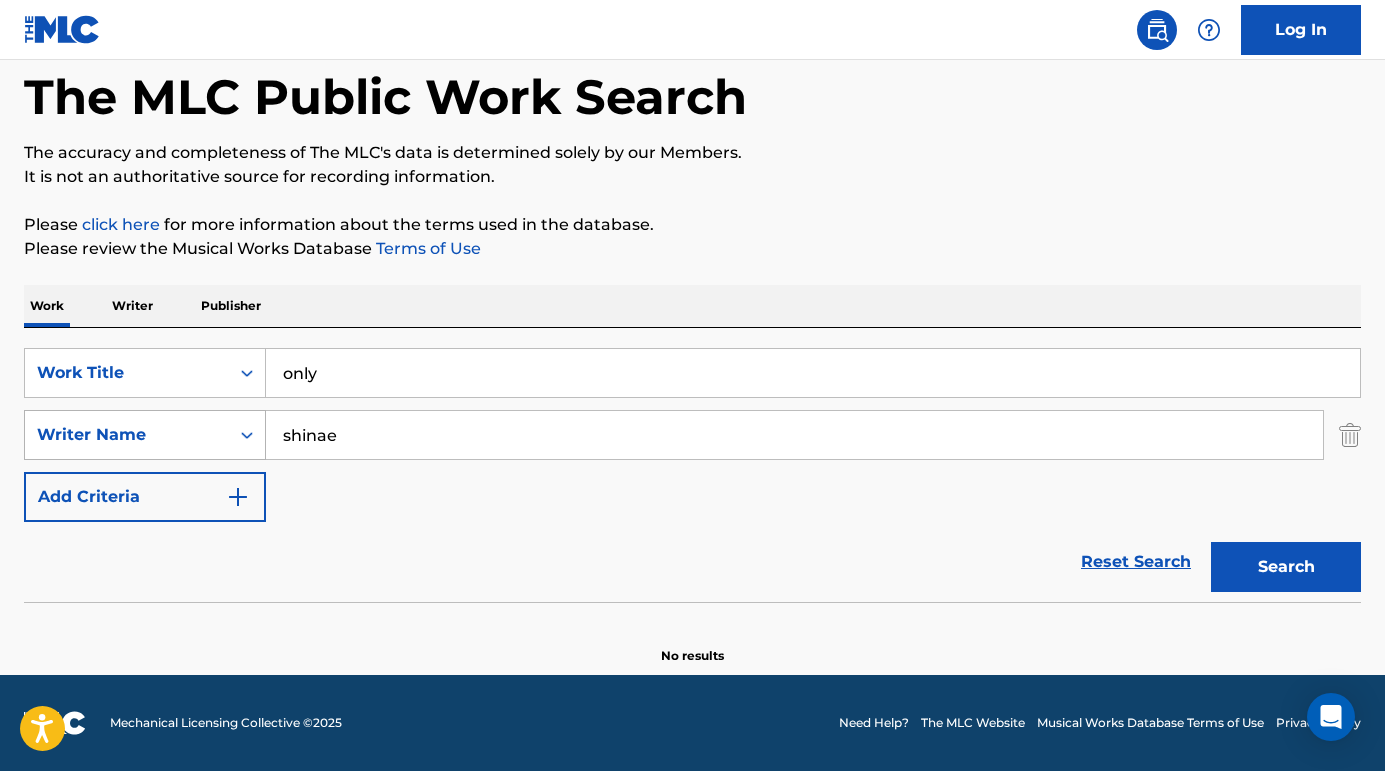 drag, startPoint x: 389, startPoint y: 424, endPoint x: 198, endPoint y: 421, distance: 191.02356 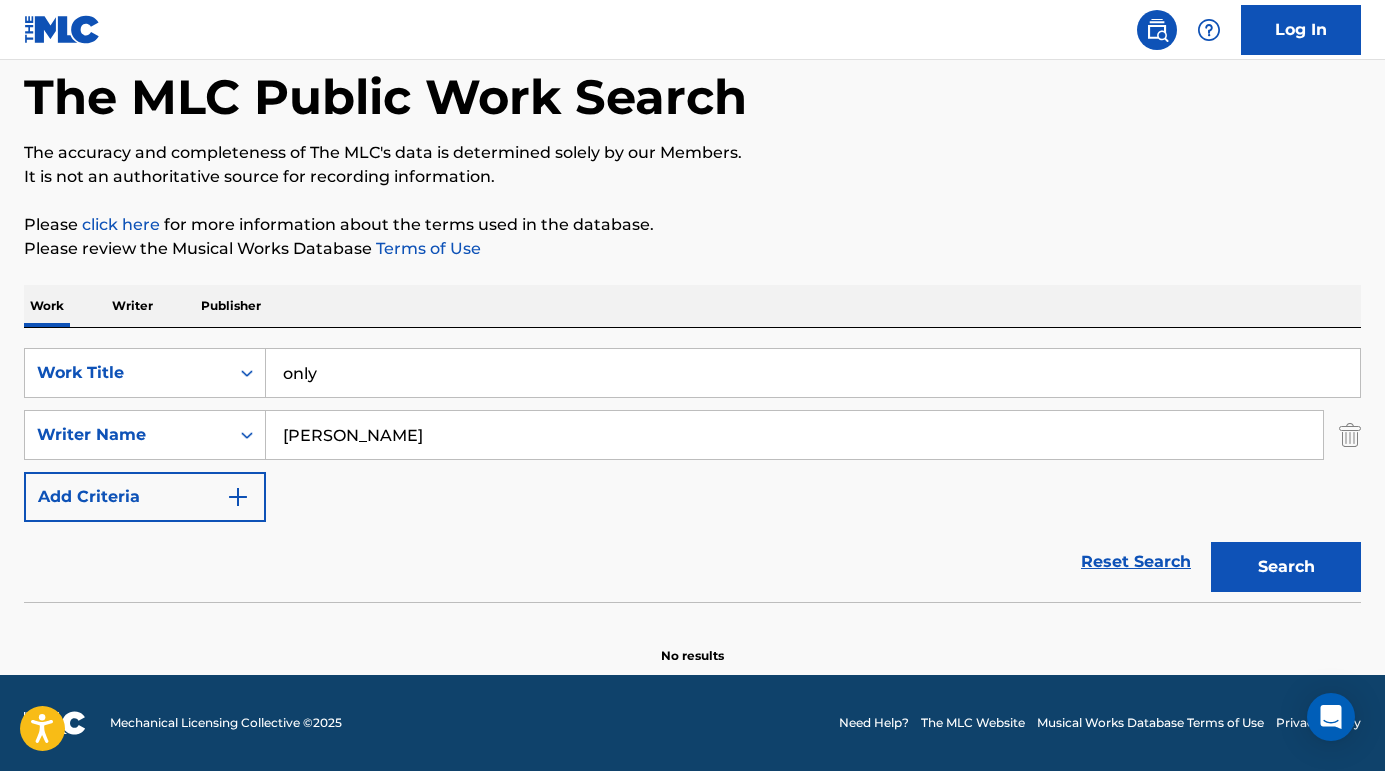 type on "[PERSON_NAME]" 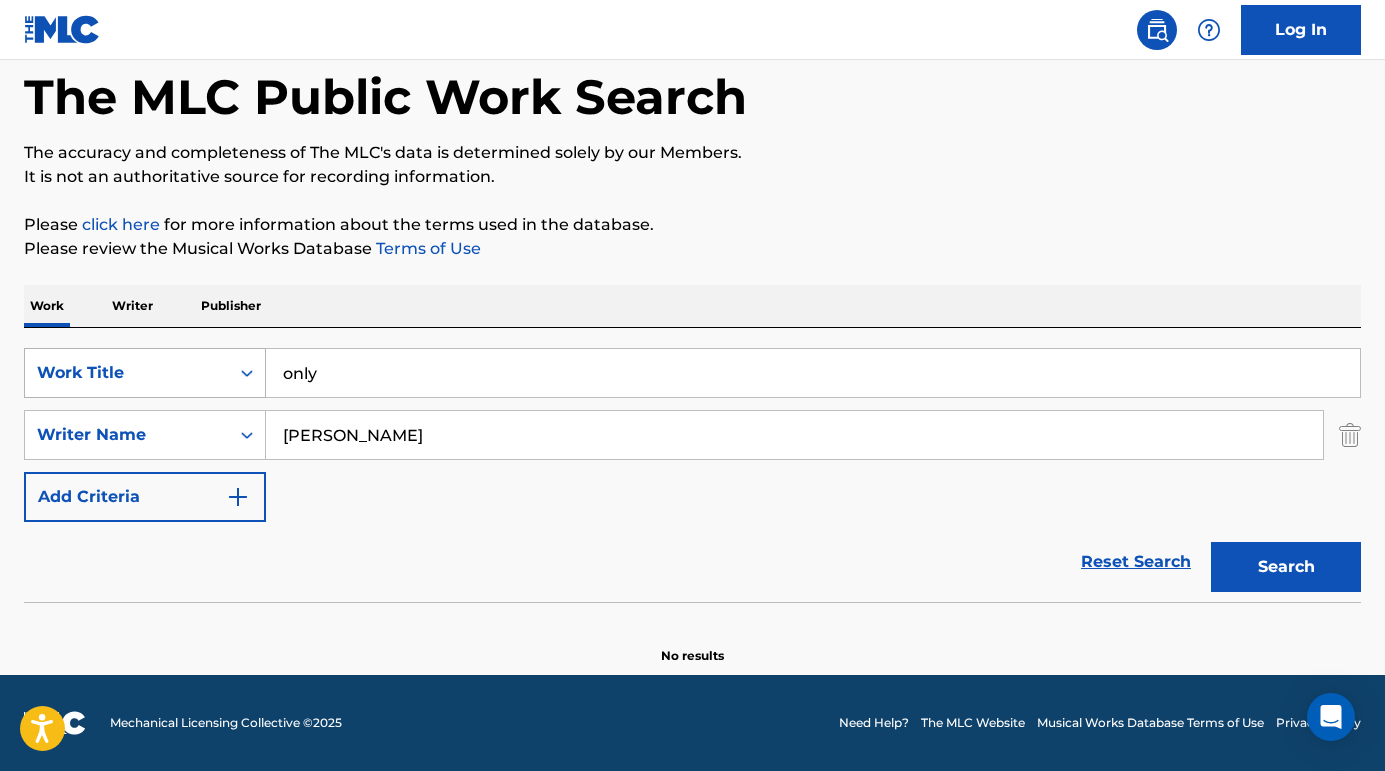 drag, startPoint x: 371, startPoint y: 370, endPoint x: 255, endPoint y: 369, distance: 116.00431 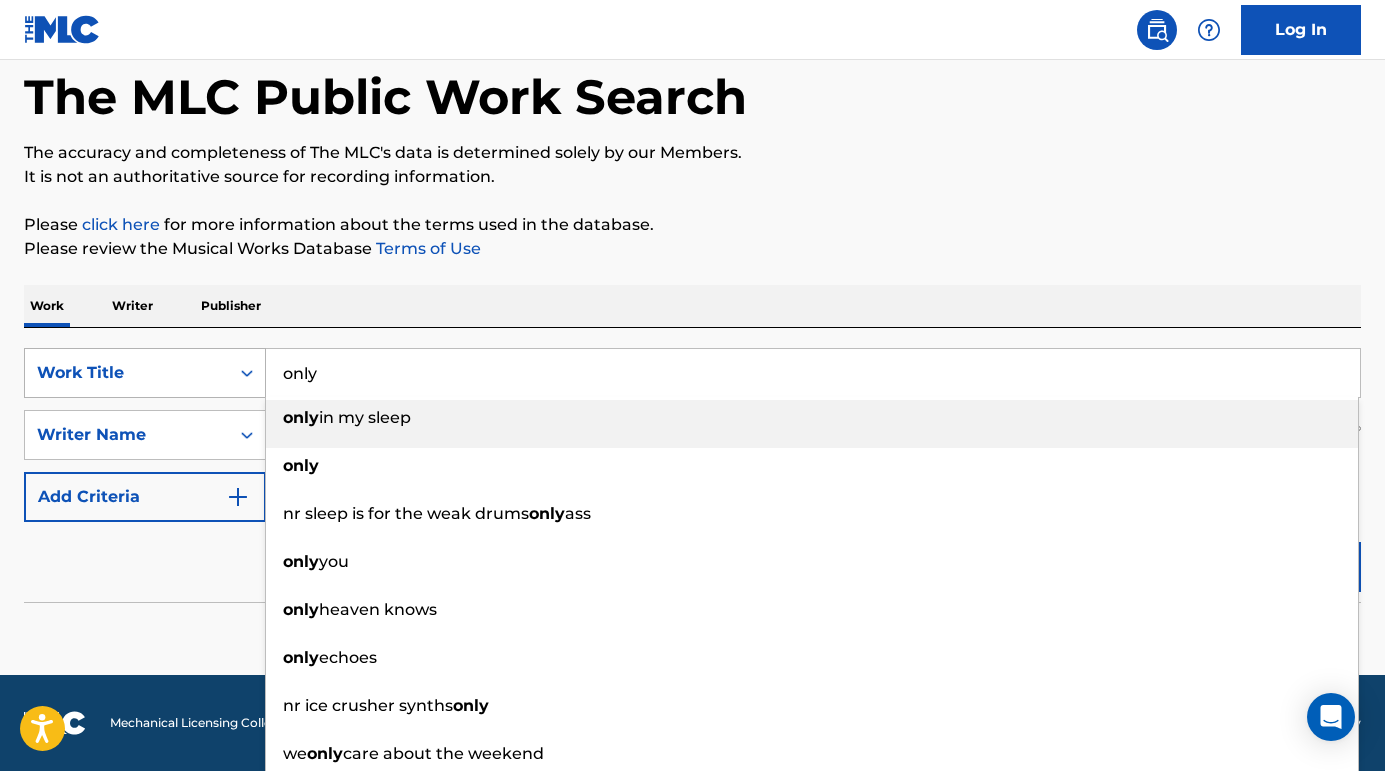 paste on "[MEDICAL_DATA] (I Love)" 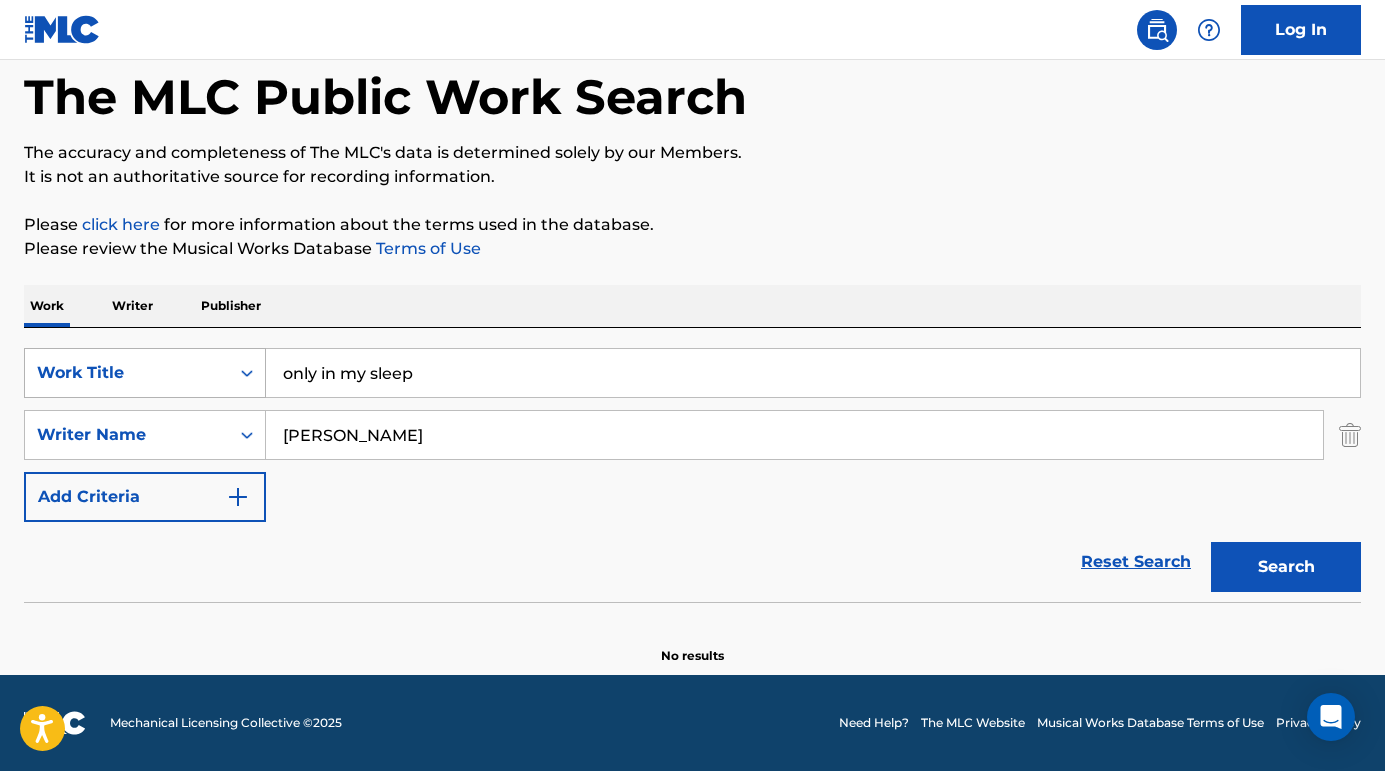 drag, startPoint x: 460, startPoint y: 376, endPoint x: 186, endPoint y: 367, distance: 274.14777 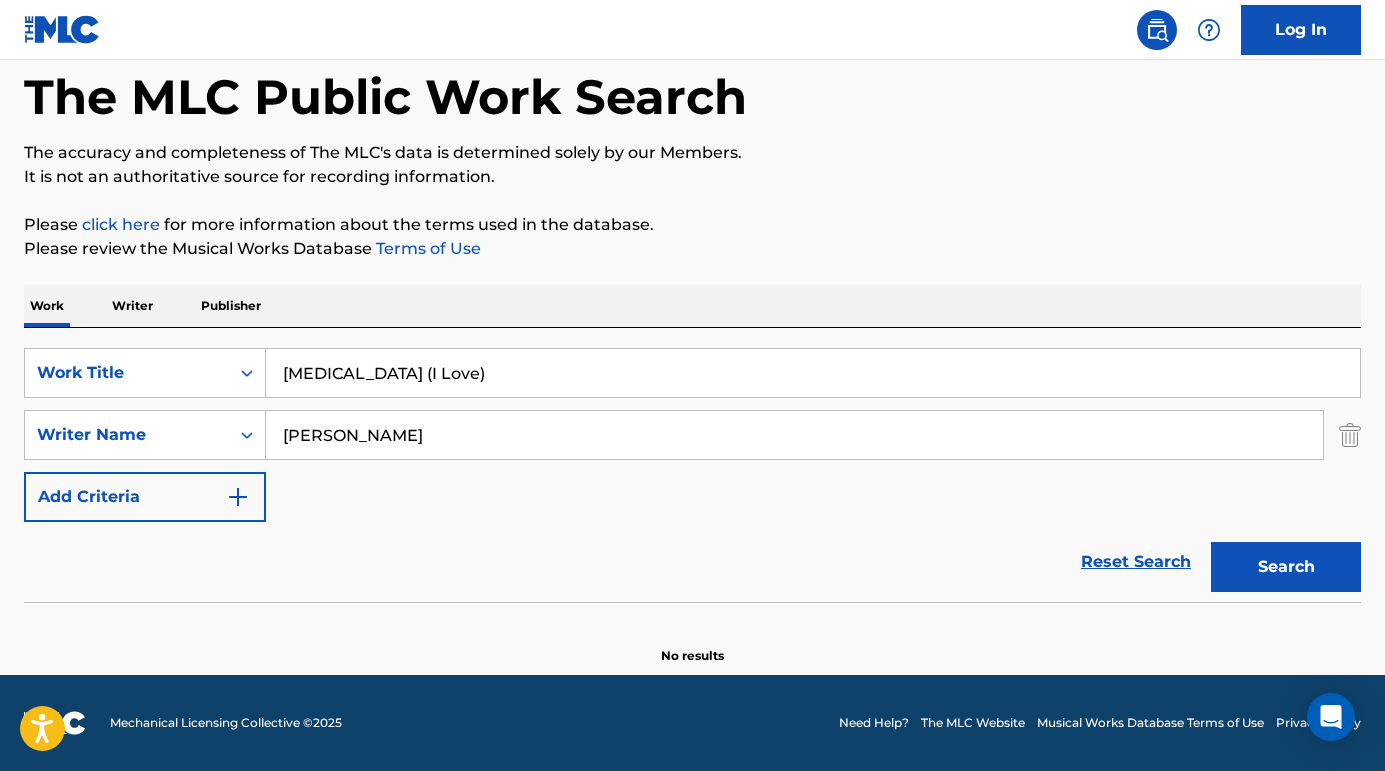type on "[MEDICAL_DATA] (I Love)" 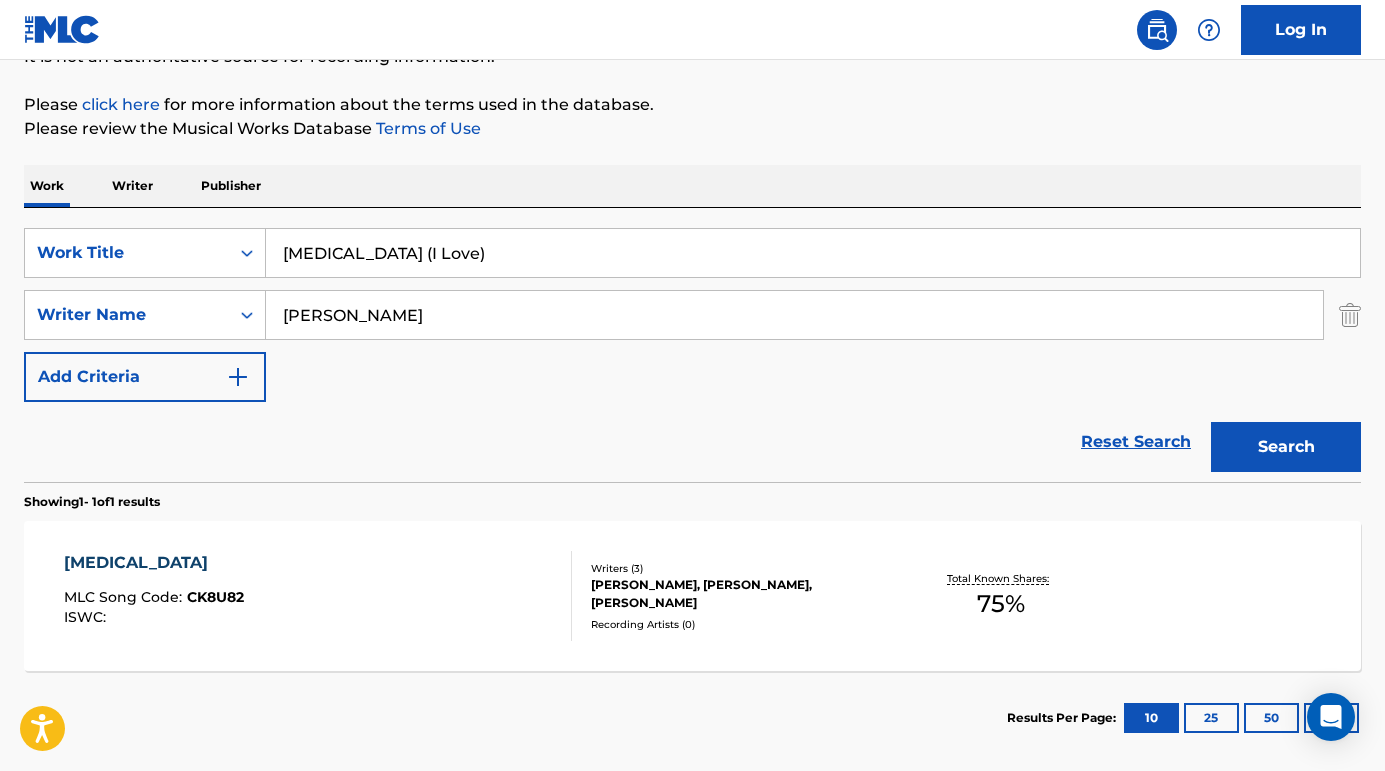 scroll, scrollTop: 259, scrollLeft: 0, axis: vertical 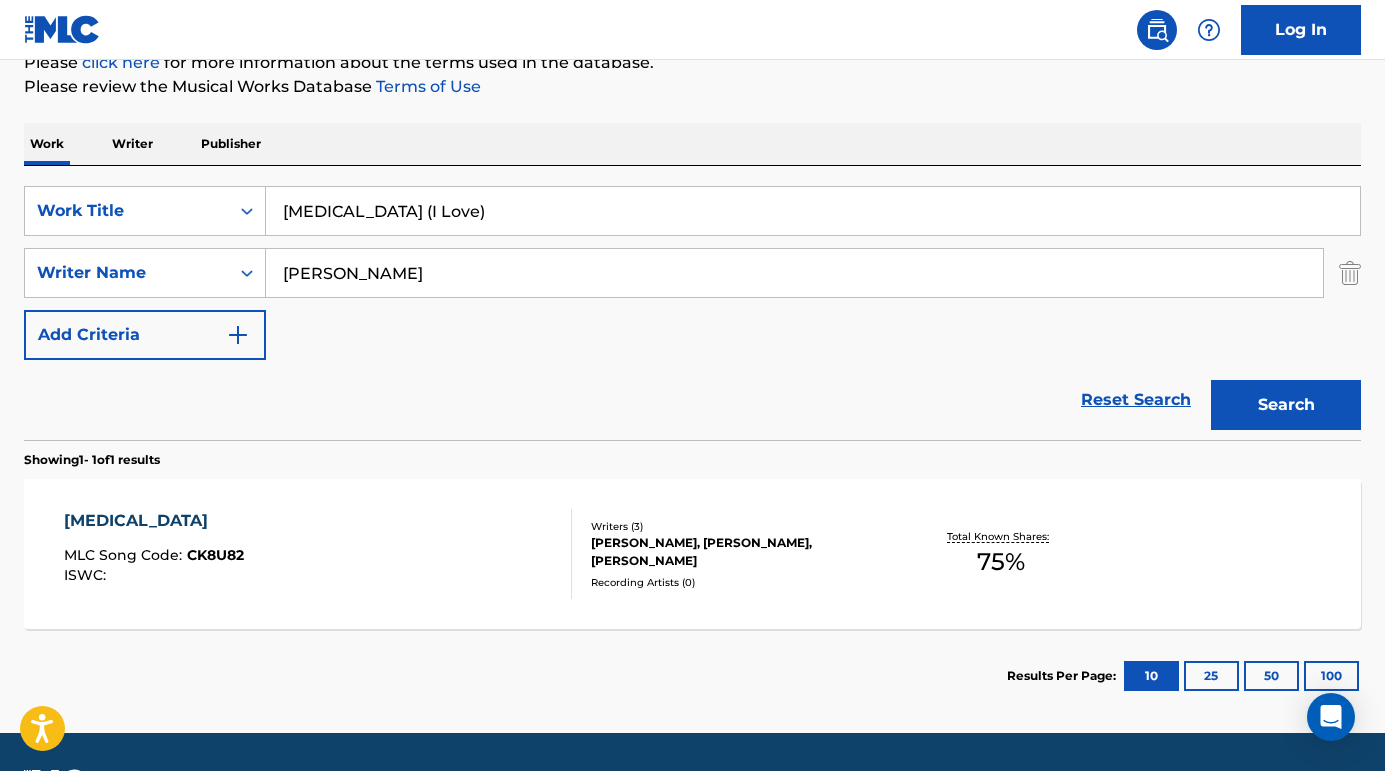 click on "[MEDICAL_DATA]" at bounding box center (154, 521) 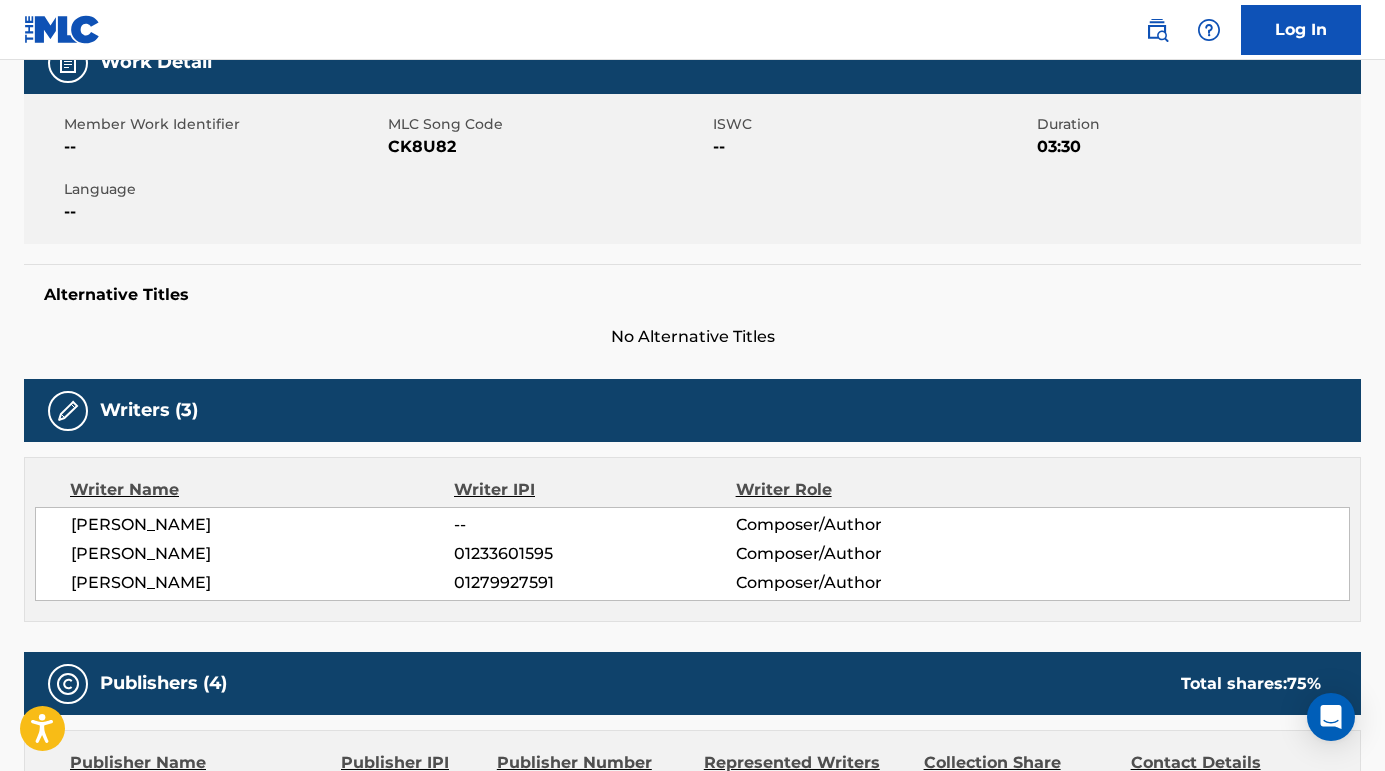 scroll, scrollTop: 598, scrollLeft: 0, axis: vertical 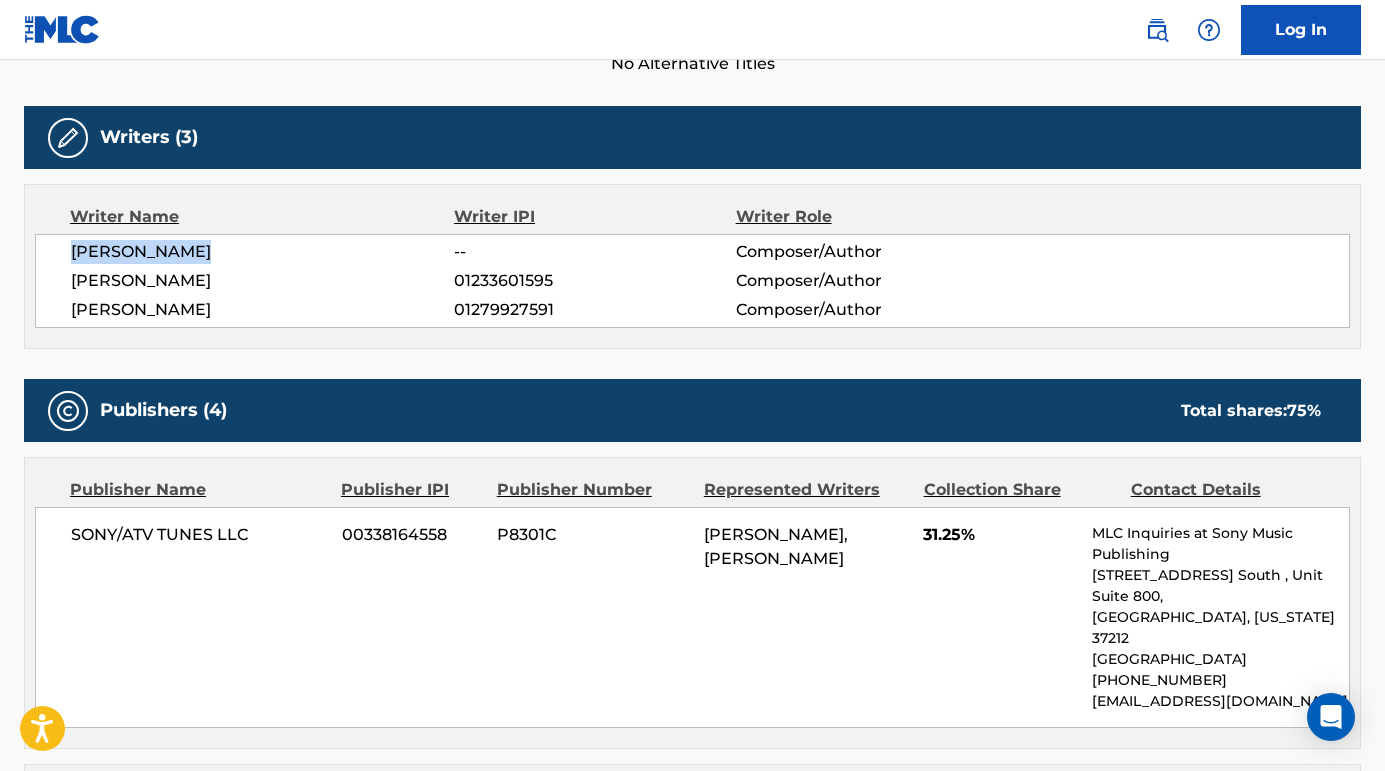 drag, startPoint x: 252, startPoint y: 260, endPoint x: 59, endPoint y: 250, distance: 193.2589 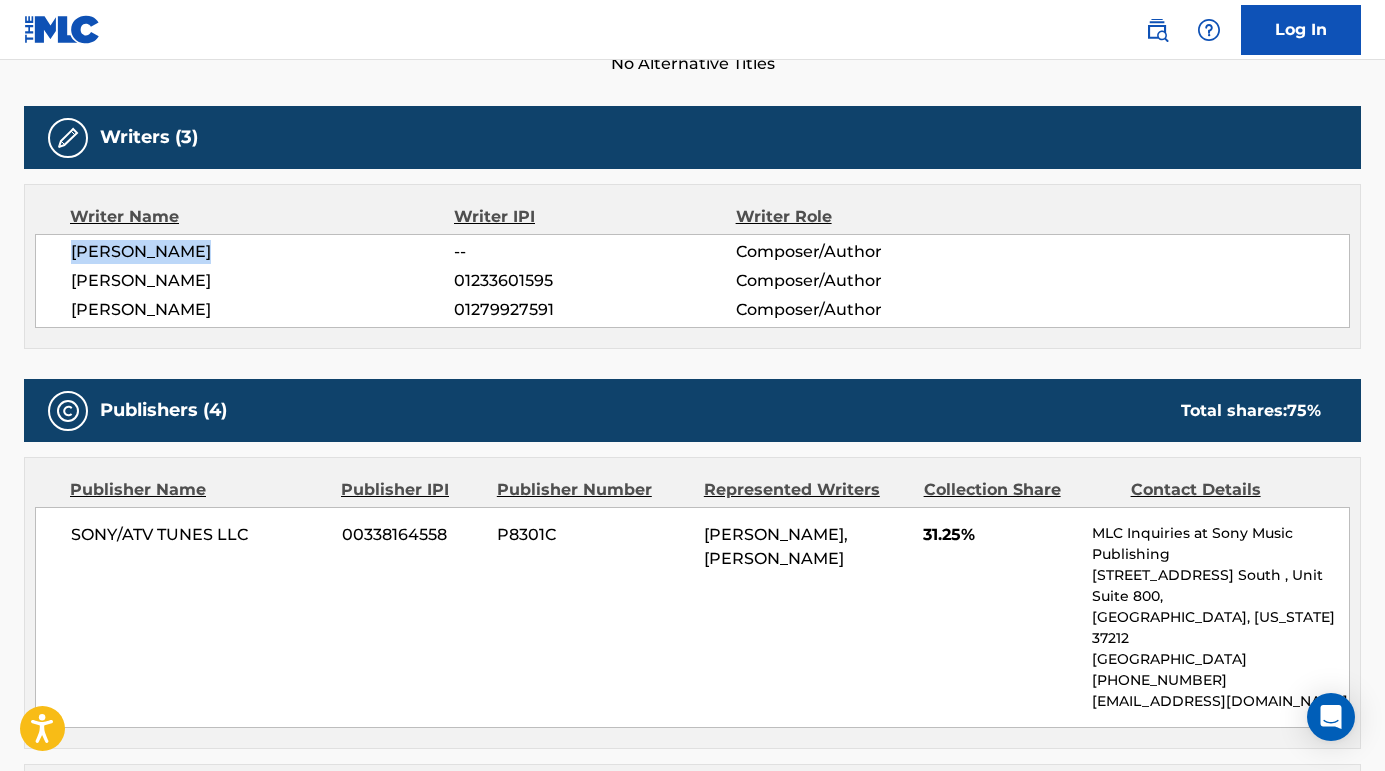 drag, startPoint x: 305, startPoint y: 281, endPoint x: 44, endPoint y: 281, distance: 261 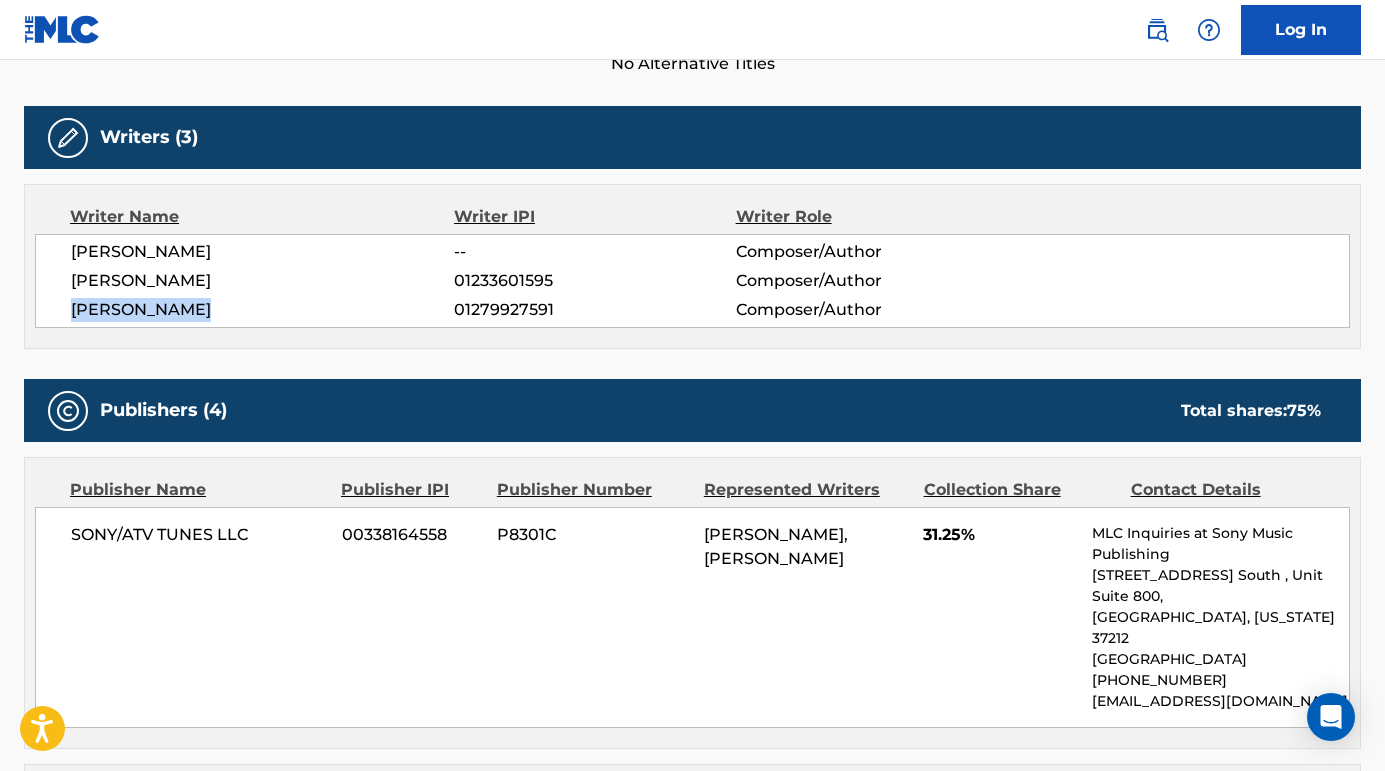 drag, startPoint x: 264, startPoint y: 304, endPoint x: 65, endPoint y: 306, distance: 199.01006 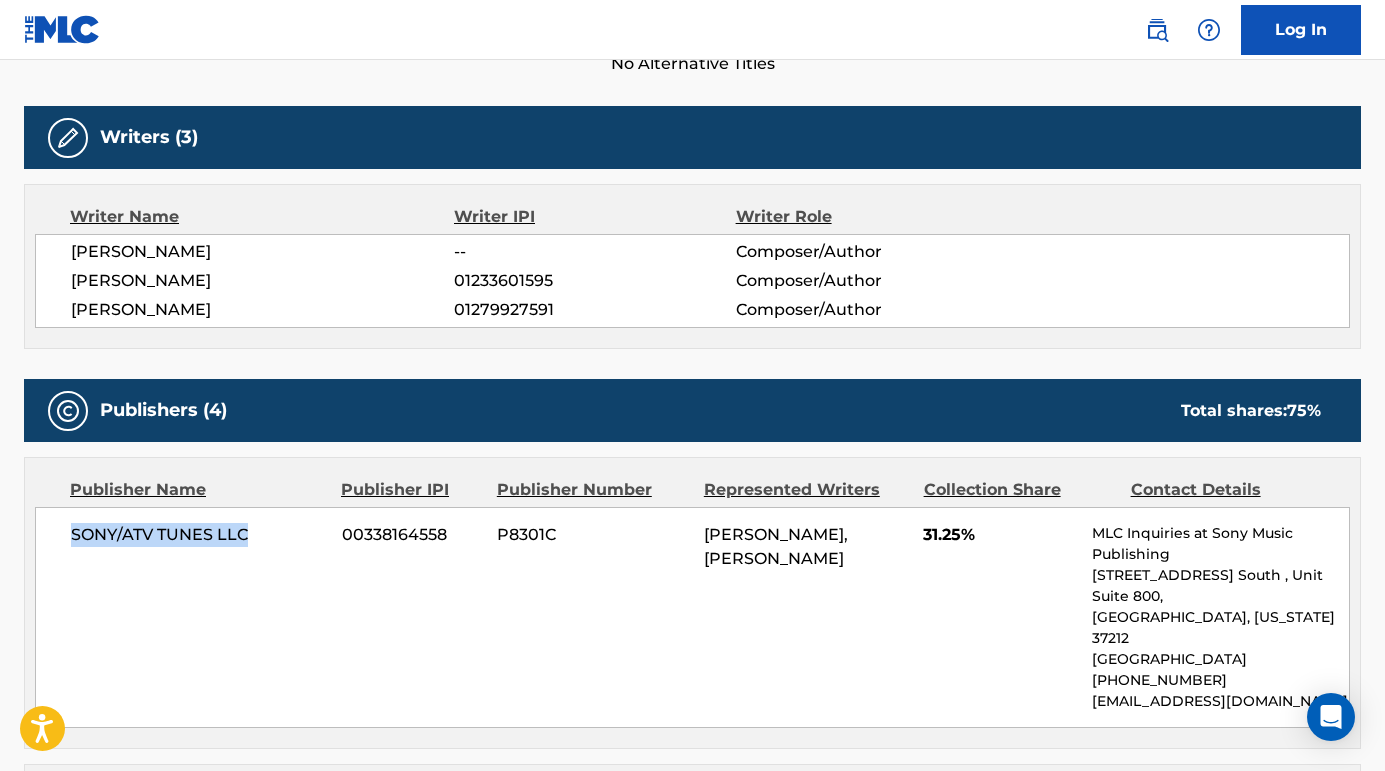 drag, startPoint x: 275, startPoint y: 528, endPoint x: 25, endPoint y: 527, distance: 250.002 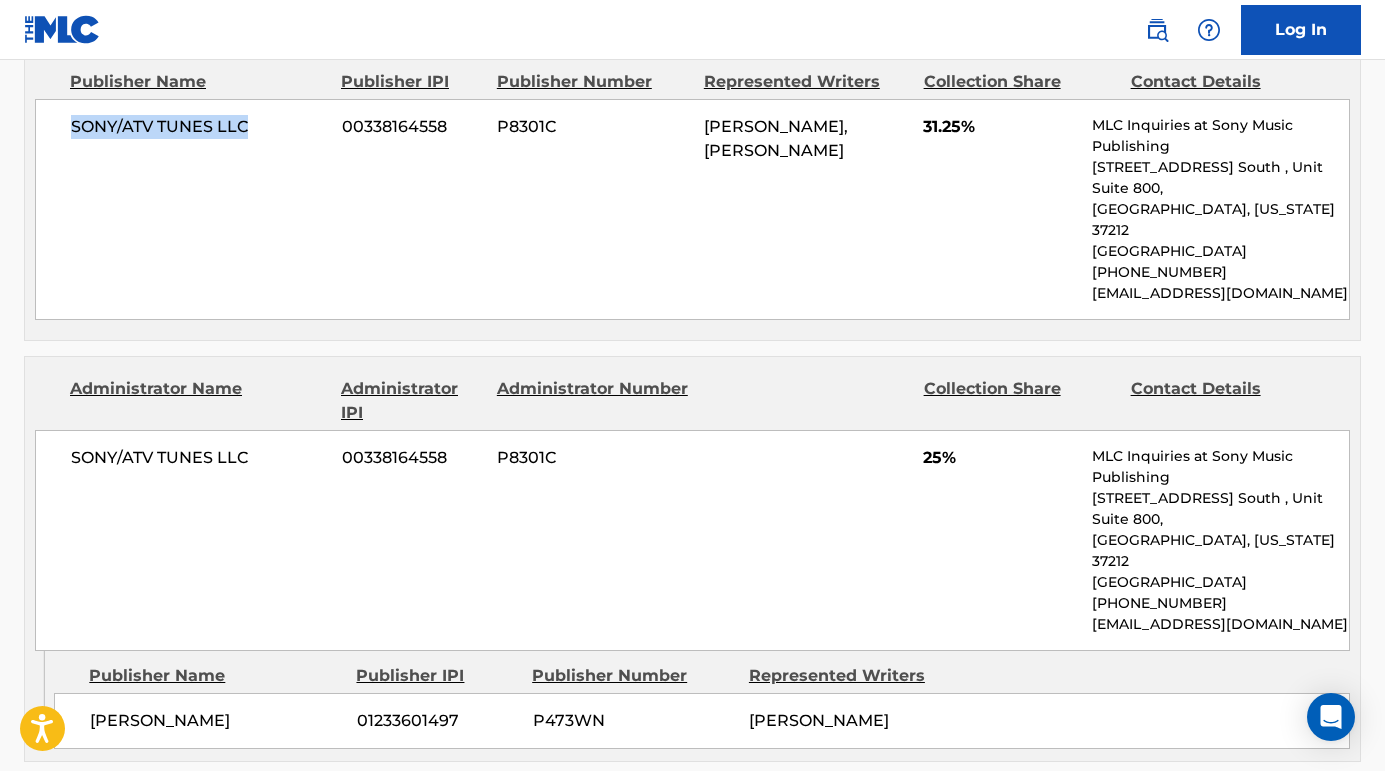 scroll, scrollTop: 1036, scrollLeft: 0, axis: vertical 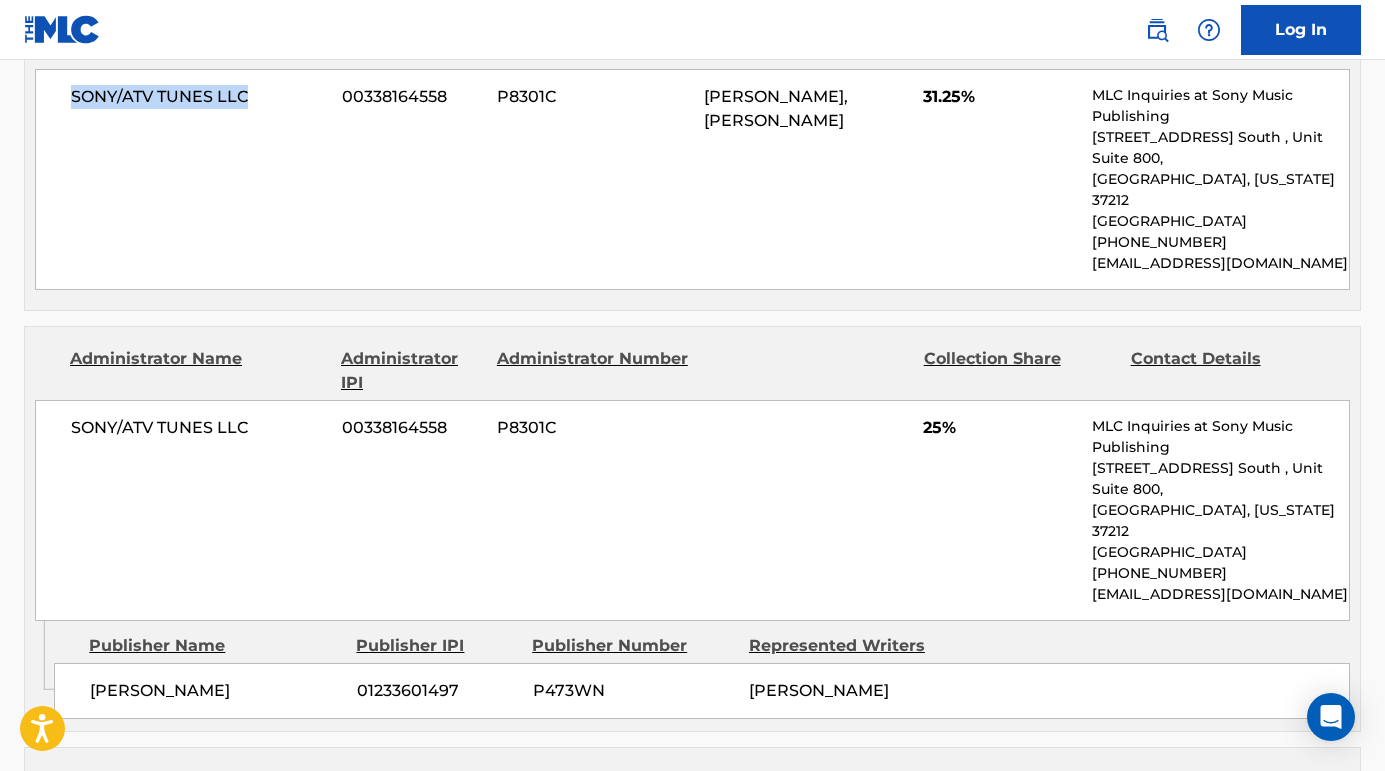 drag, startPoint x: 241, startPoint y: 637, endPoint x: 160, endPoint y: 637, distance: 81 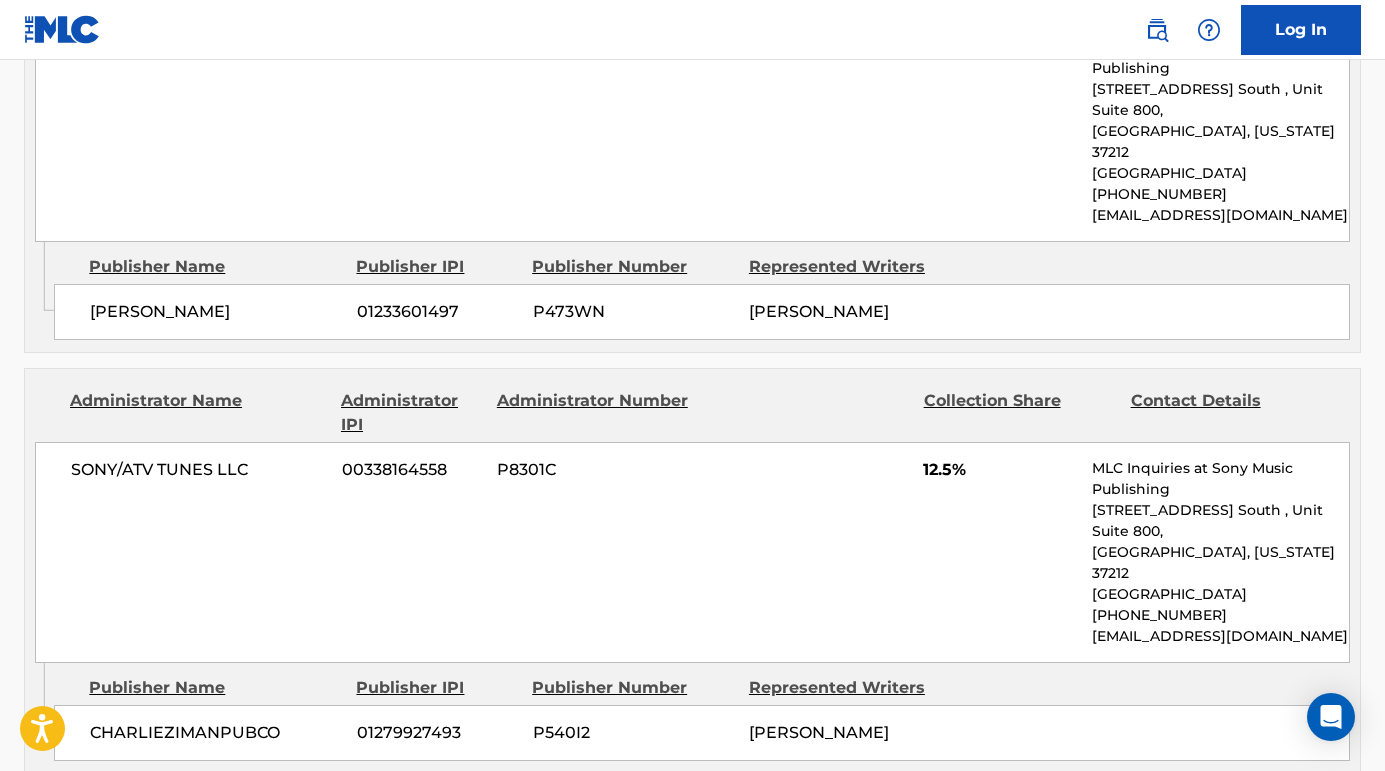scroll, scrollTop: 1527, scrollLeft: 0, axis: vertical 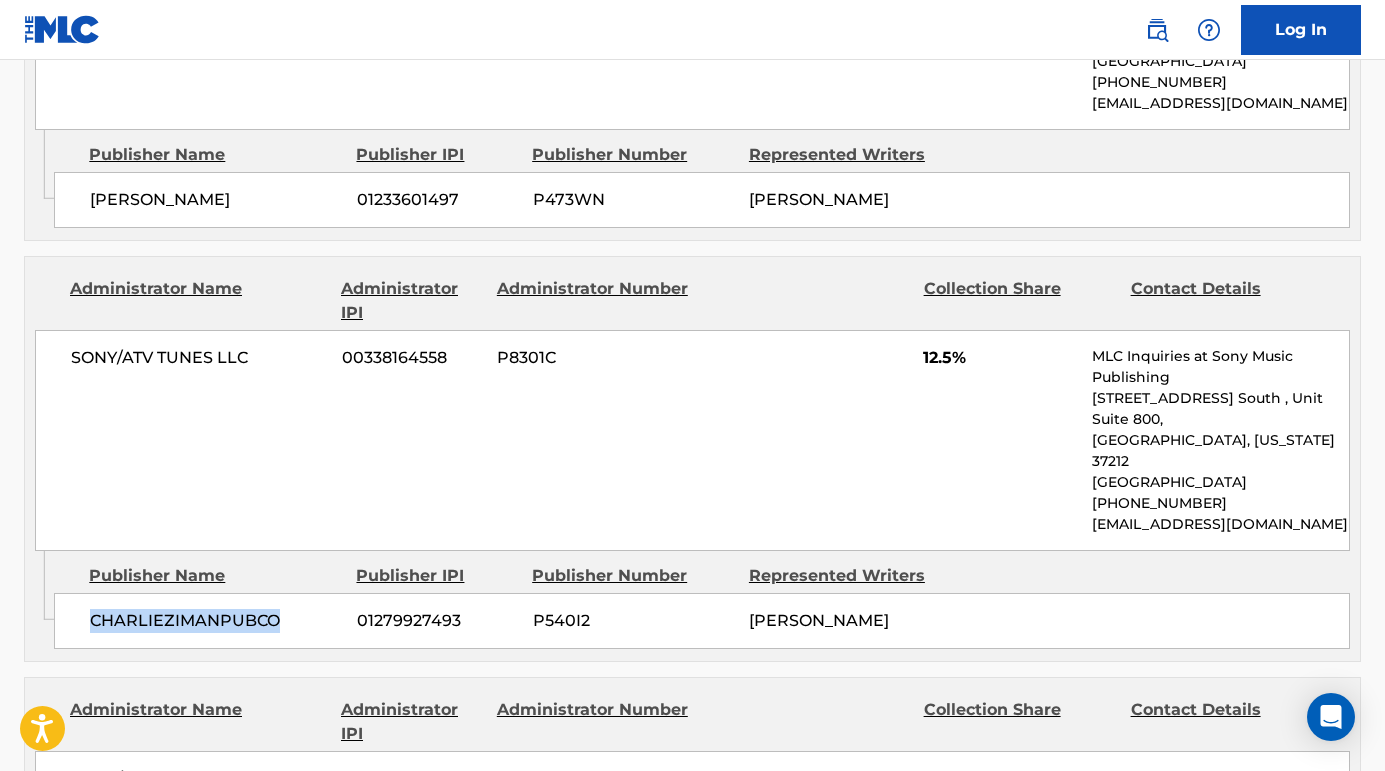 drag, startPoint x: 283, startPoint y: 572, endPoint x: 84, endPoint y: 570, distance: 199.01006 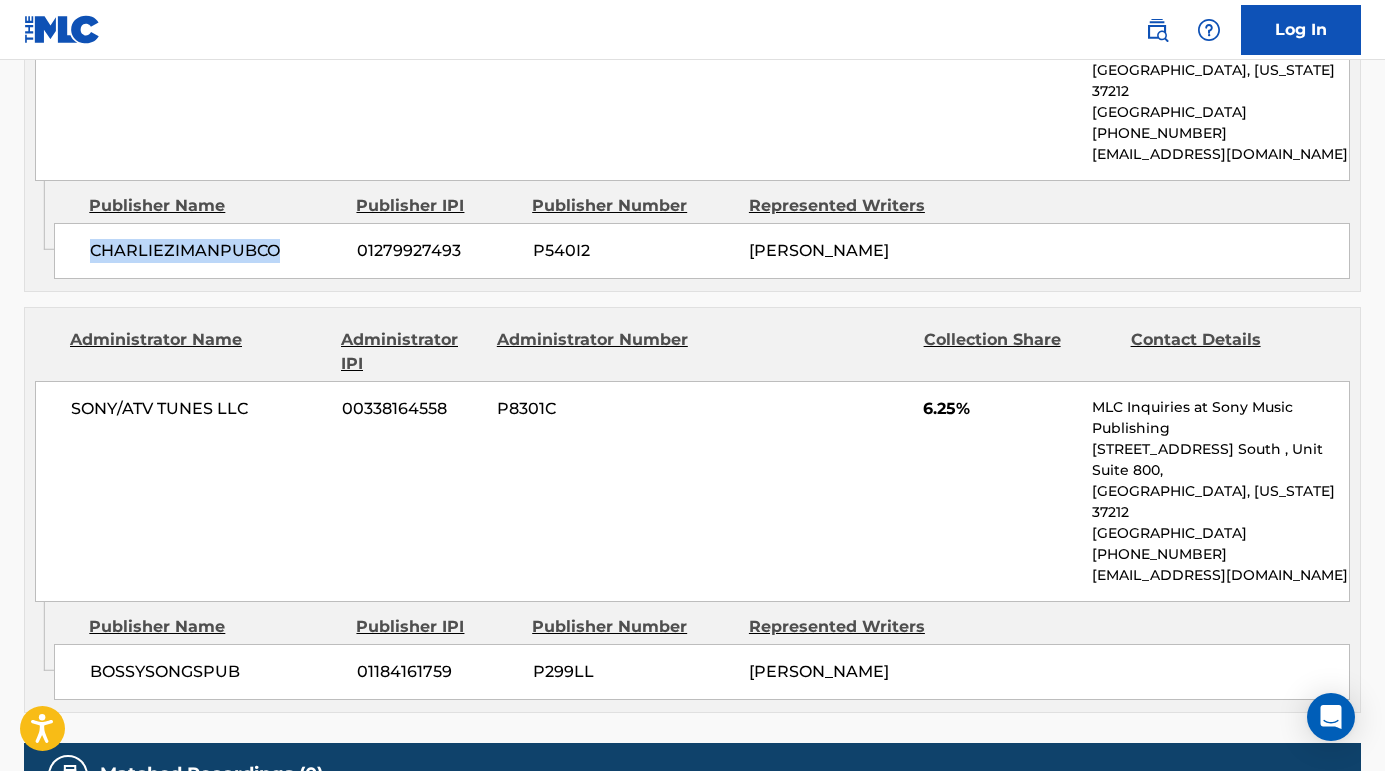 scroll, scrollTop: 1915, scrollLeft: 0, axis: vertical 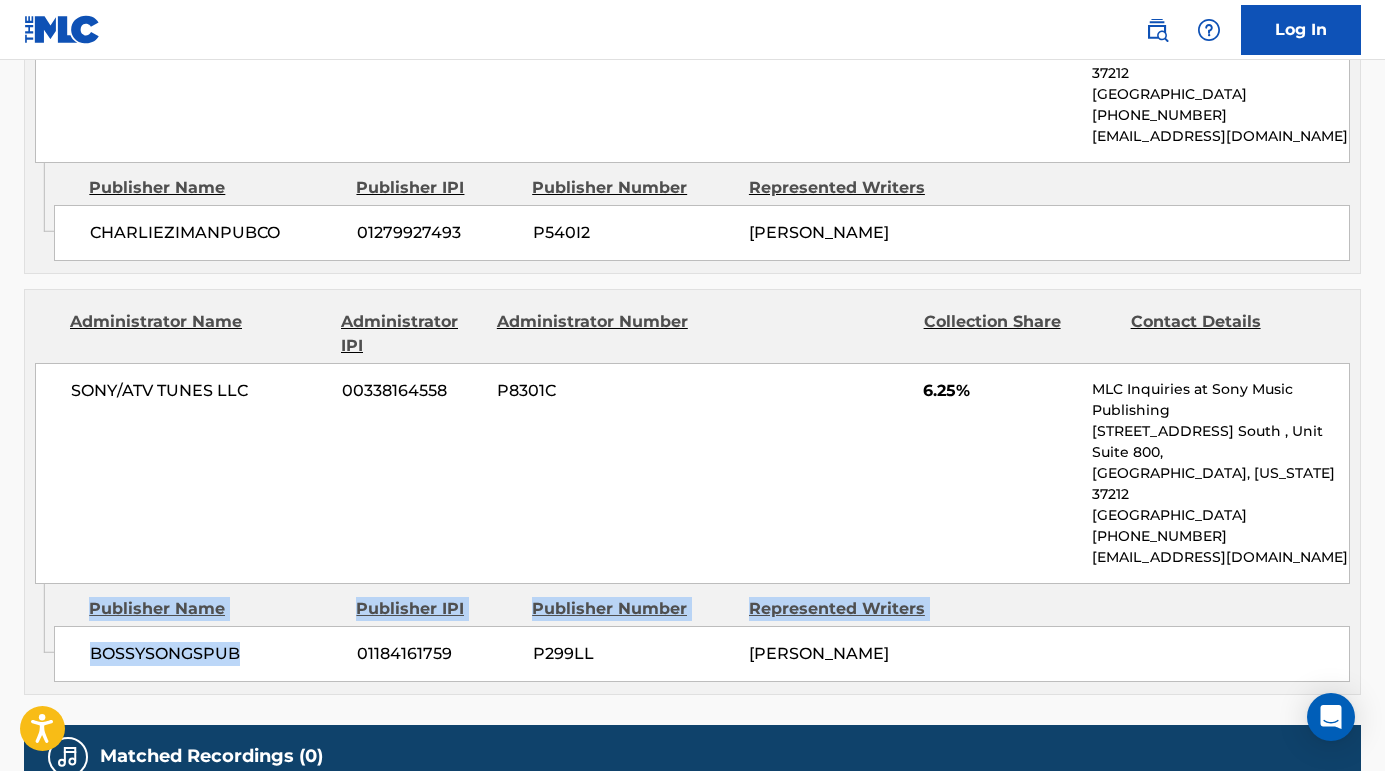 drag, startPoint x: 249, startPoint y: 584, endPoint x: 42, endPoint y: 583, distance: 207.00241 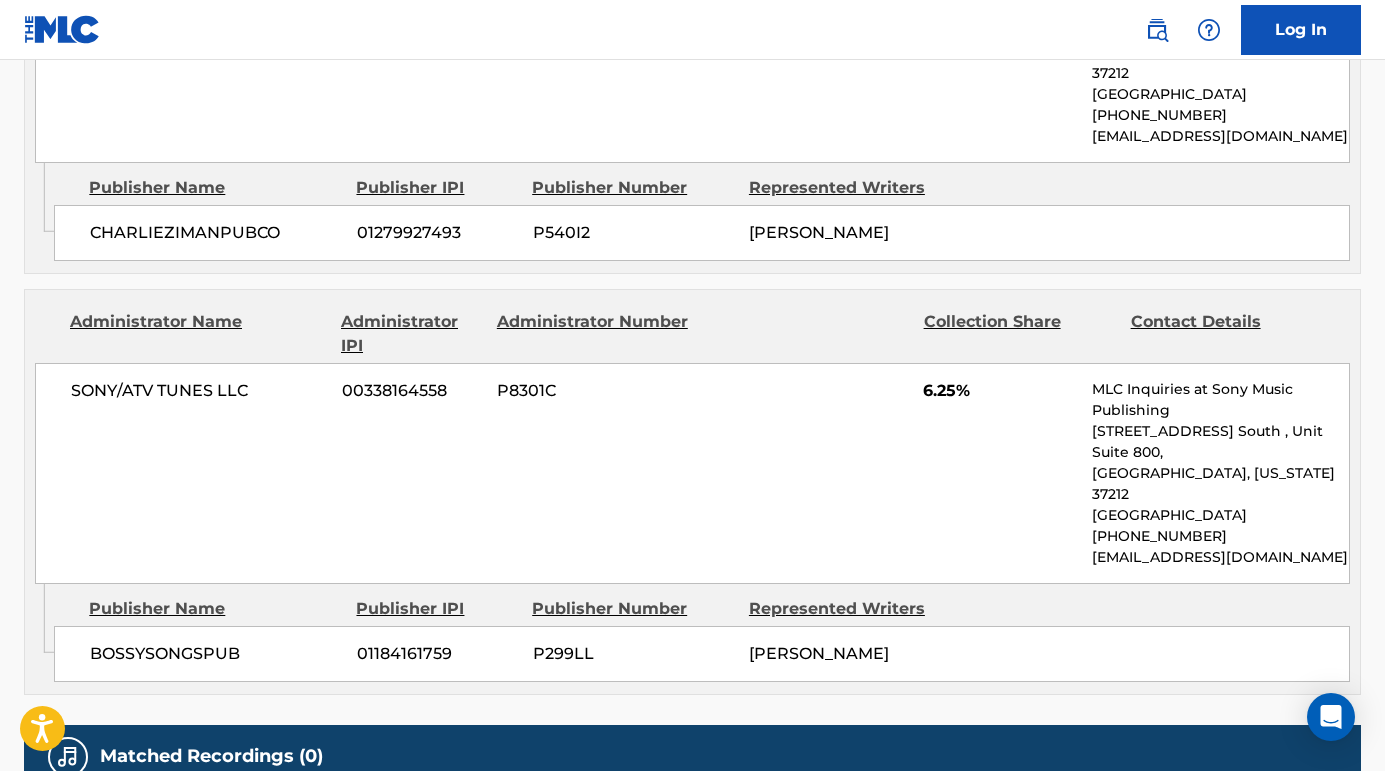 click on "BOSSYSONGSPUB" at bounding box center [216, 654] 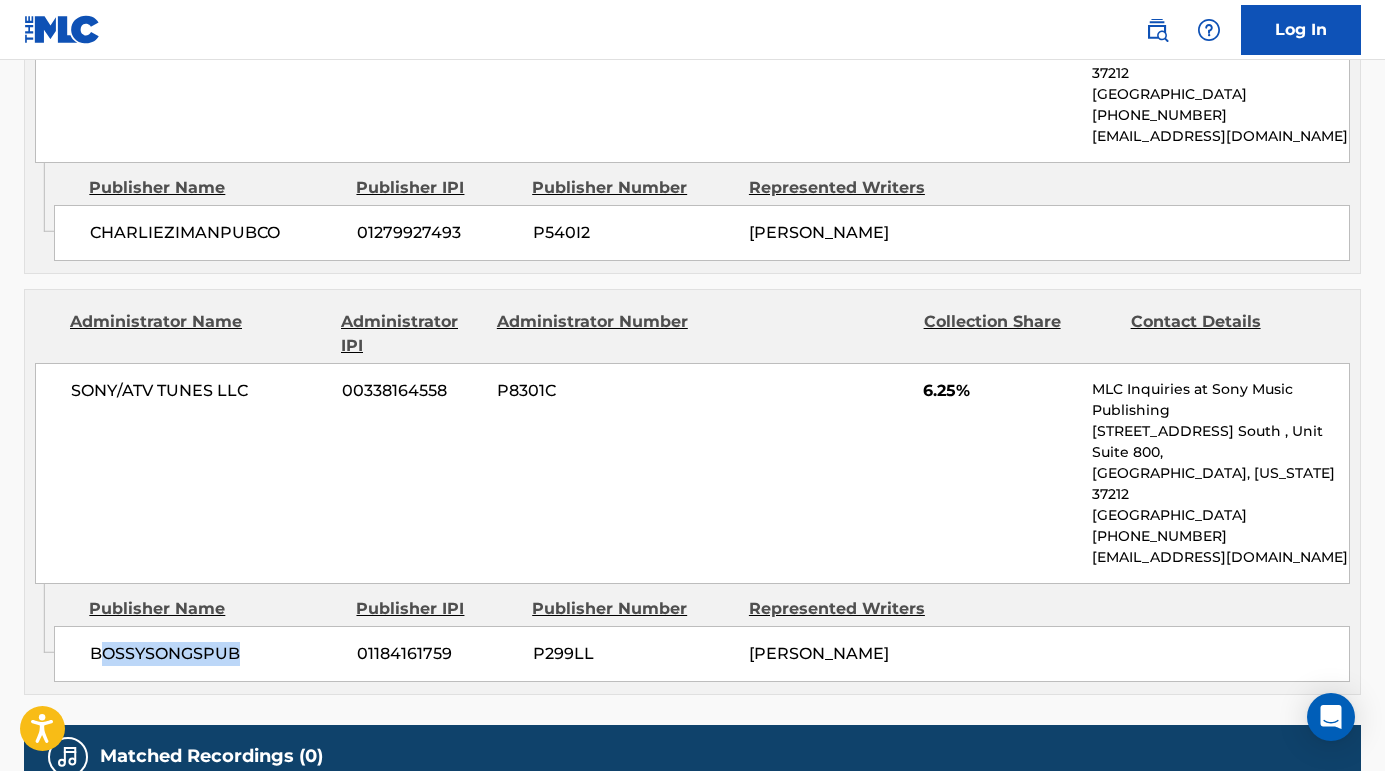 drag, startPoint x: 245, startPoint y: 577, endPoint x: 97, endPoint y: 577, distance: 148 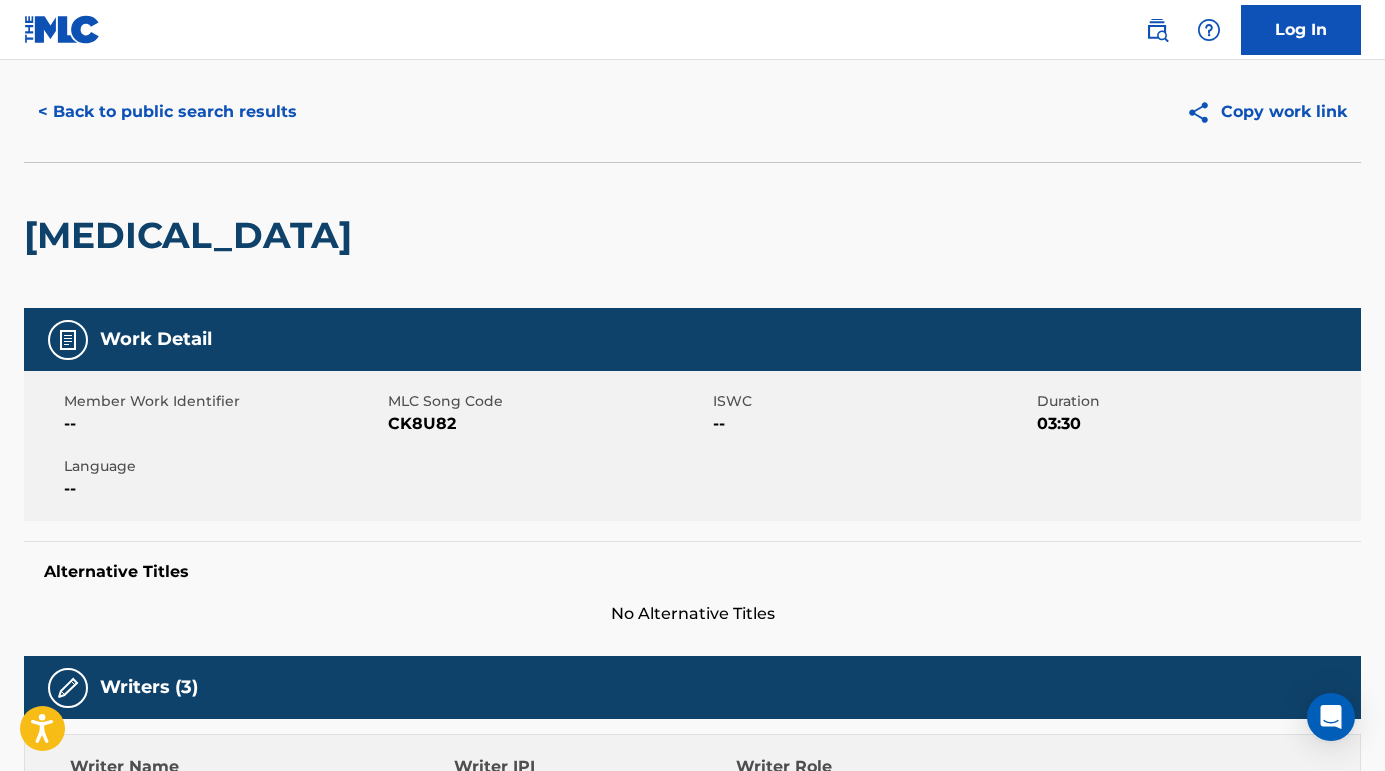 scroll, scrollTop: 0, scrollLeft: 0, axis: both 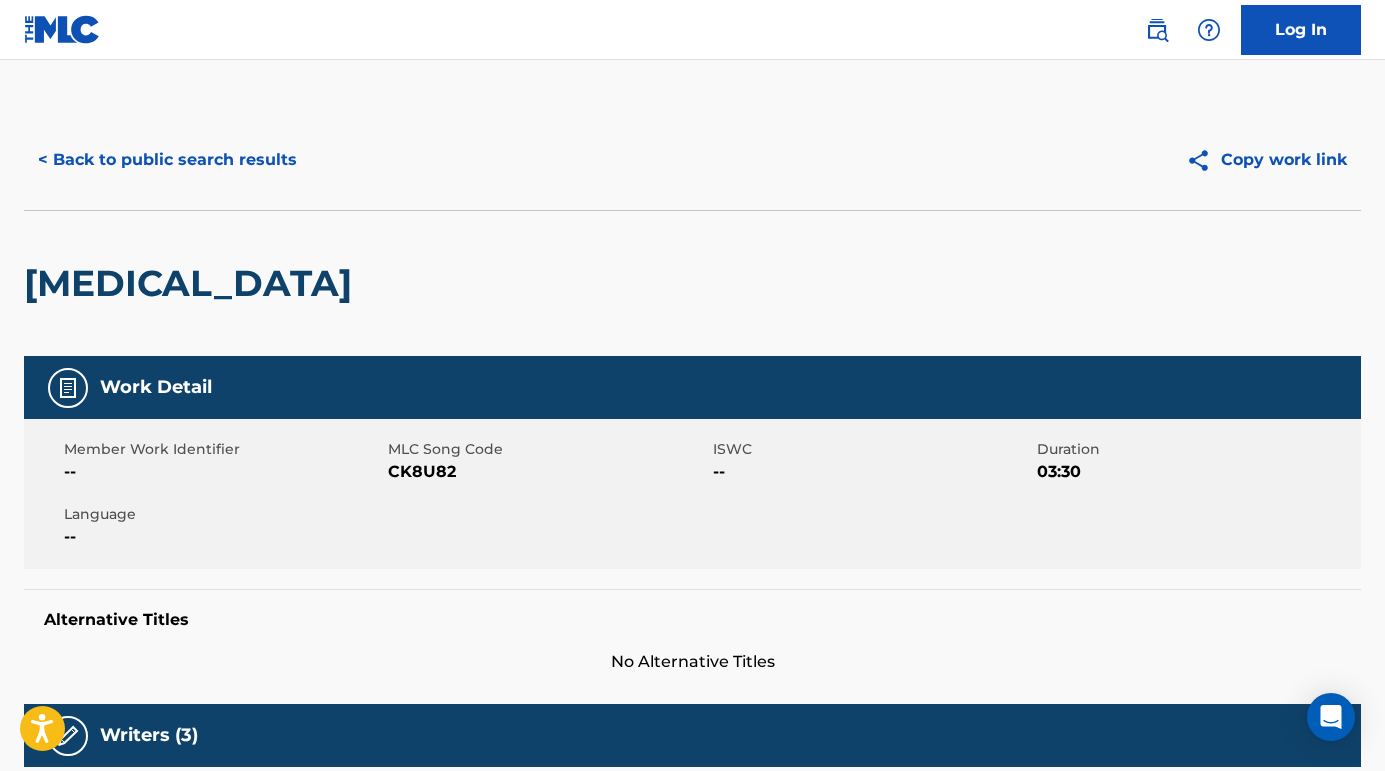 click on "< Back to public search results" at bounding box center (167, 160) 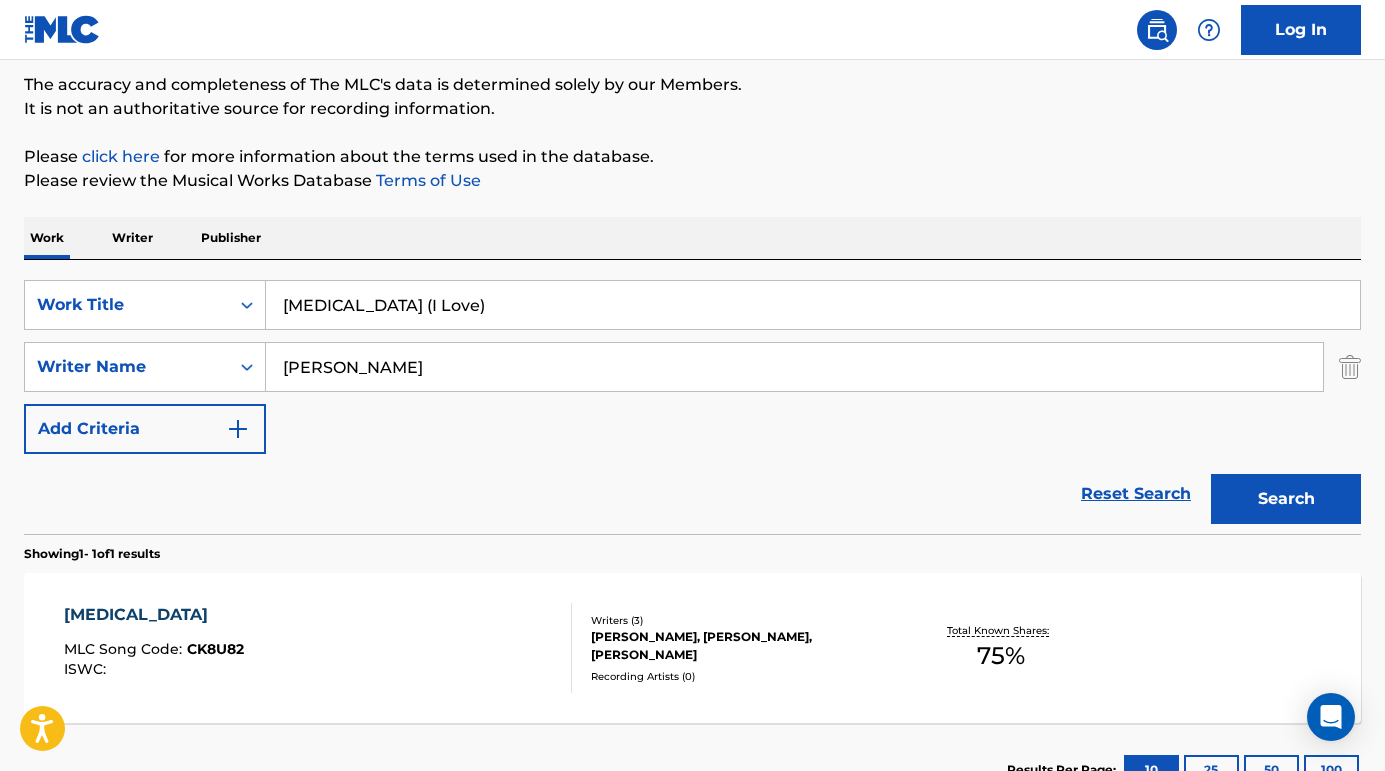 drag, startPoint x: 513, startPoint y: 315, endPoint x: 257, endPoint y: 279, distance: 258.51886 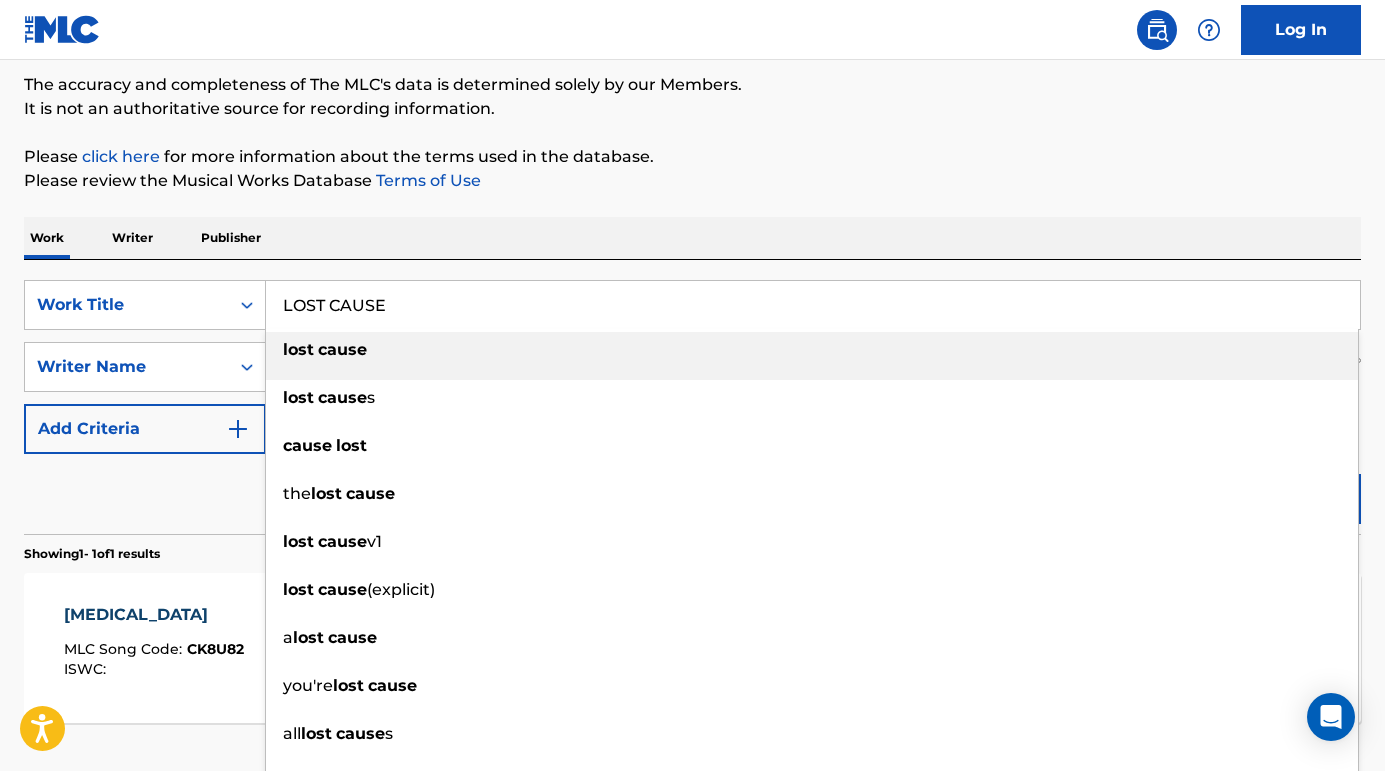 type on "LOST CAUSE" 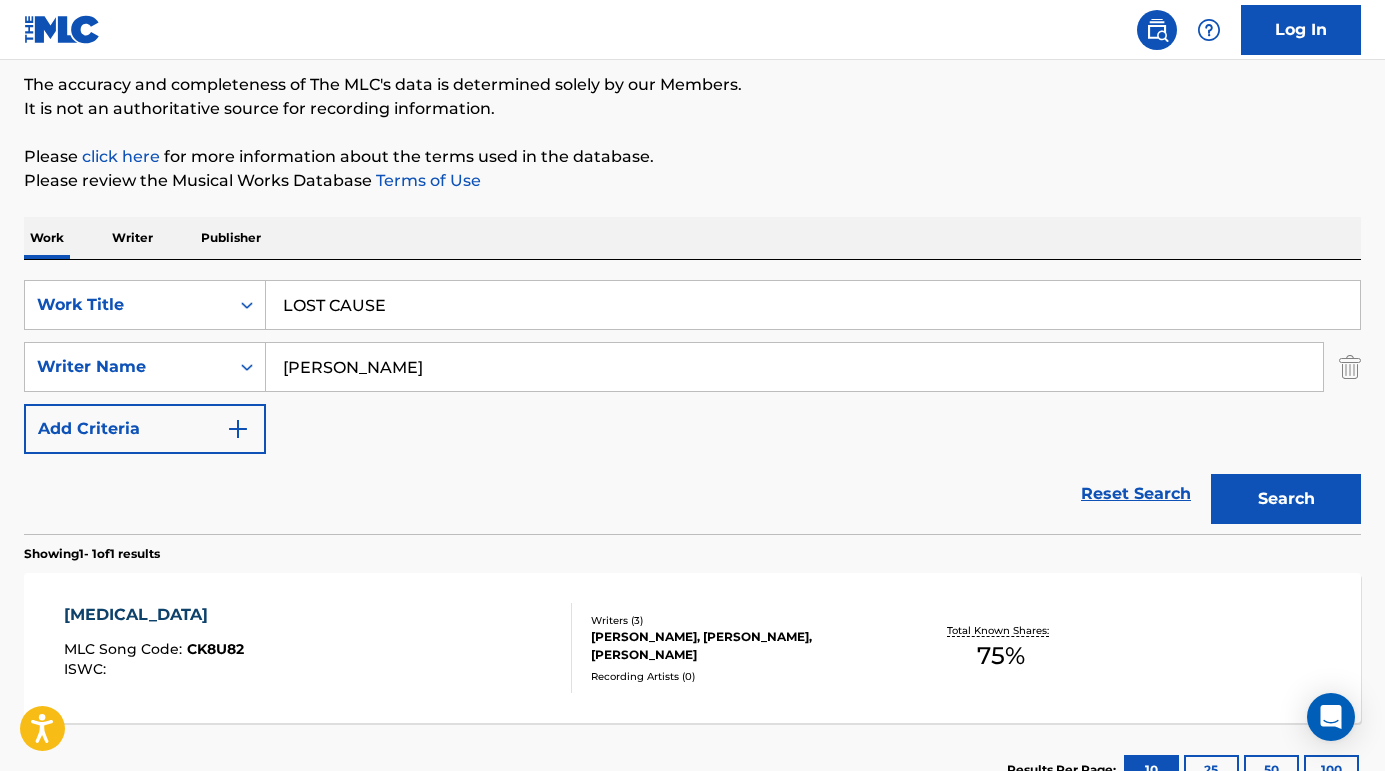 click on "Reset Search Search" at bounding box center [692, 494] 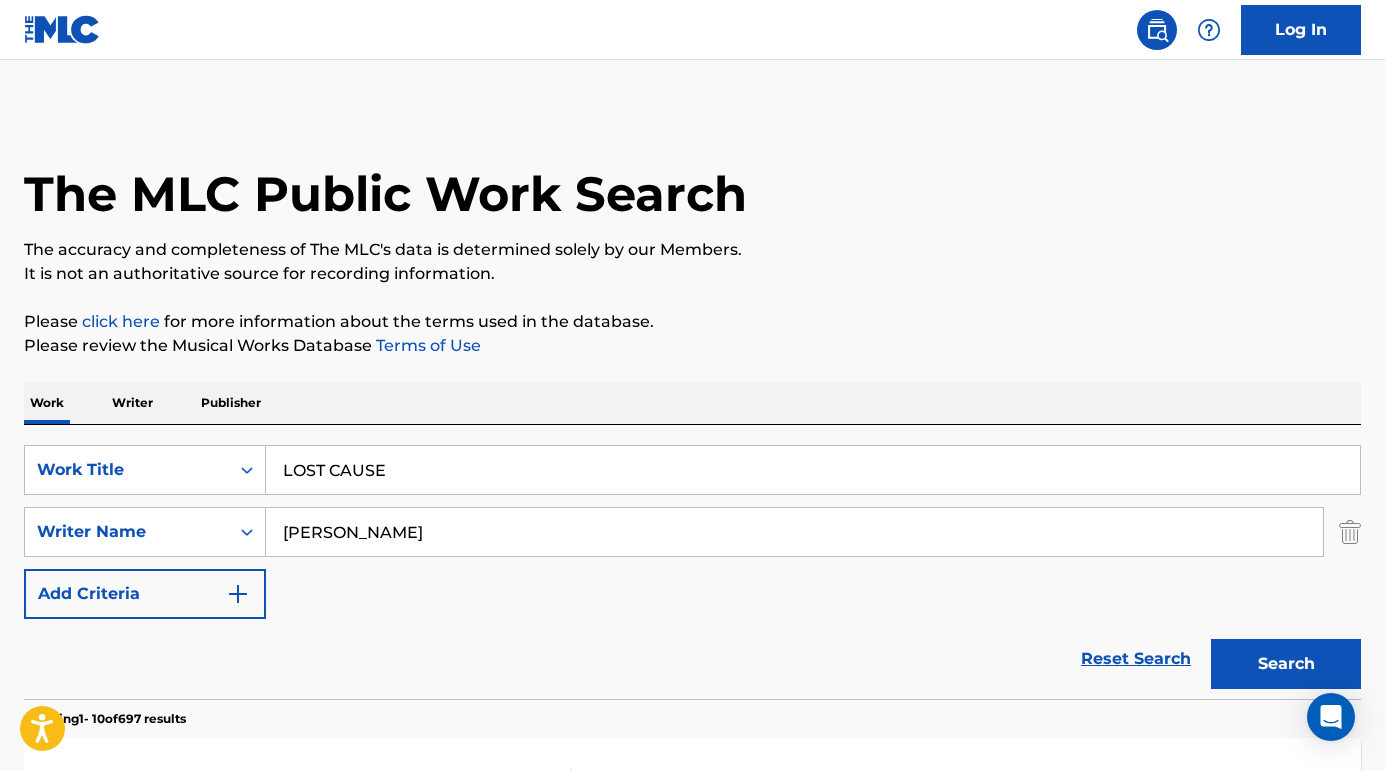 scroll, scrollTop: 0, scrollLeft: 0, axis: both 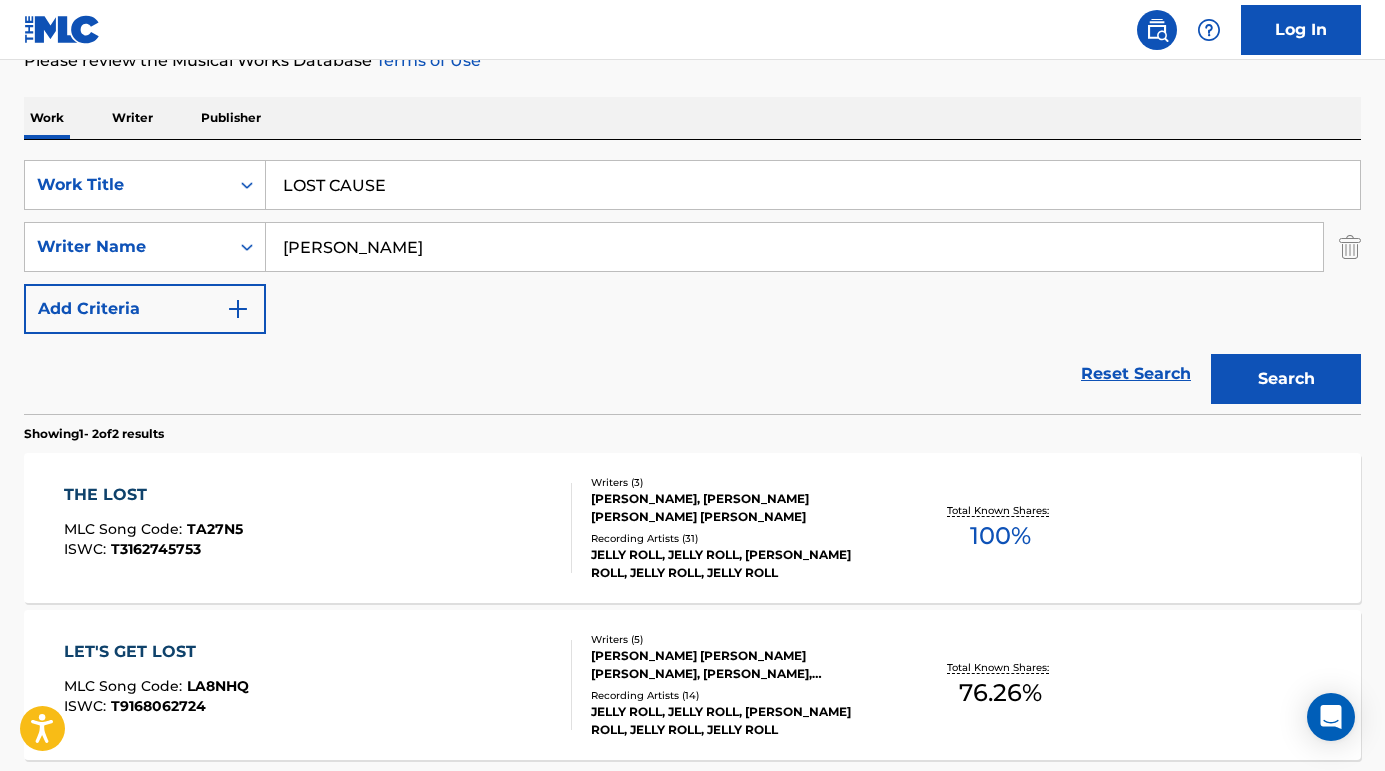 drag, startPoint x: 436, startPoint y: 187, endPoint x: 281, endPoint y: 187, distance: 155 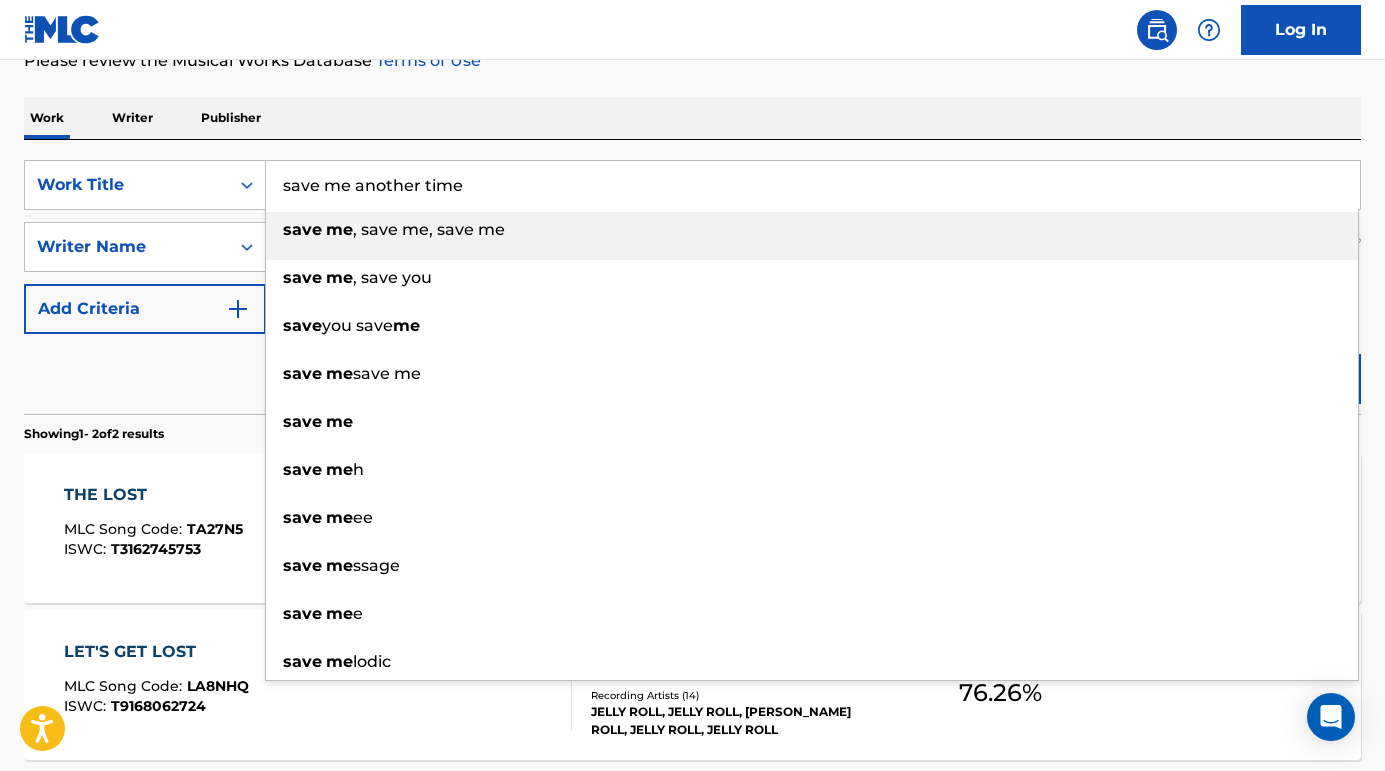 drag, startPoint x: 355, startPoint y: 181, endPoint x: 696, endPoint y: 181, distance: 341 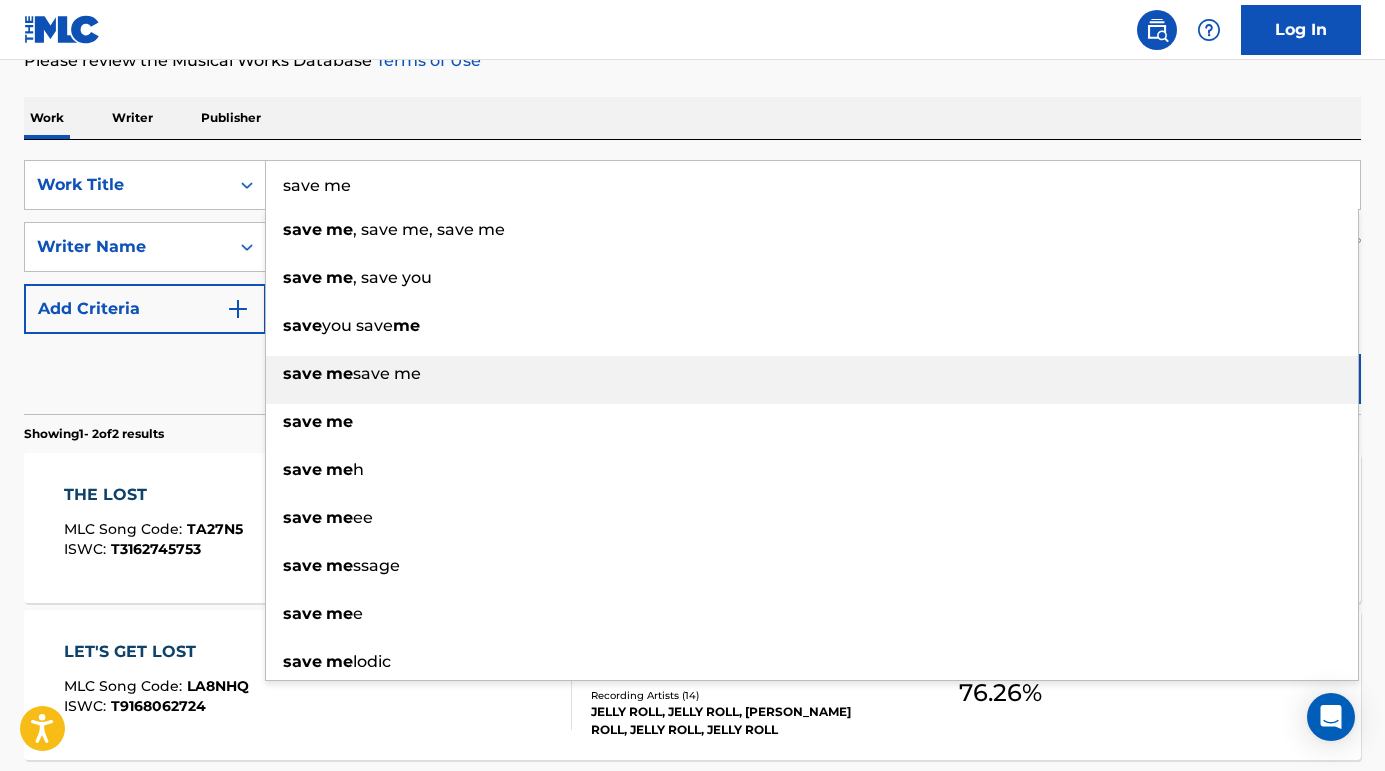 type on "save me" 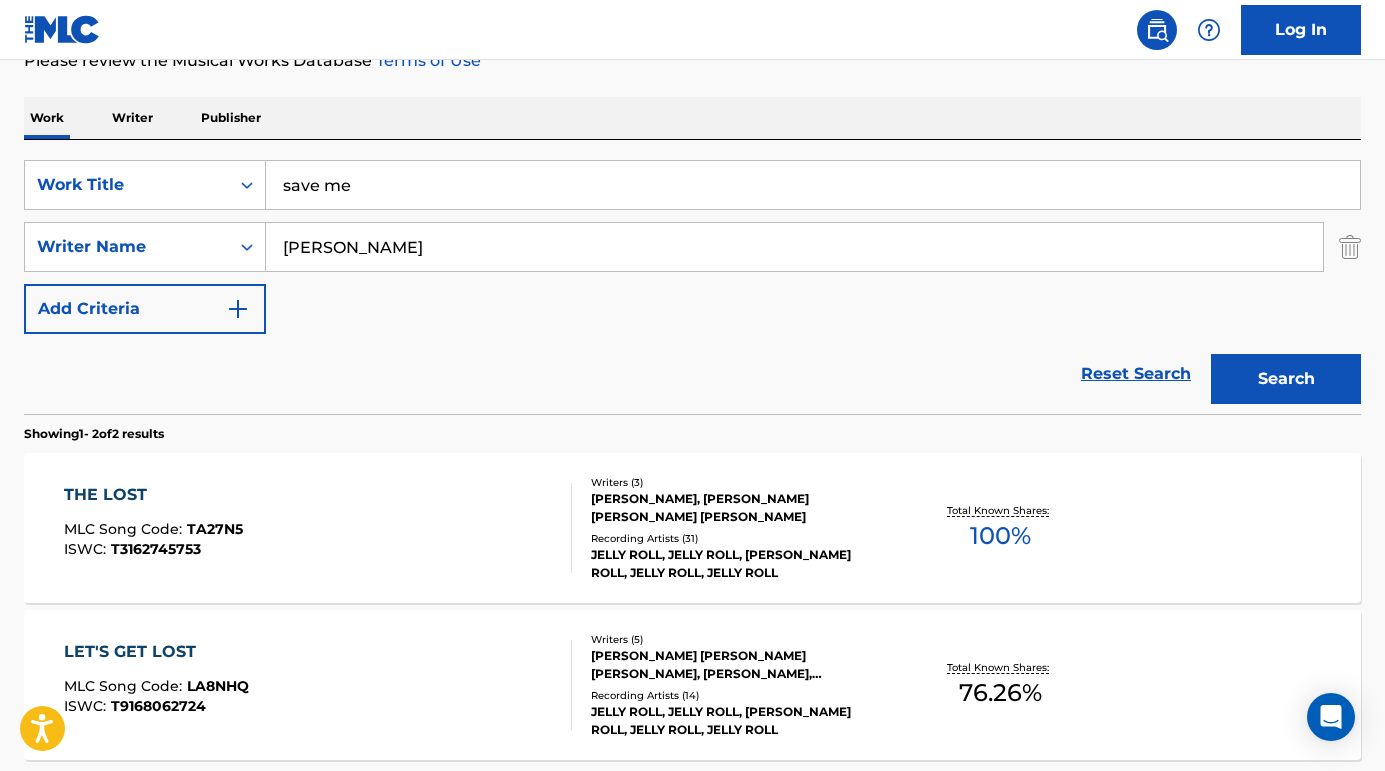 drag, startPoint x: 226, startPoint y: 358, endPoint x: 283, endPoint y: 355, distance: 57.07889 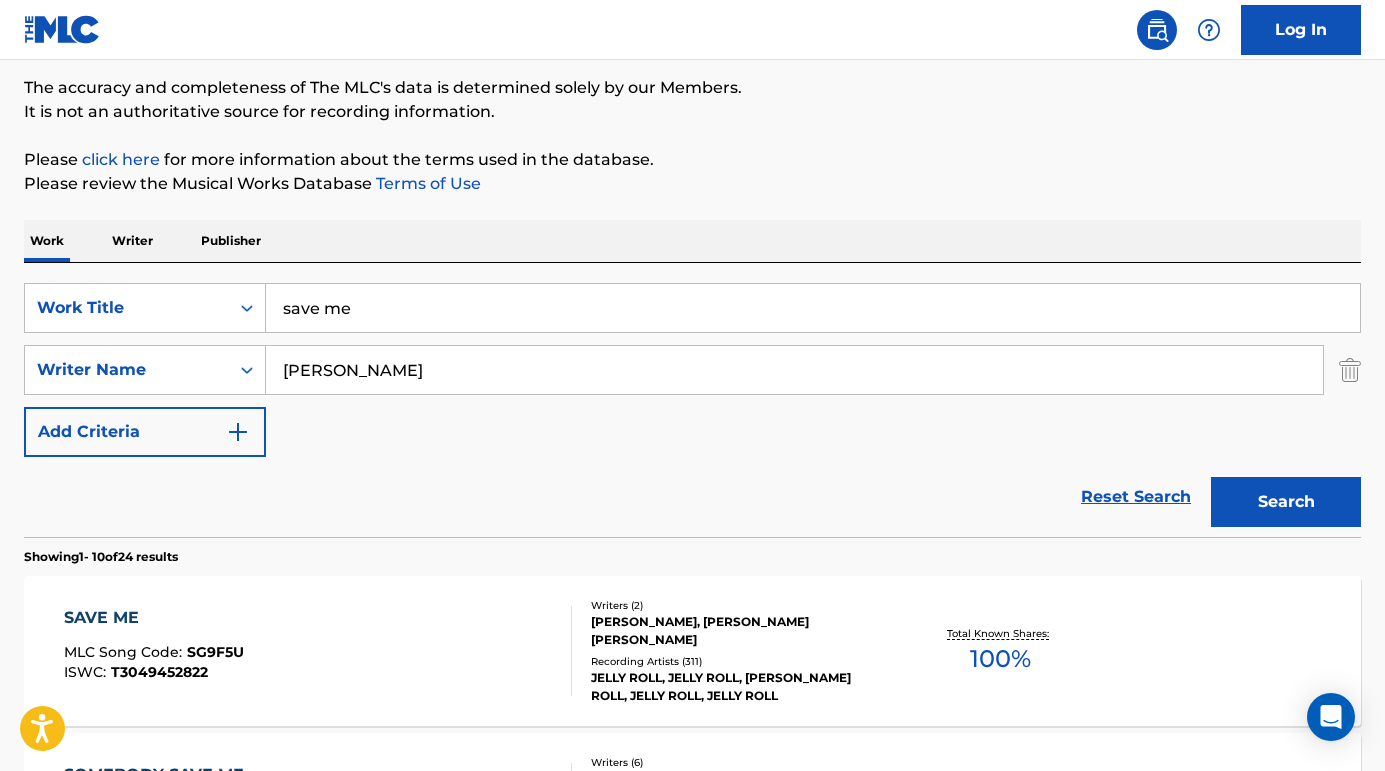 click on "SAVE ME" at bounding box center [154, 618] 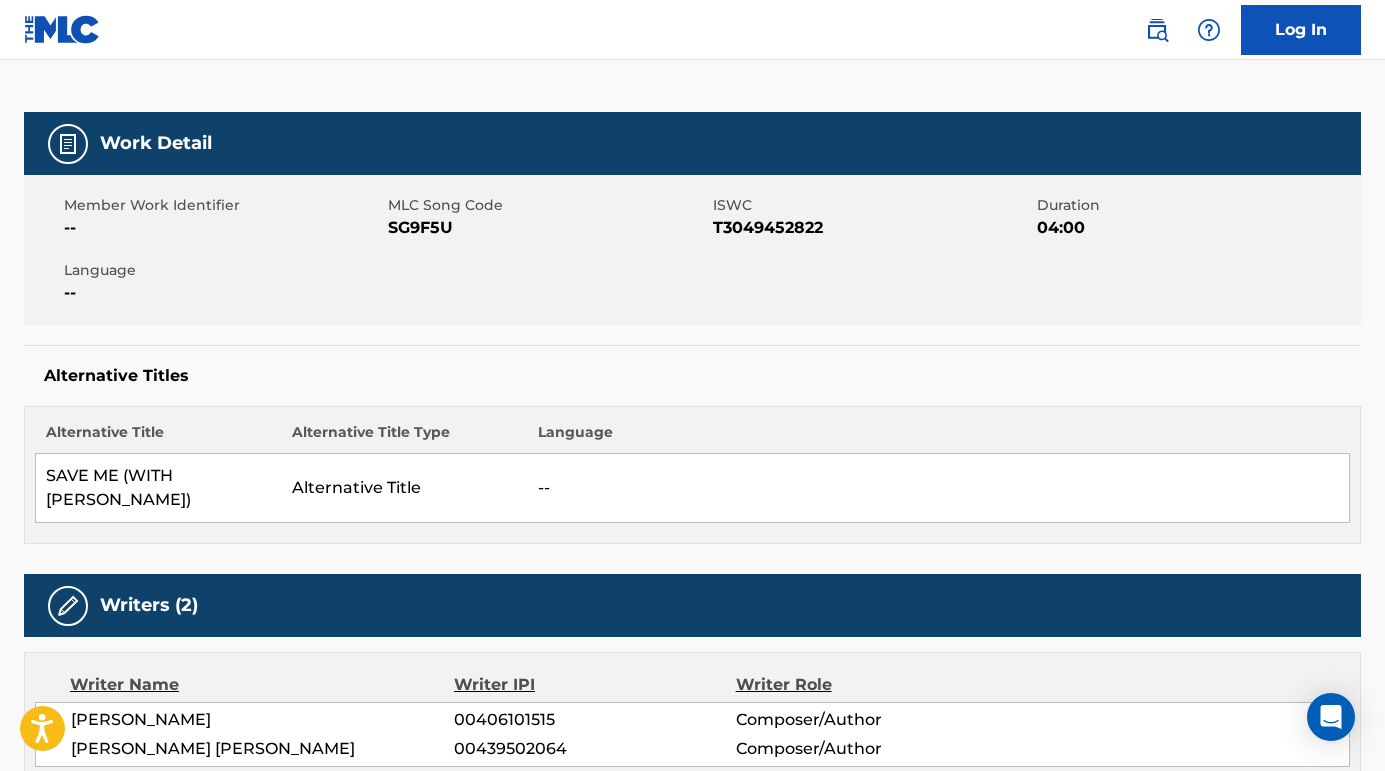 scroll, scrollTop: 337, scrollLeft: 0, axis: vertical 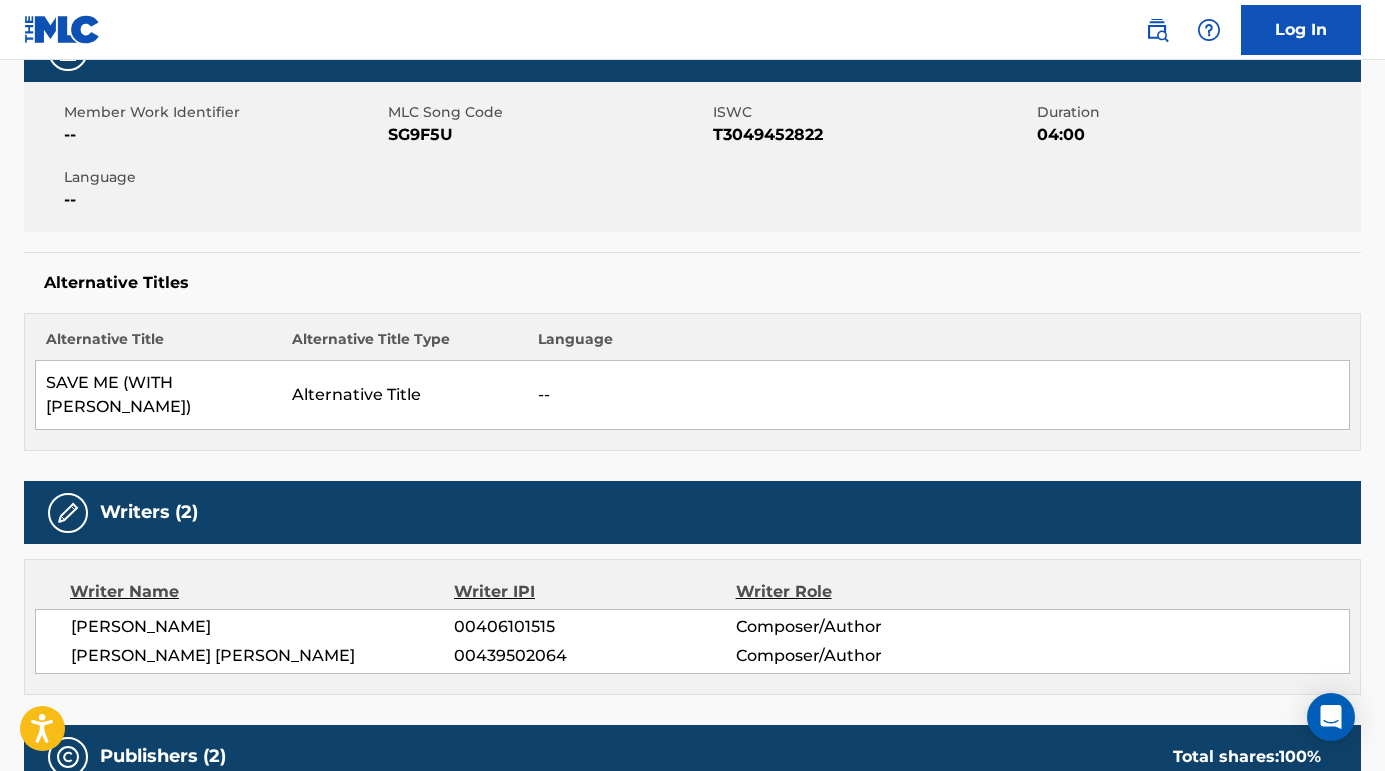 drag, startPoint x: 221, startPoint y: 633, endPoint x: 3, endPoint y: 618, distance: 218.51544 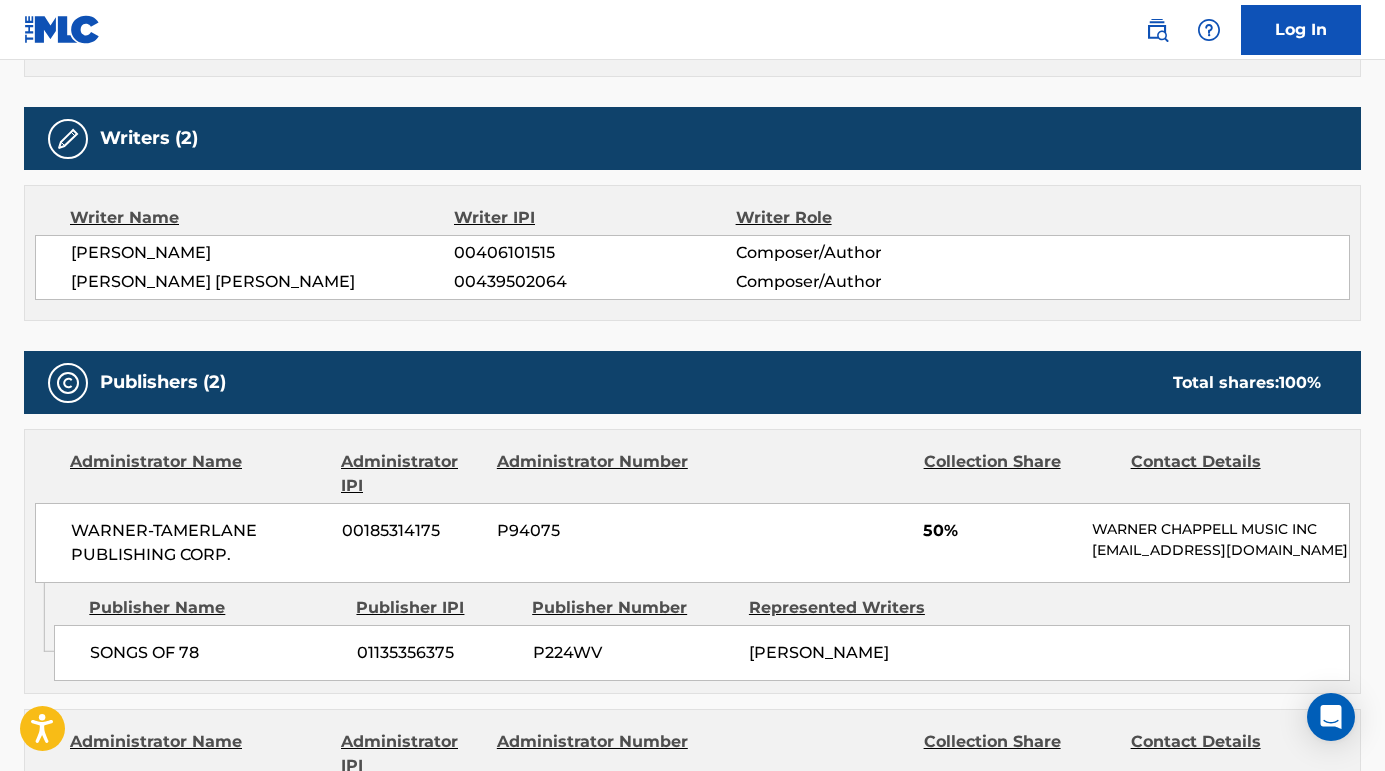 scroll, scrollTop: 754, scrollLeft: 0, axis: vertical 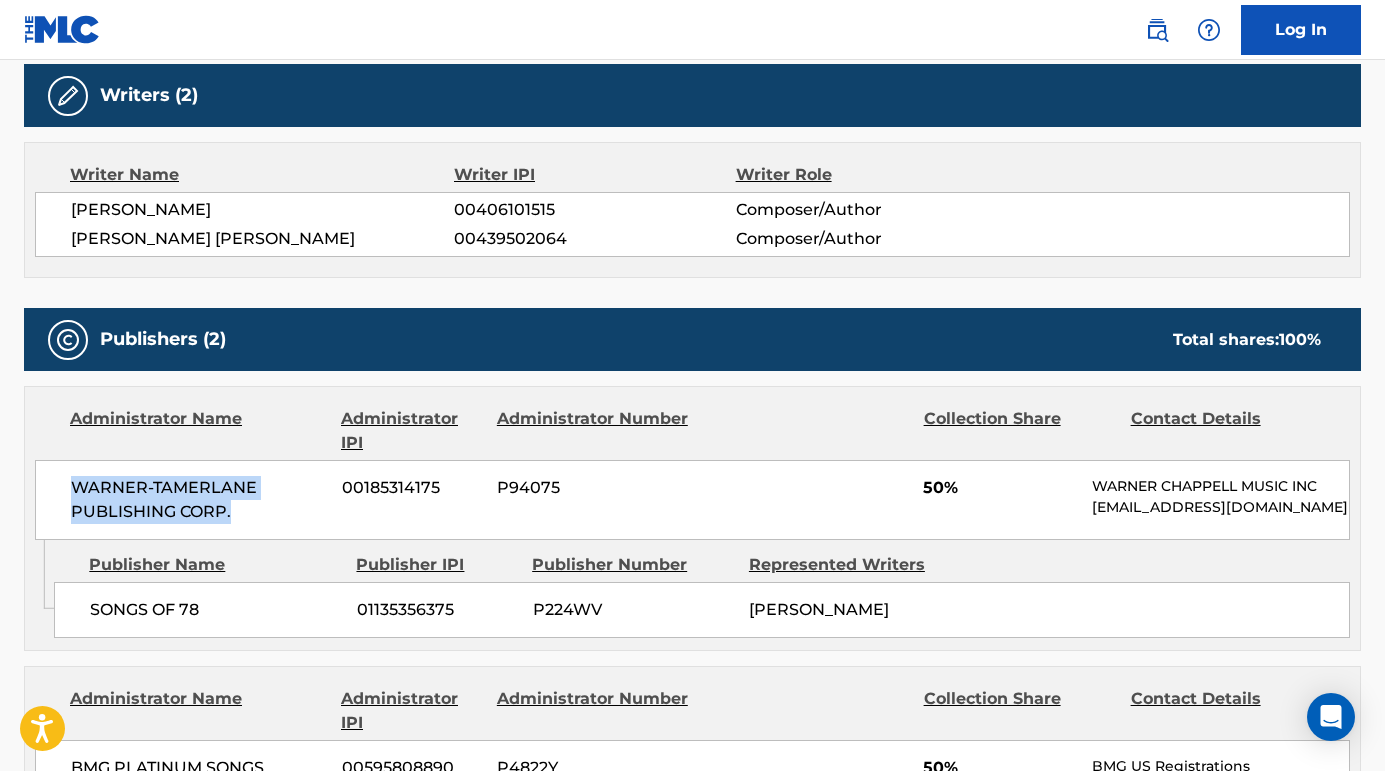 drag, startPoint x: 241, startPoint y: 508, endPoint x: 55, endPoint y: 492, distance: 186.6869 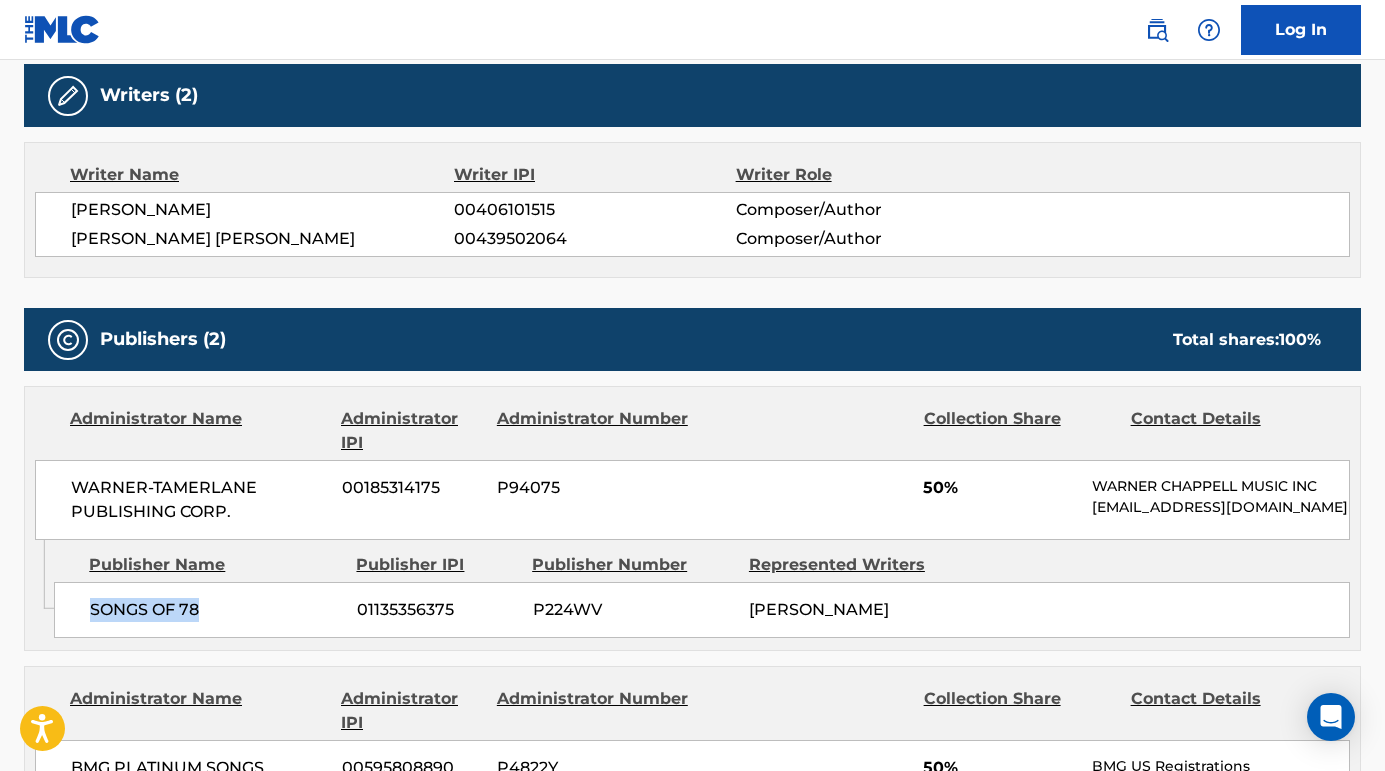drag, startPoint x: 218, startPoint y: 619, endPoint x: 74, endPoint y: 619, distance: 144 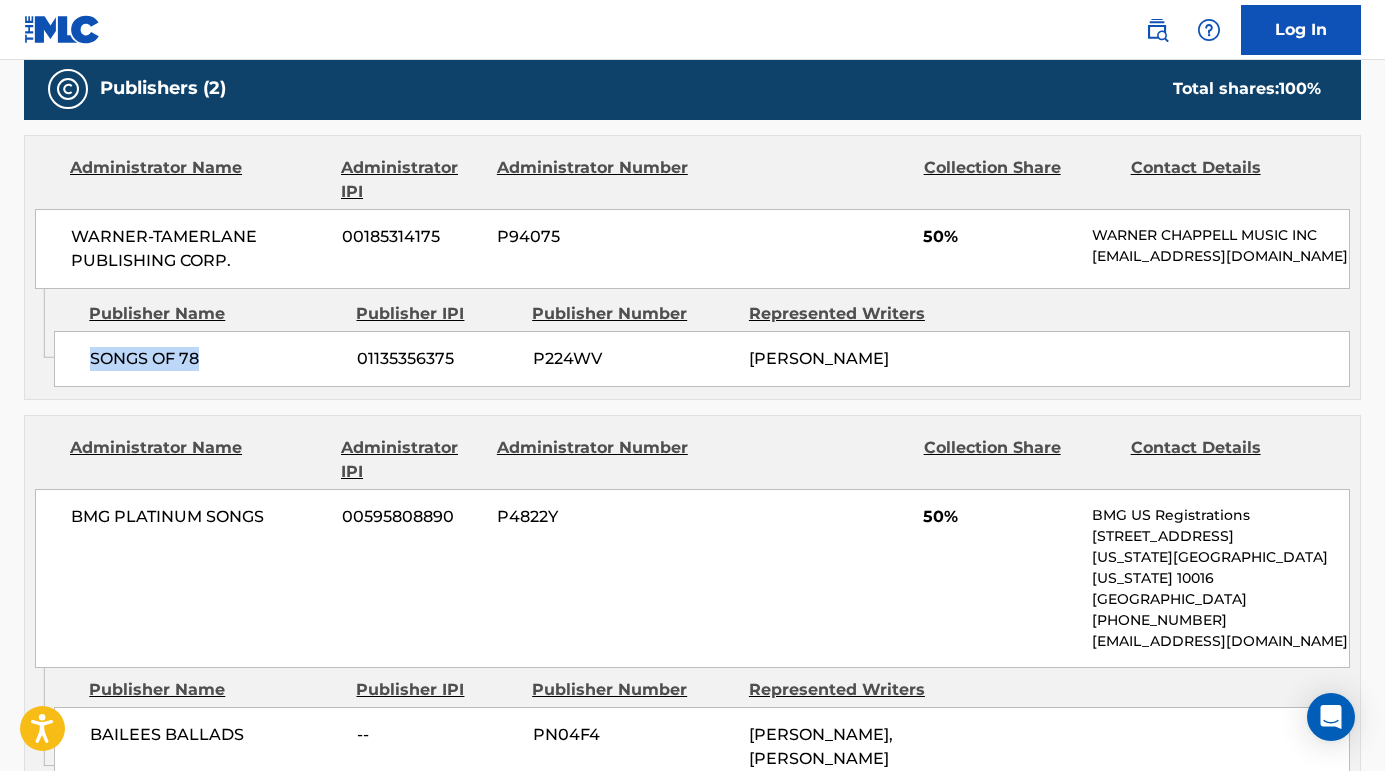 scroll, scrollTop: 1115, scrollLeft: 0, axis: vertical 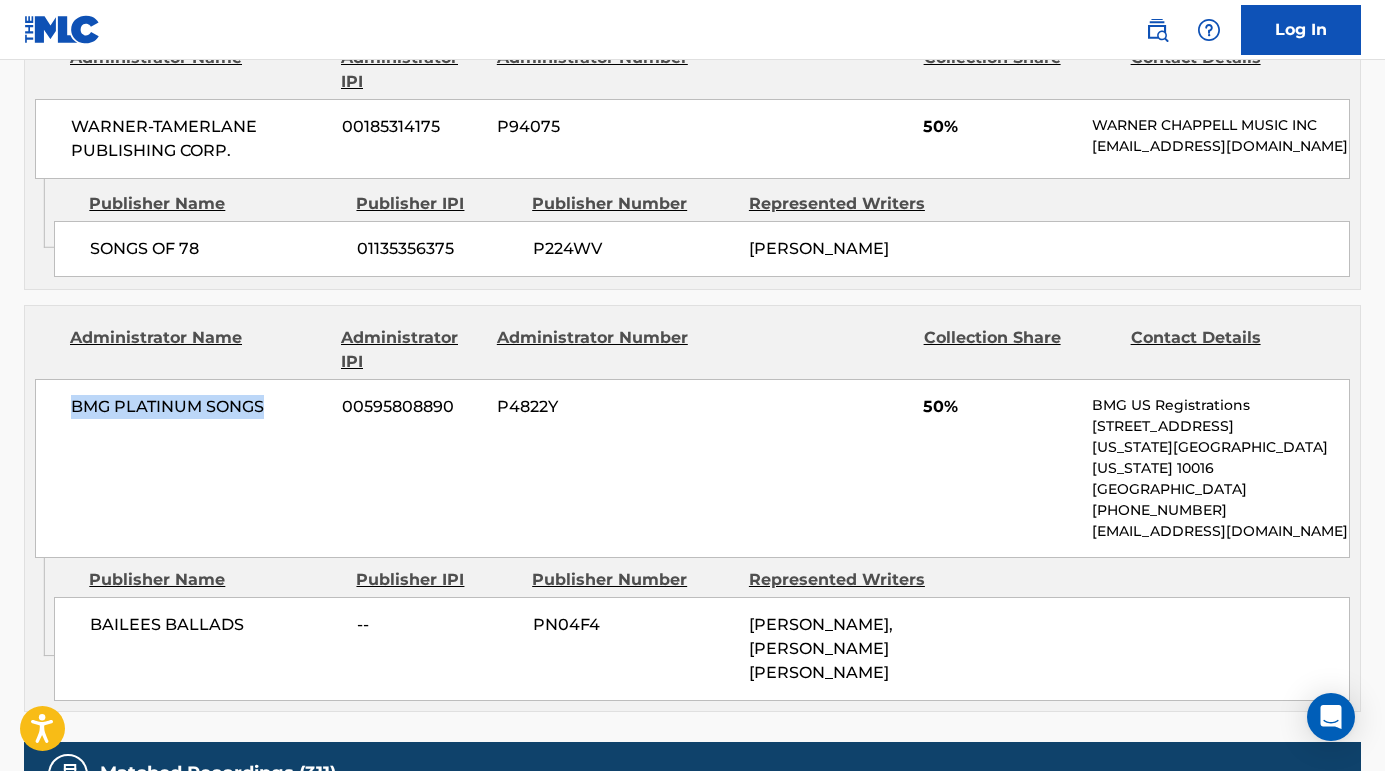 drag, startPoint x: 282, startPoint y: 421, endPoint x: 47, endPoint y: 418, distance: 235.01915 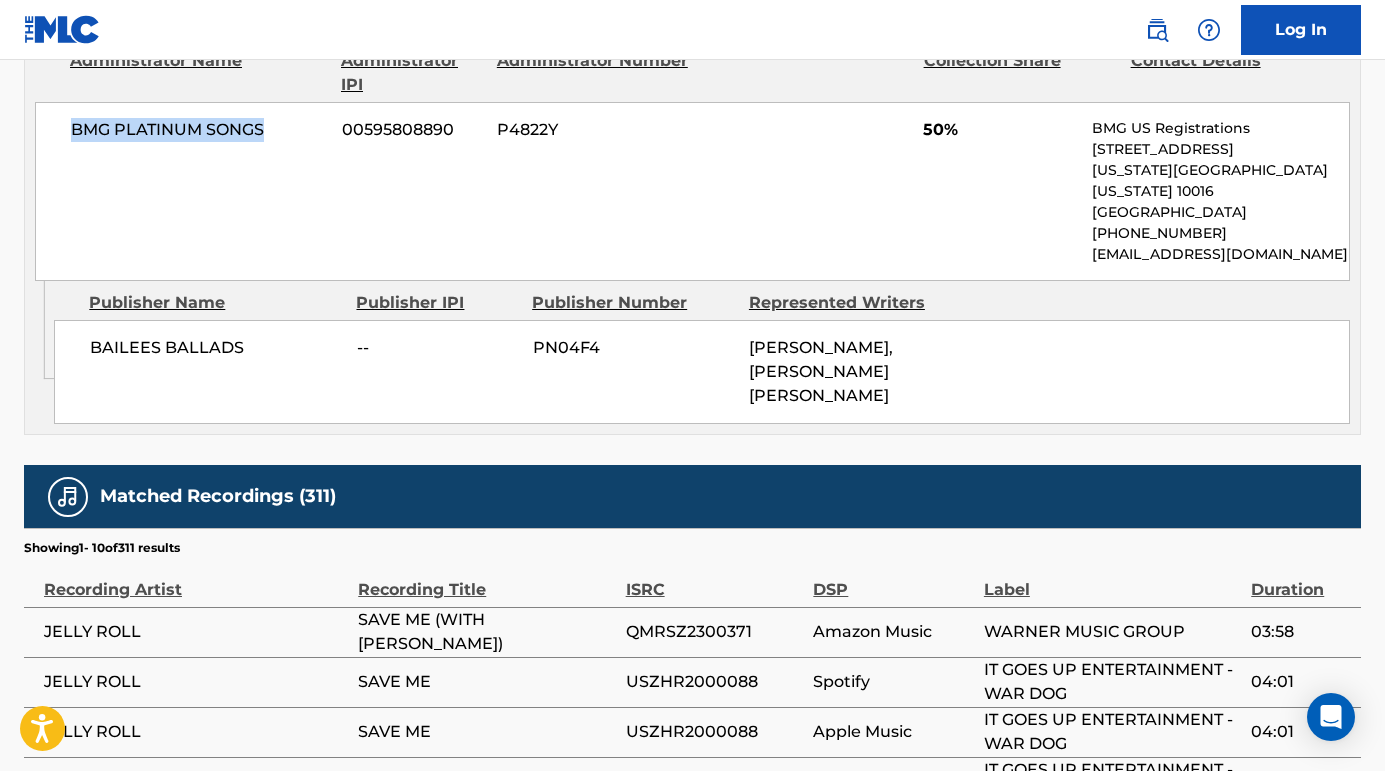 scroll, scrollTop: 1410, scrollLeft: 0, axis: vertical 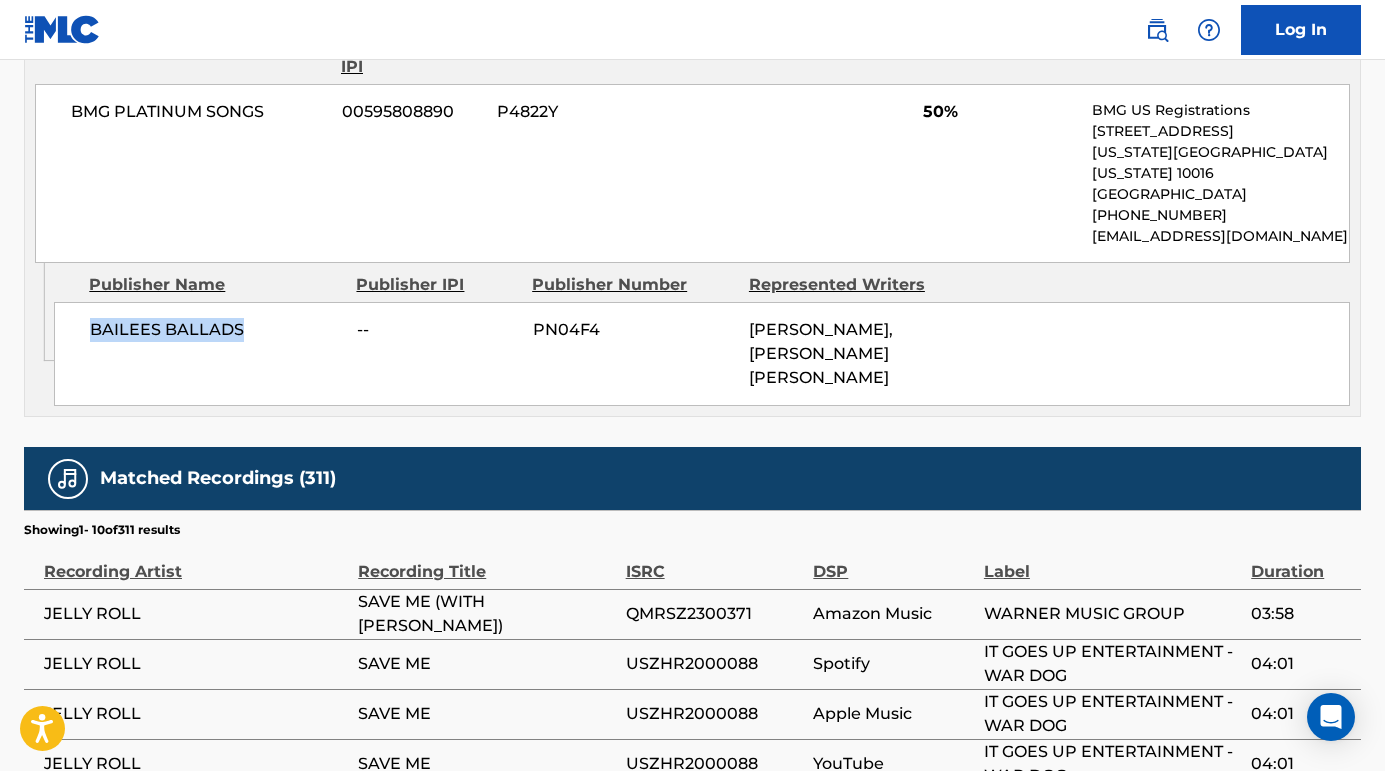 drag, startPoint x: 260, startPoint y: 324, endPoint x: 89, endPoint y: 322, distance: 171.01169 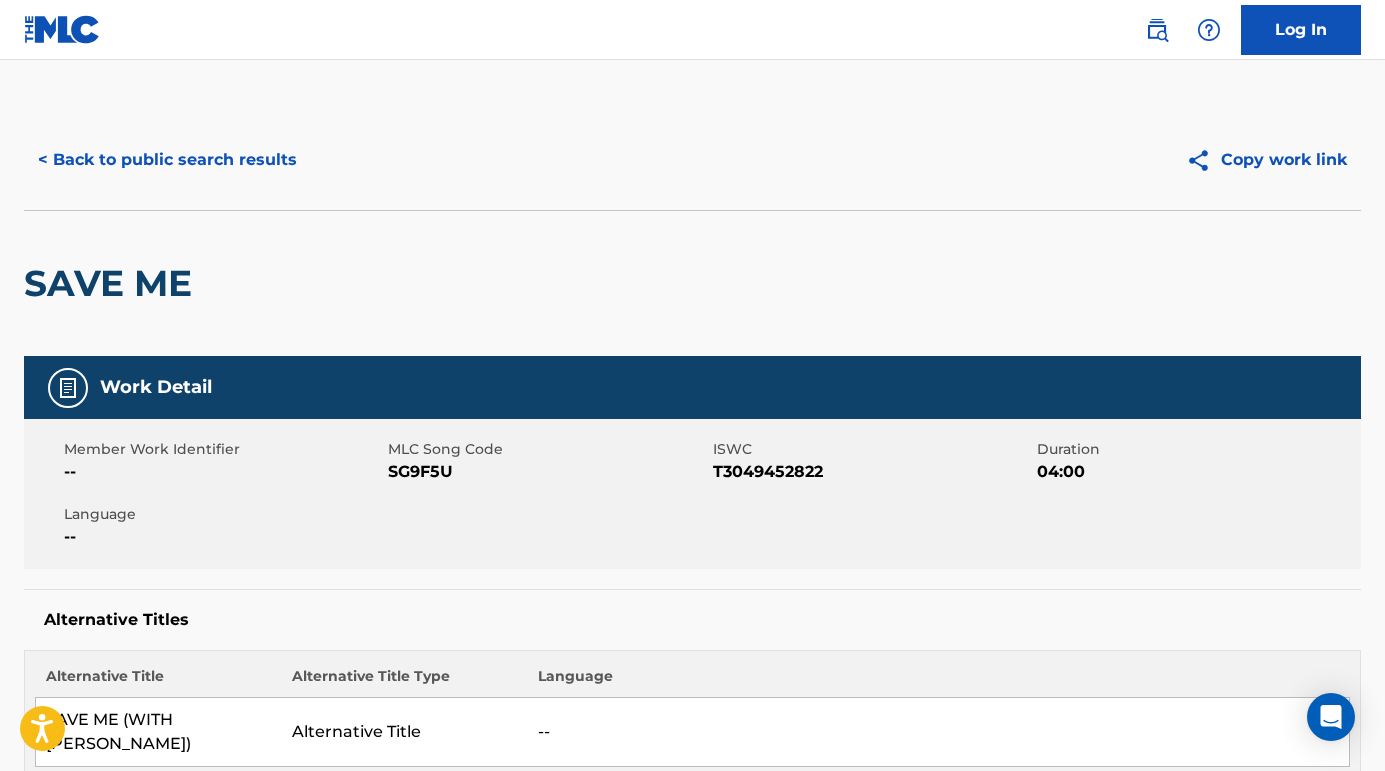 scroll, scrollTop: 0, scrollLeft: 0, axis: both 